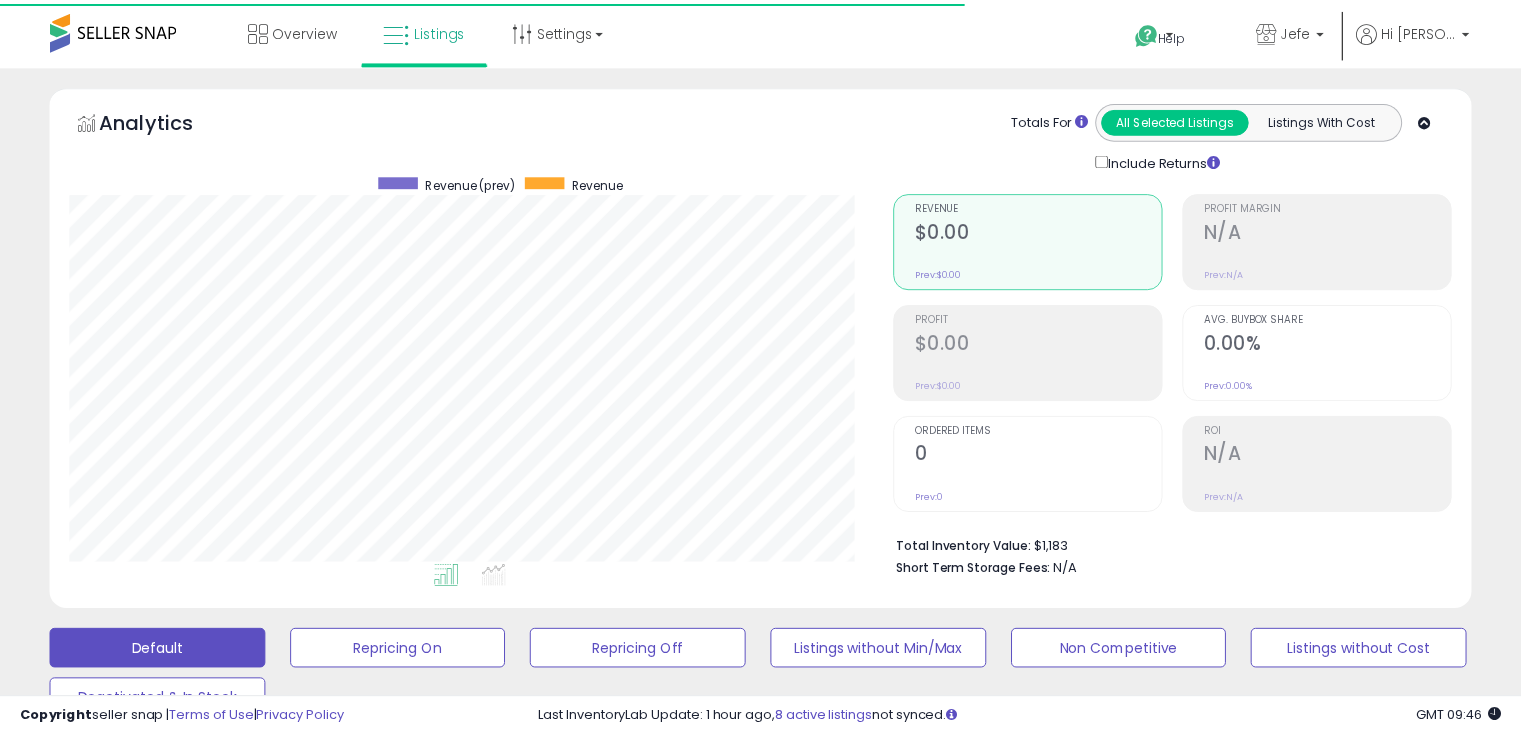 scroll, scrollTop: 0, scrollLeft: 0, axis: both 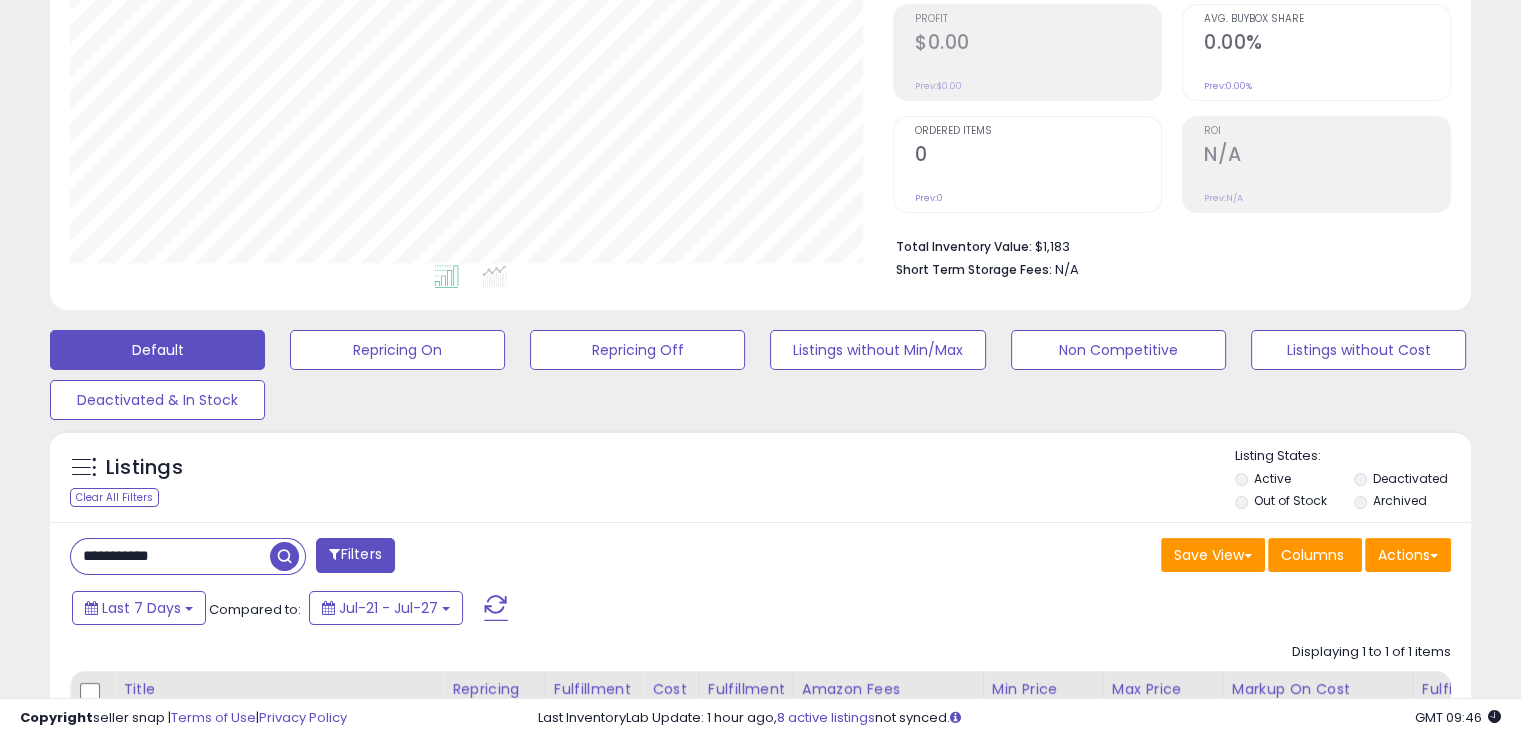 click on "**********" at bounding box center (170, 556) 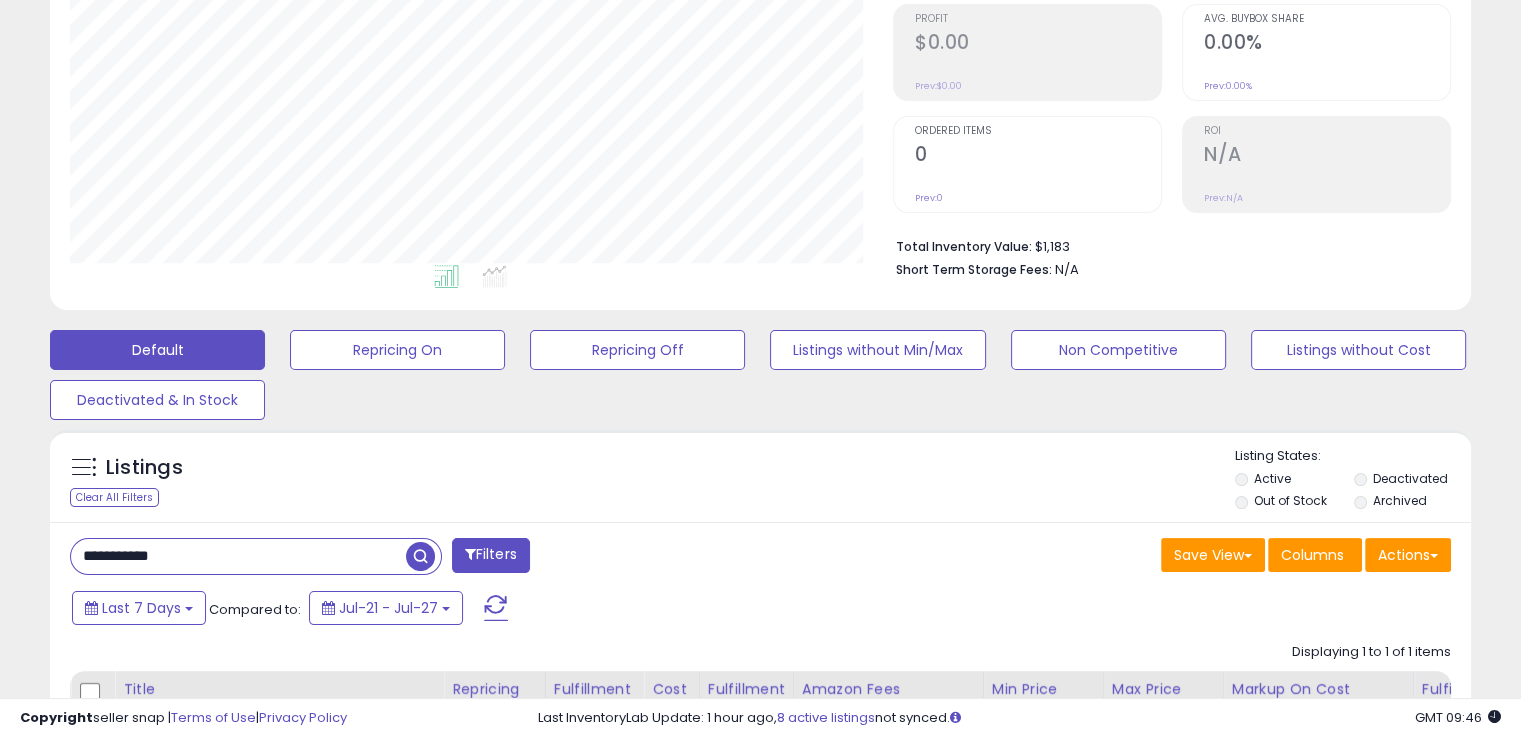 click on "**********" at bounding box center (238, 556) 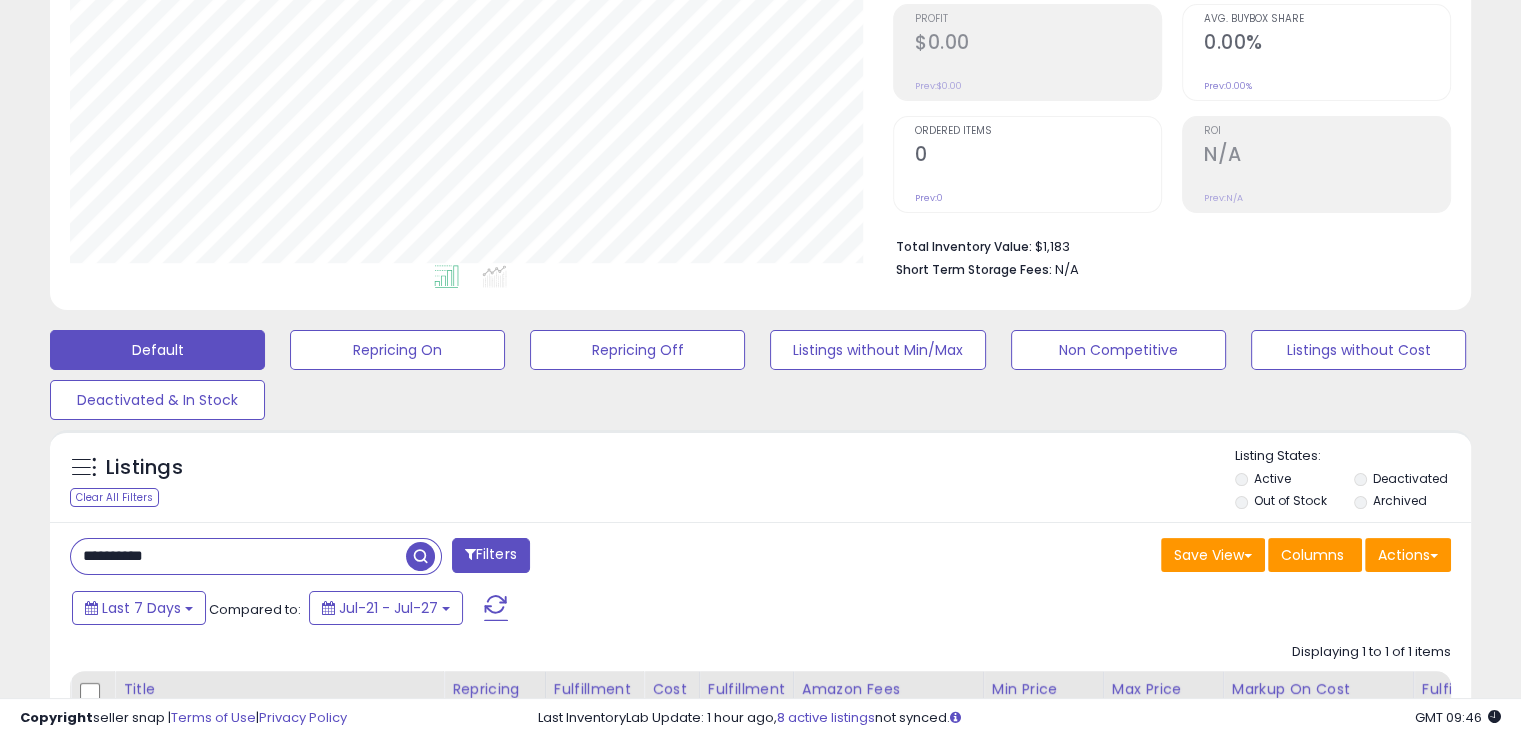 click at bounding box center [420, 556] 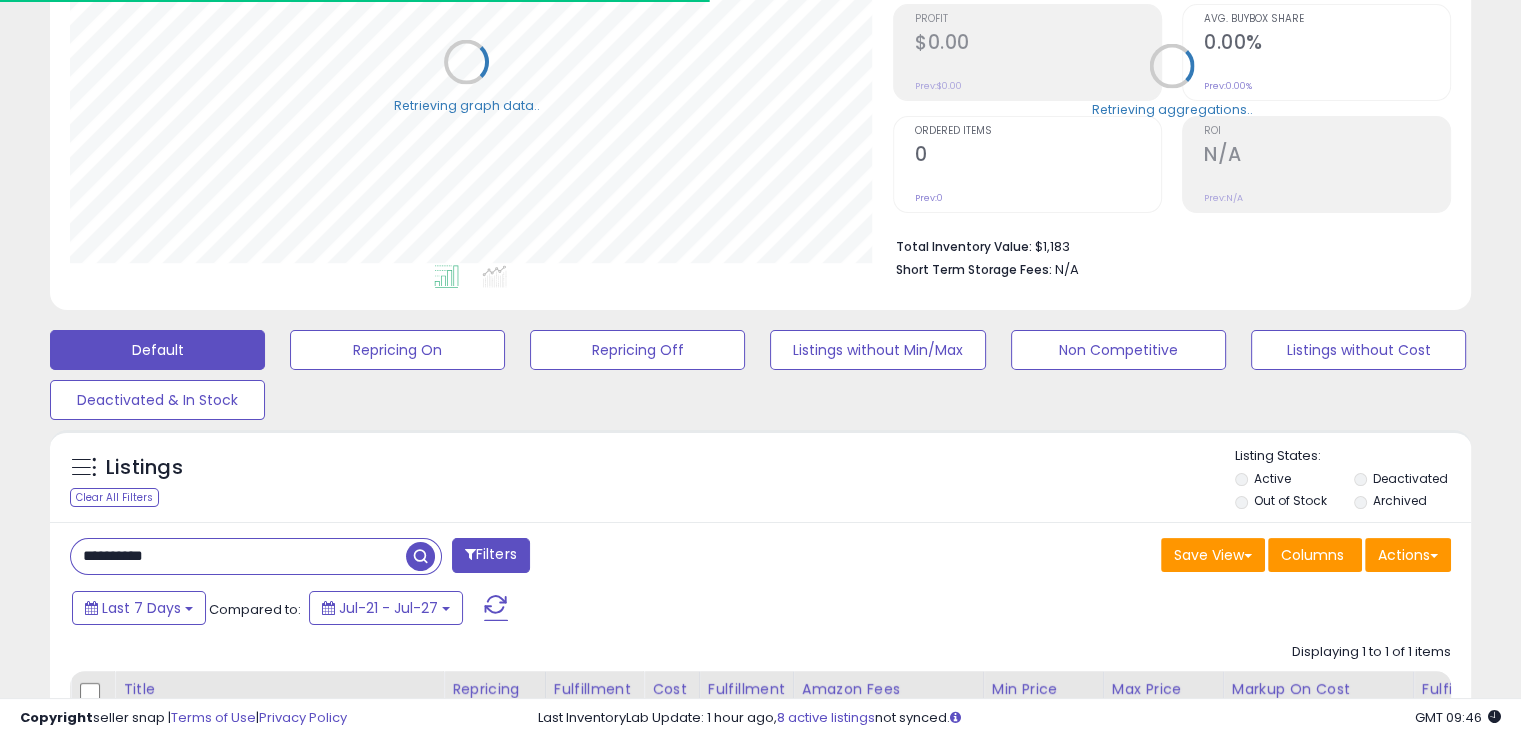 scroll, scrollTop: 409, scrollLeft: 822, axis: both 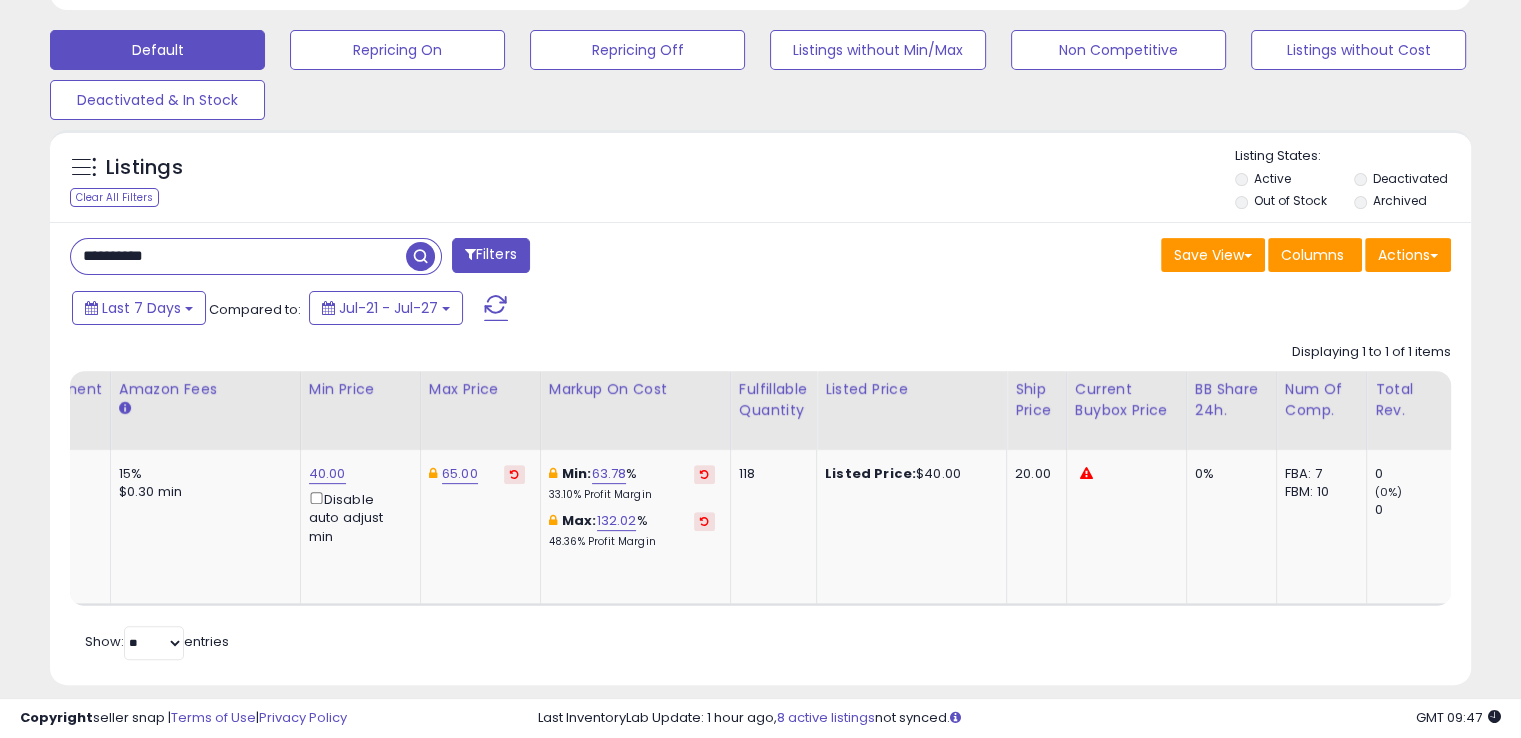 click on "**********" at bounding box center [238, 256] 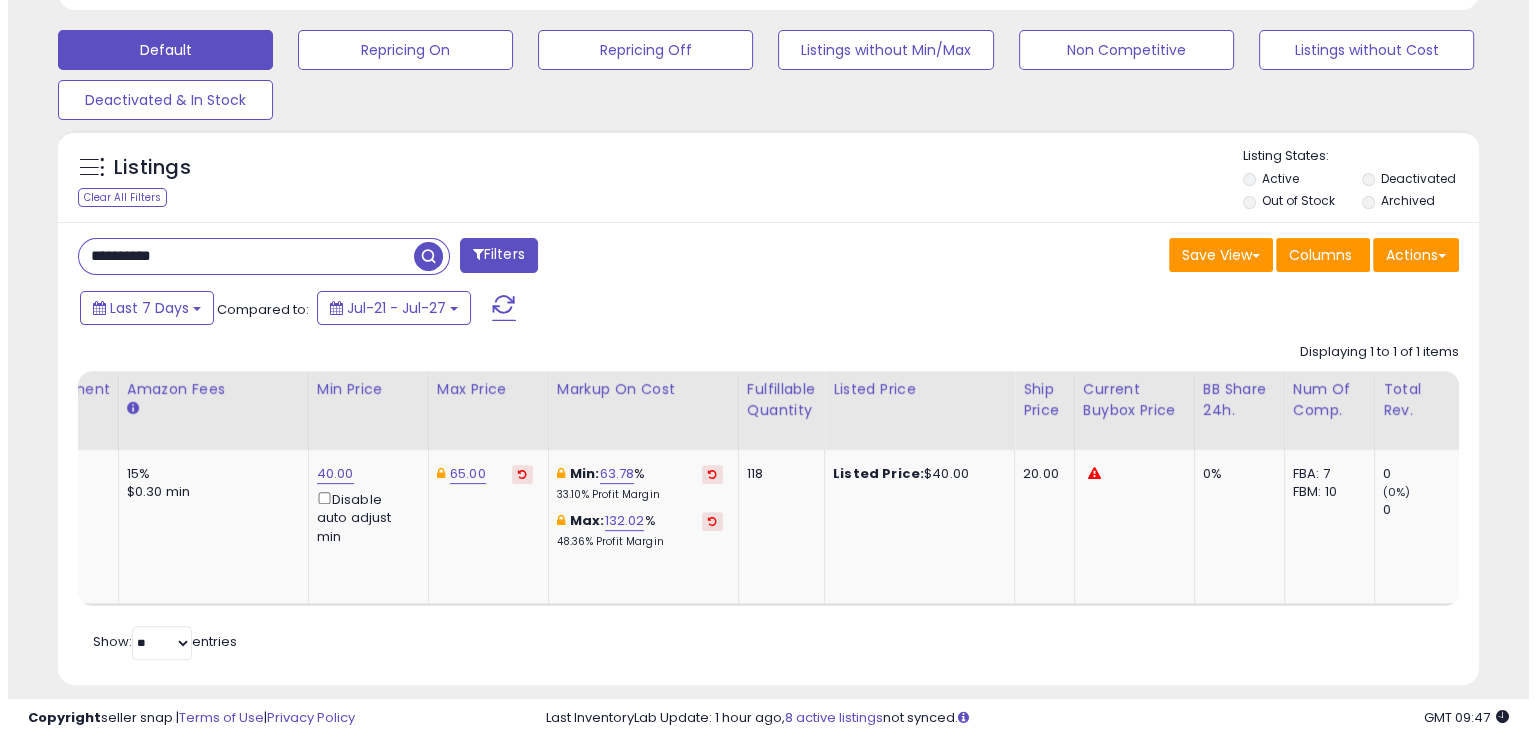scroll, scrollTop: 481, scrollLeft: 0, axis: vertical 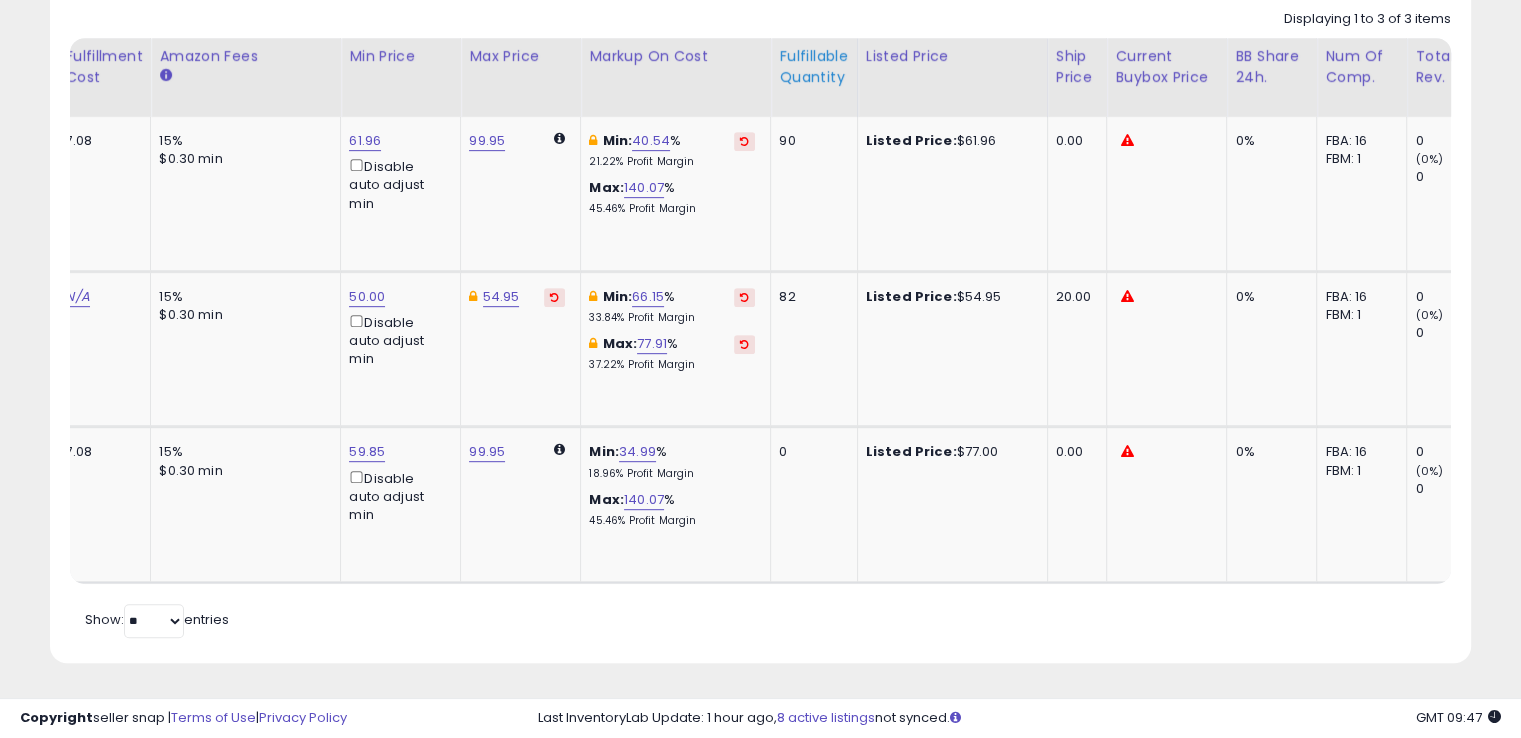 type 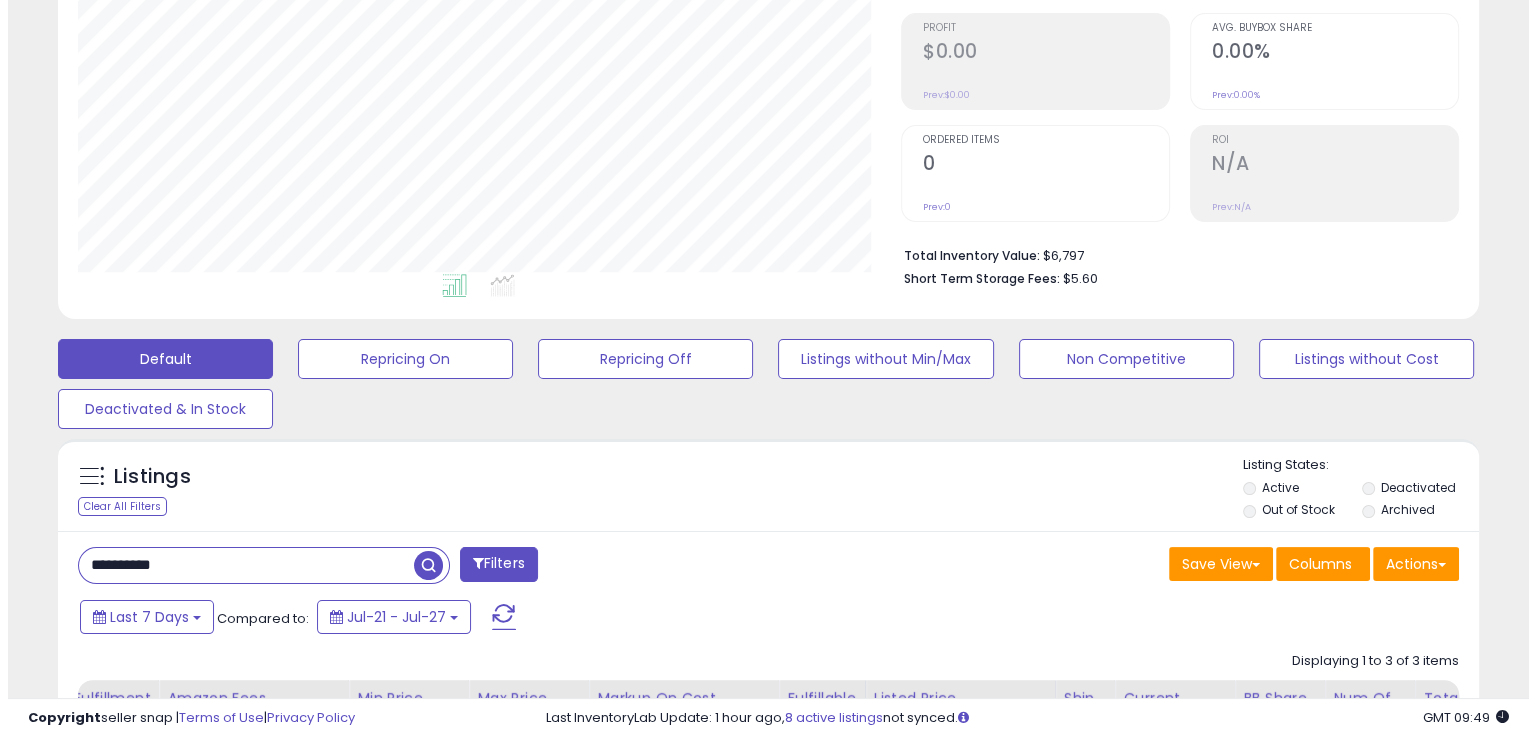 scroll, scrollTop: 300, scrollLeft: 0, axis: vertical 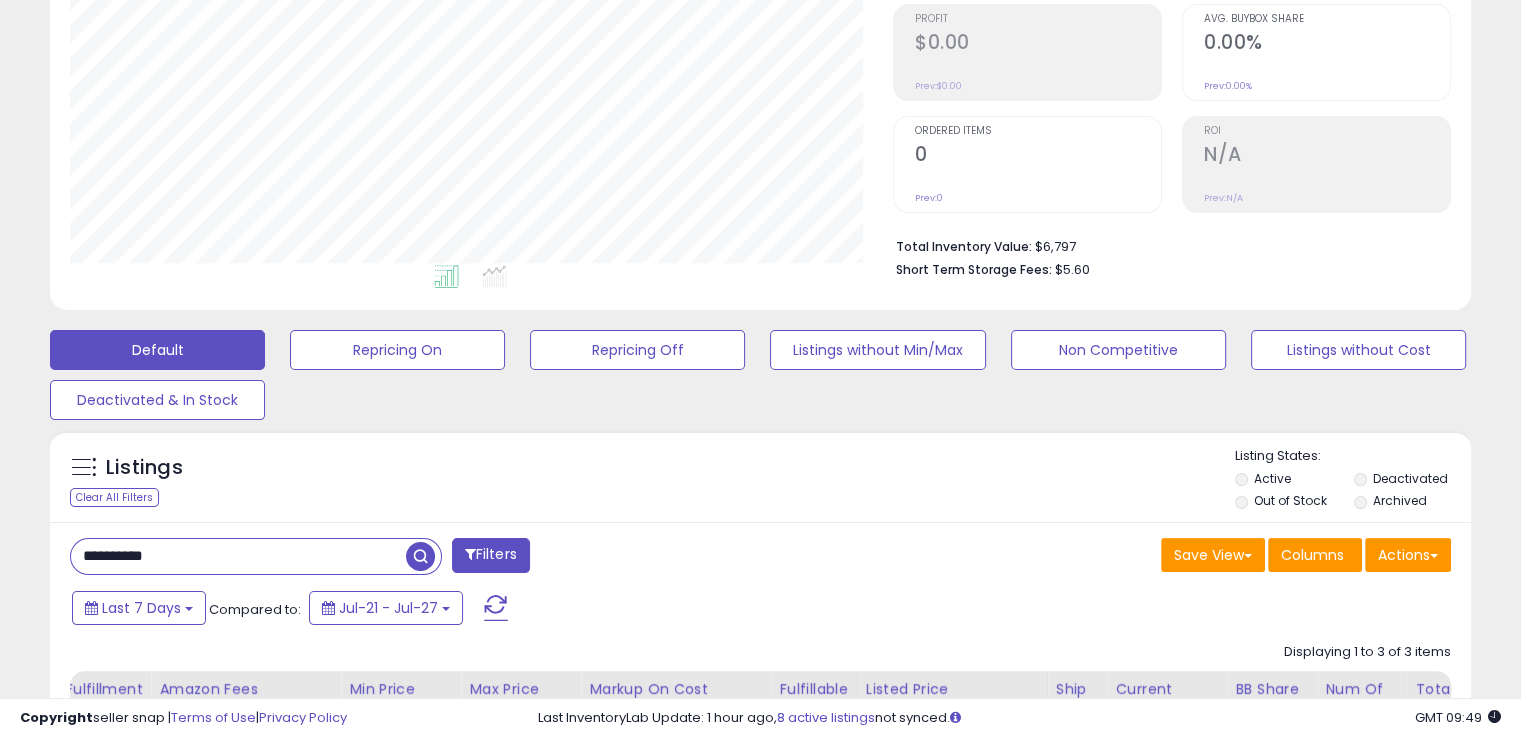 click on "**********" at bounding box center [238, 556] 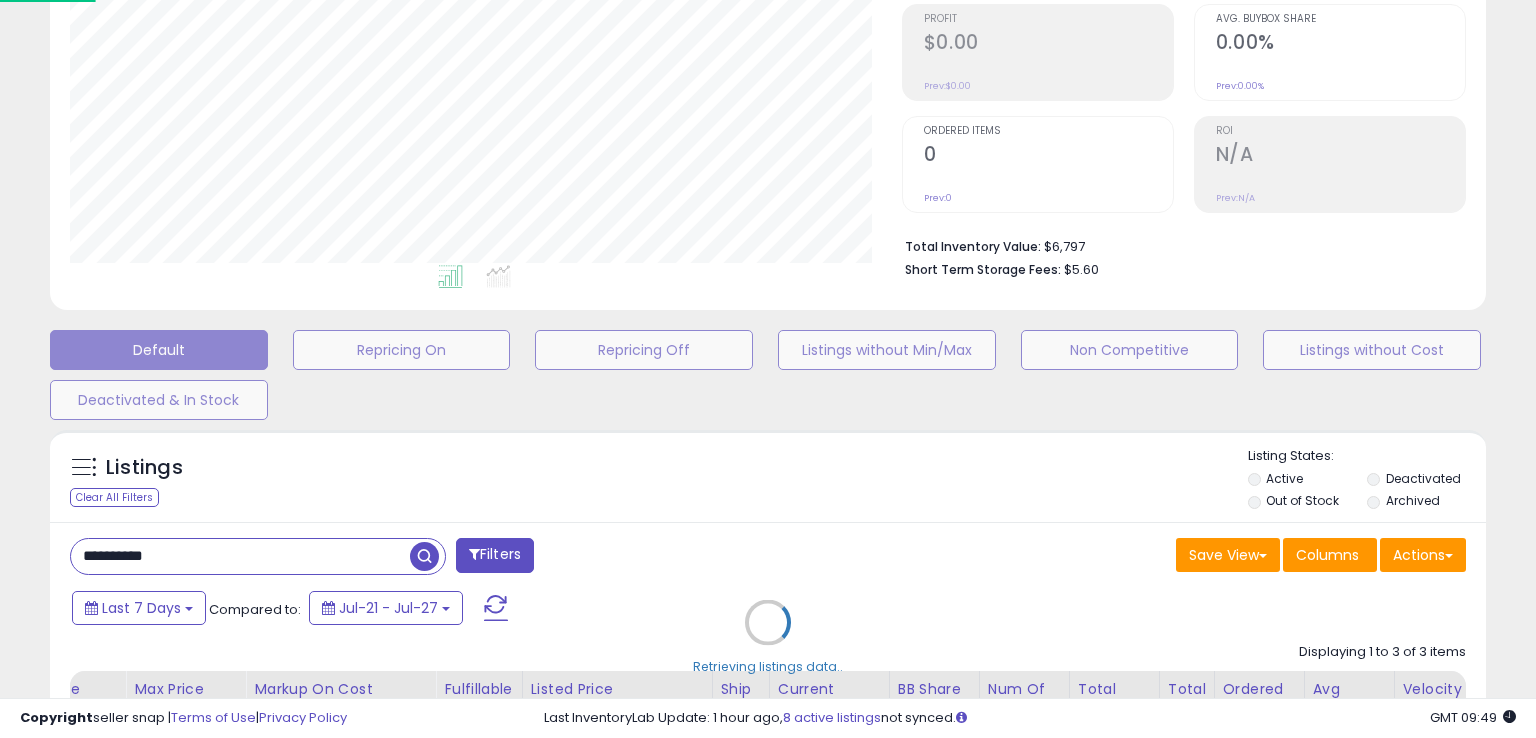 scroll, scrollTop: 999589, scrollLeft: 999168, axis: both 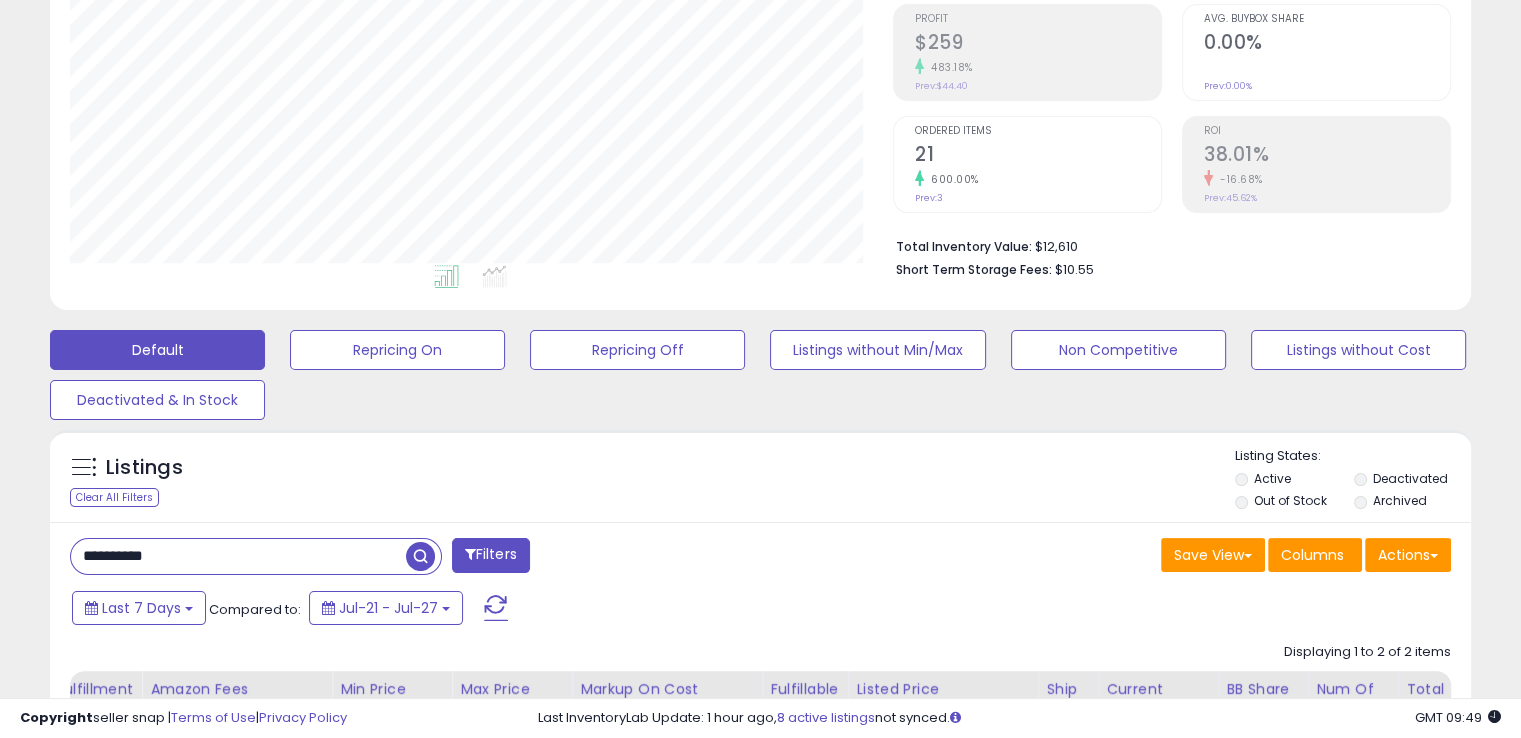 click at bounding box center (420, 556) 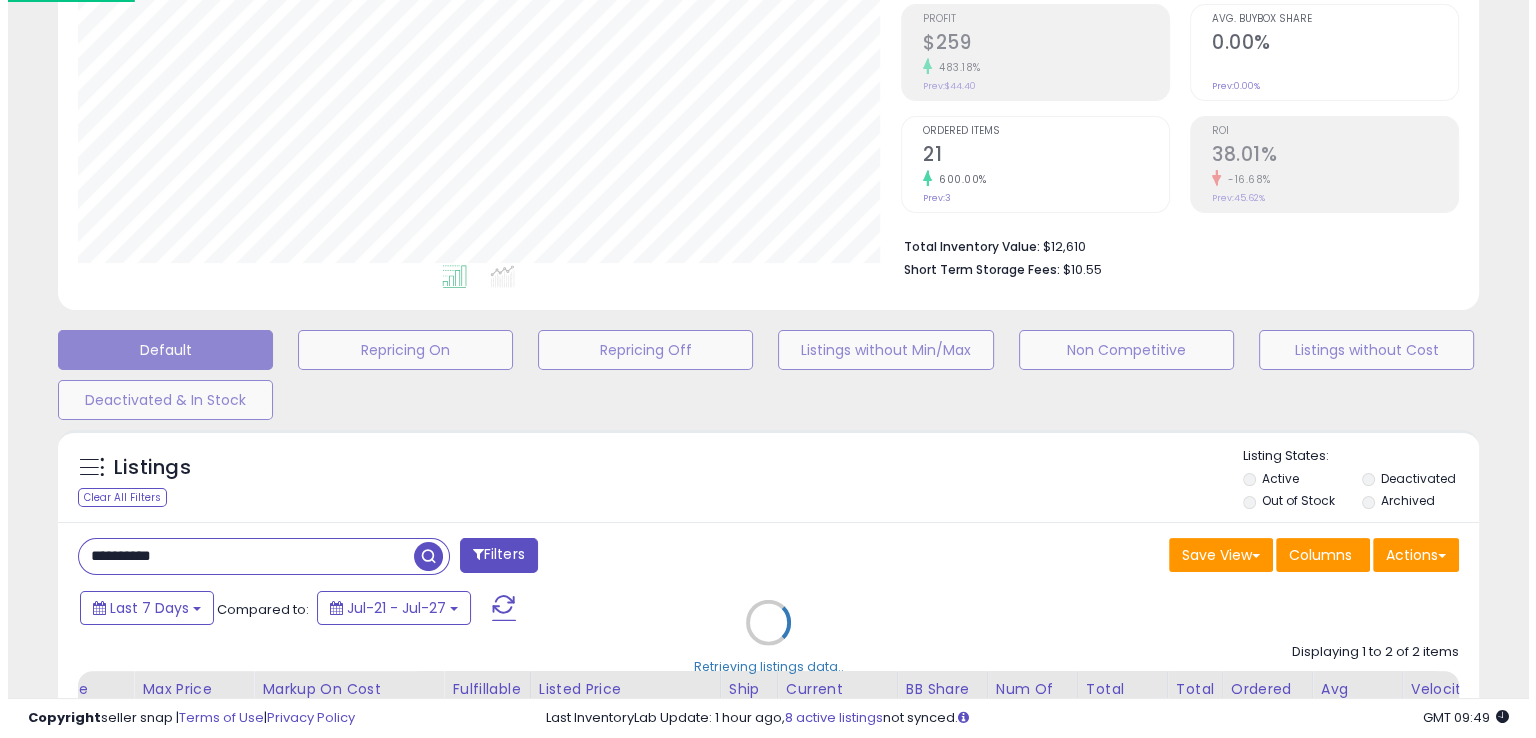 scroll, scrollTop: 999589, scrollLeft: 999168, axis: both 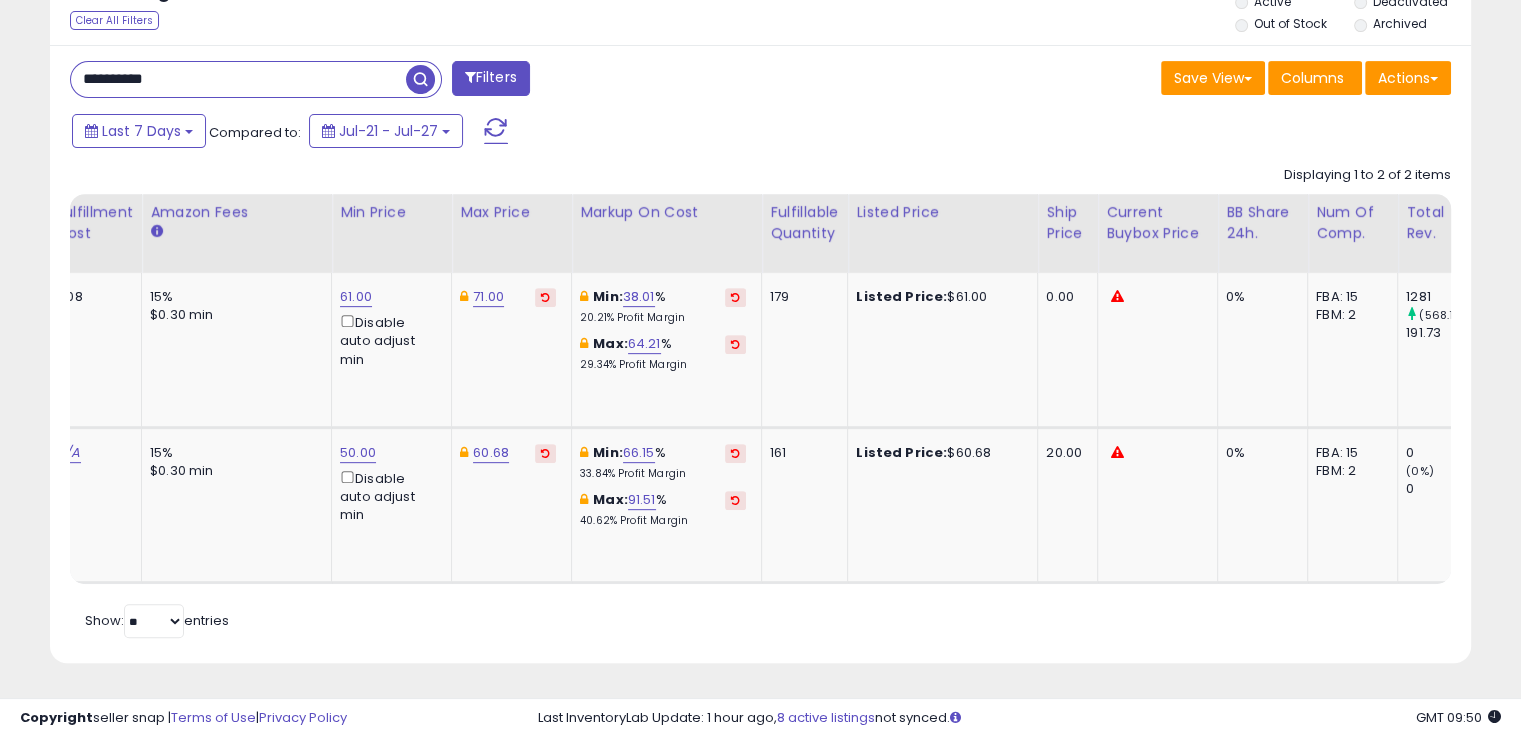 click on "**********" at bounding box center [238, 79] 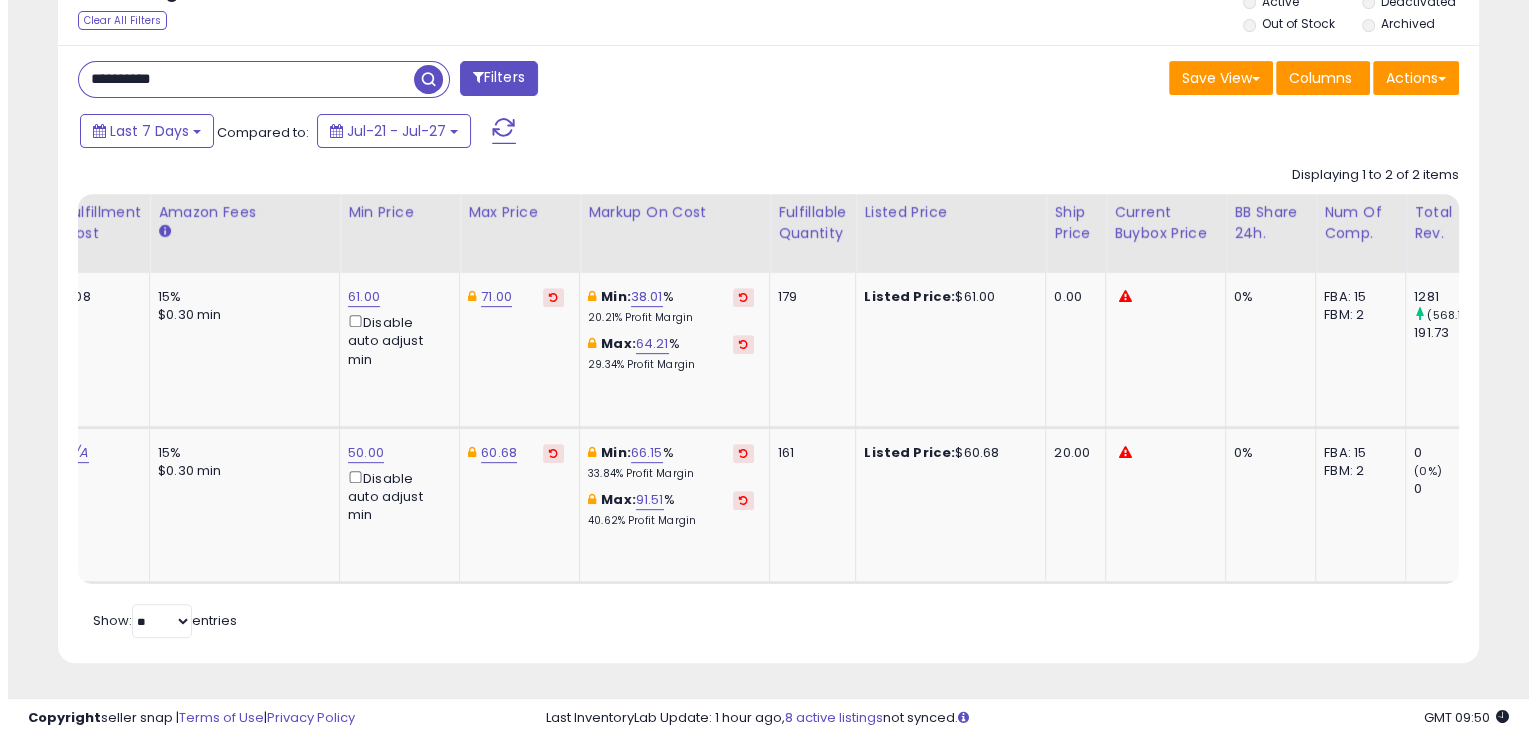 scroll, scrollTop: 481, scrollLeft: 0, axis: vertical 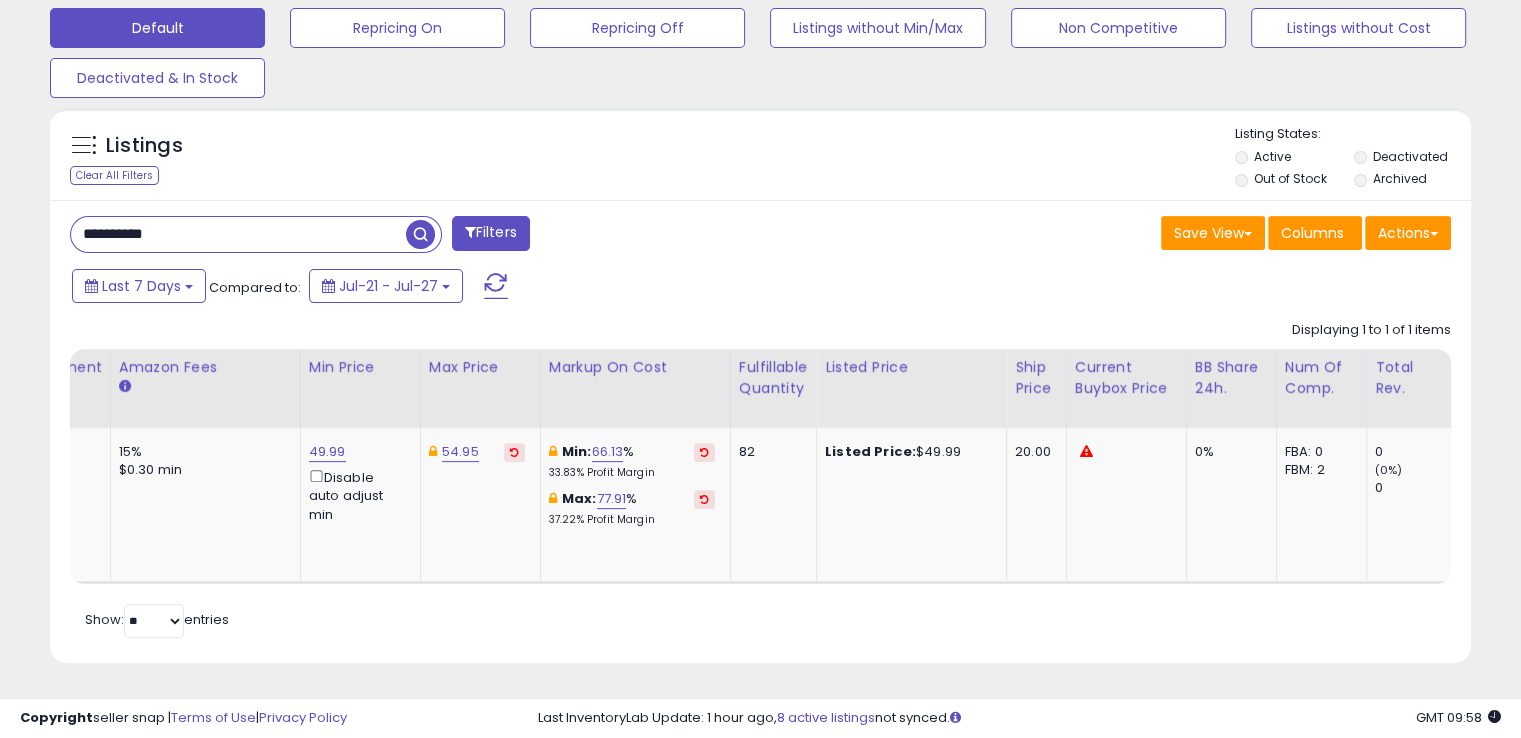click on "**********" at bounding box center (238, 234) 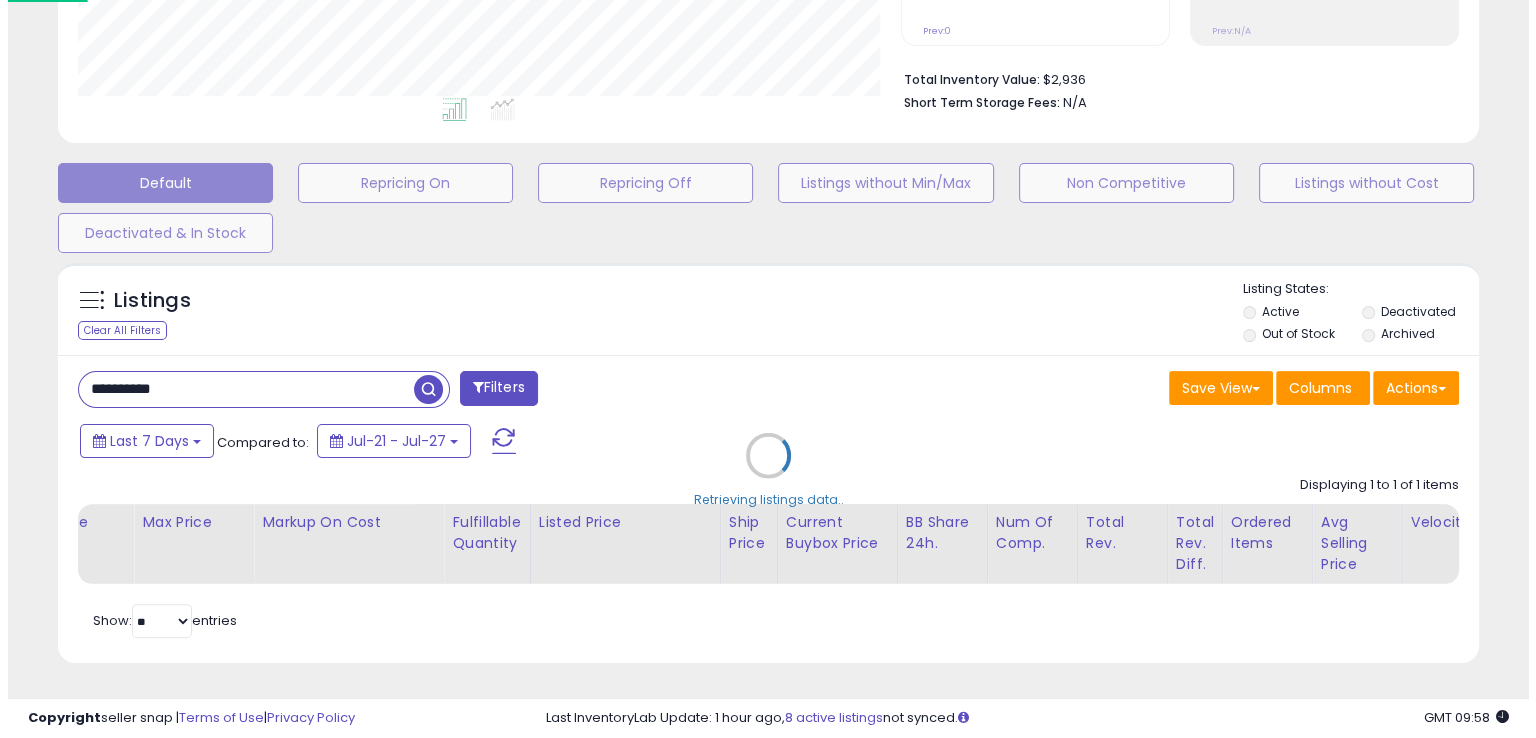 scroll, scrollTop: 481, scrollLeft: 0, axis: vertical 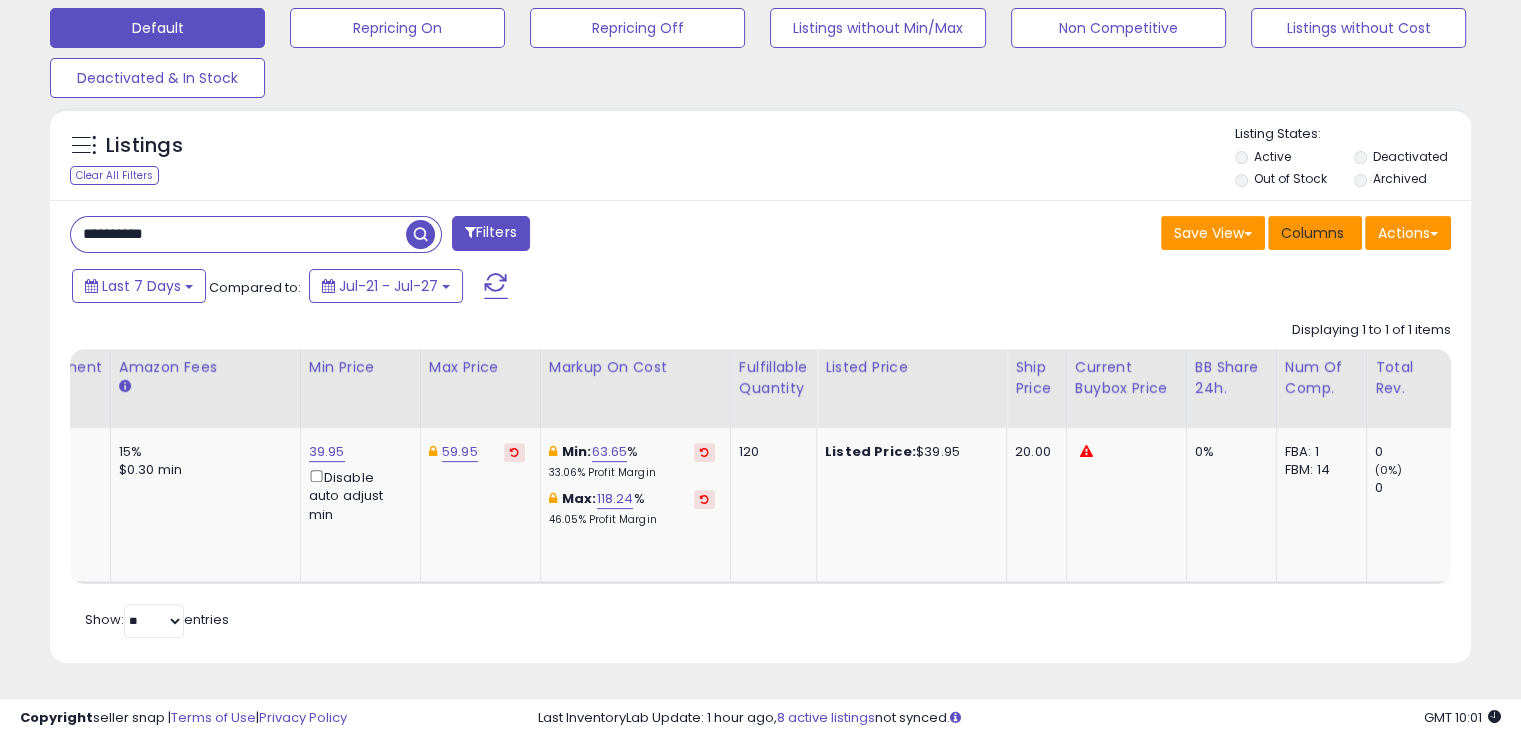 click on "Columns" at bounding box center [1312, 233] 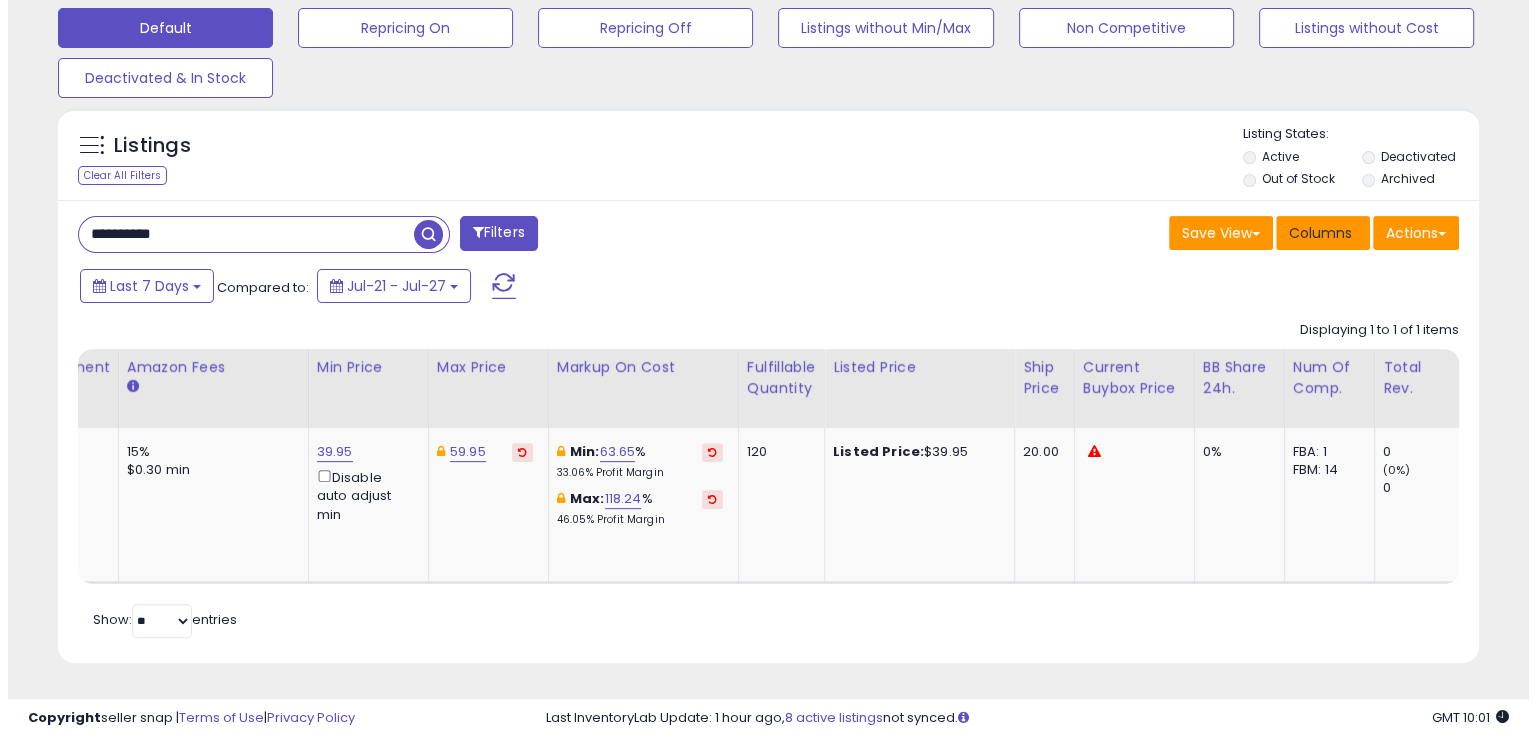 scroll, scrollTop: 999589, scrollLeft: 999168, axis: both 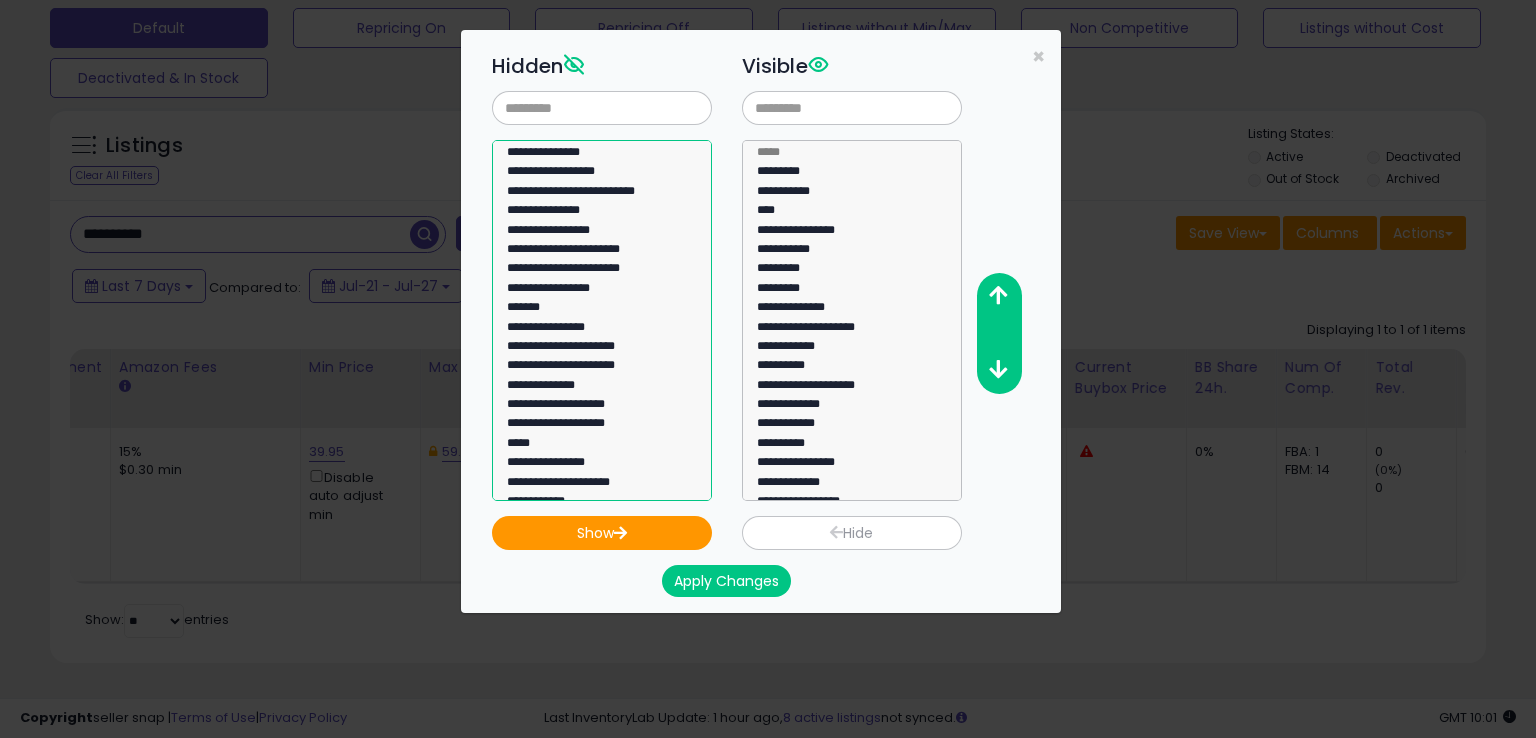 select on "**********" 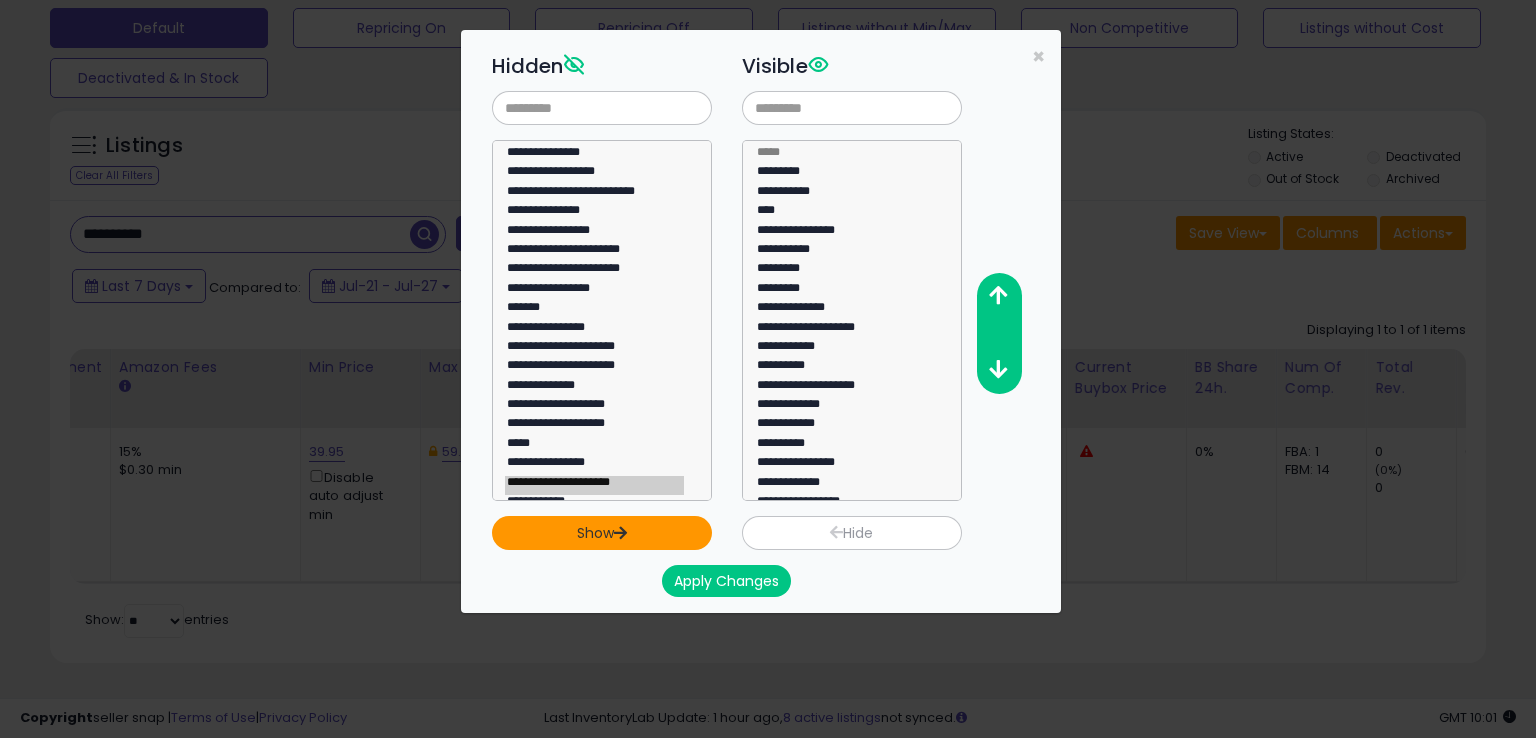 click on "Show" at bounding box center [602, 533] 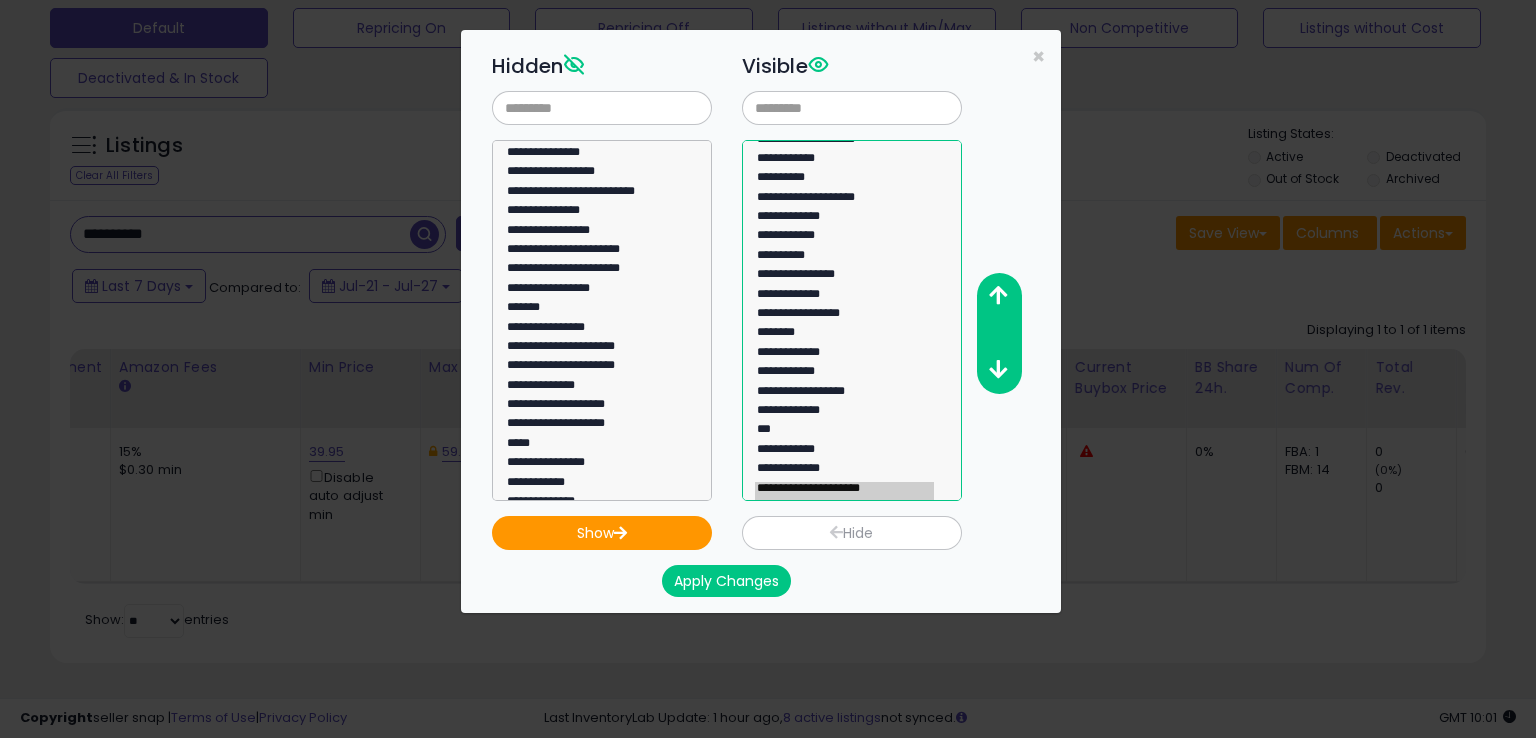 click on "**********" 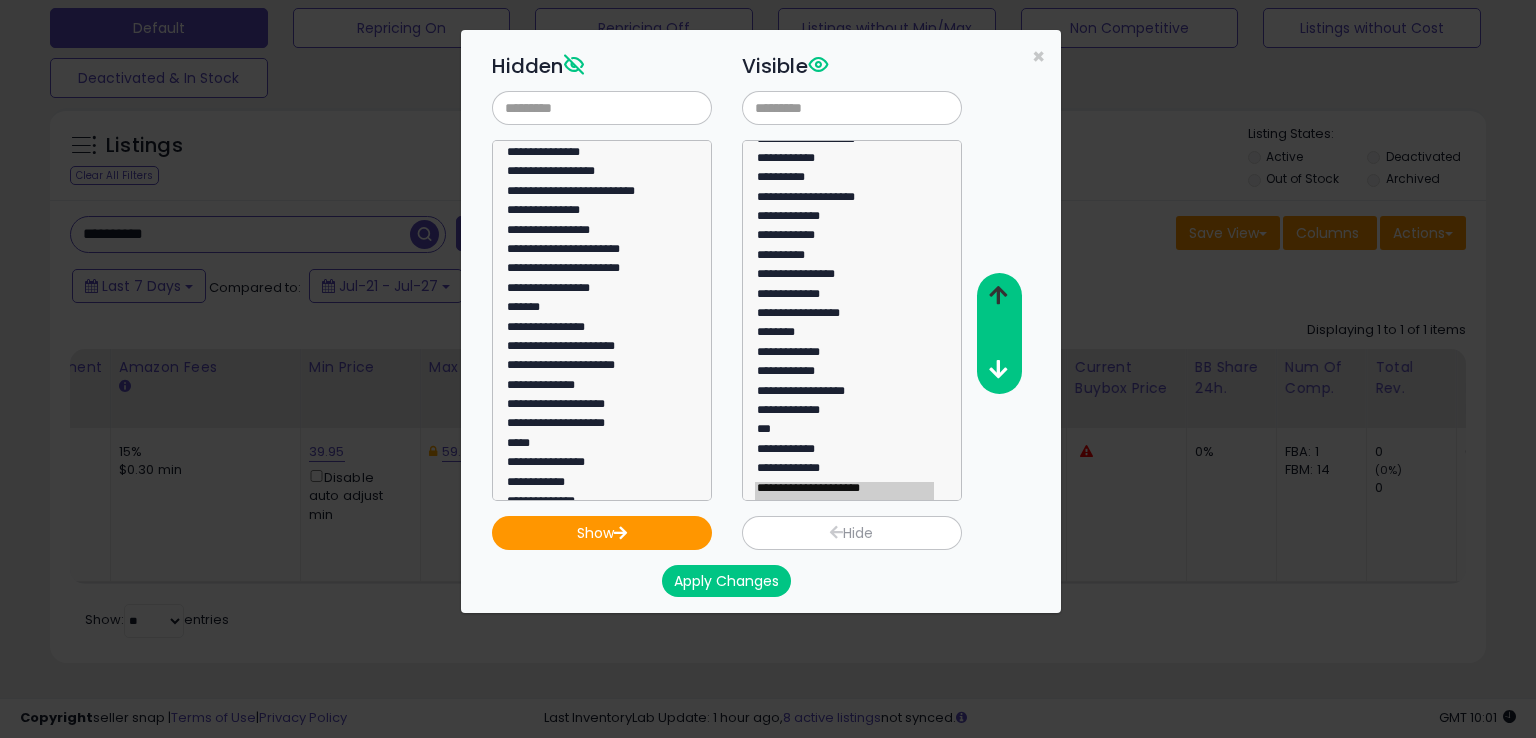 click at bounding box center (998, 295) 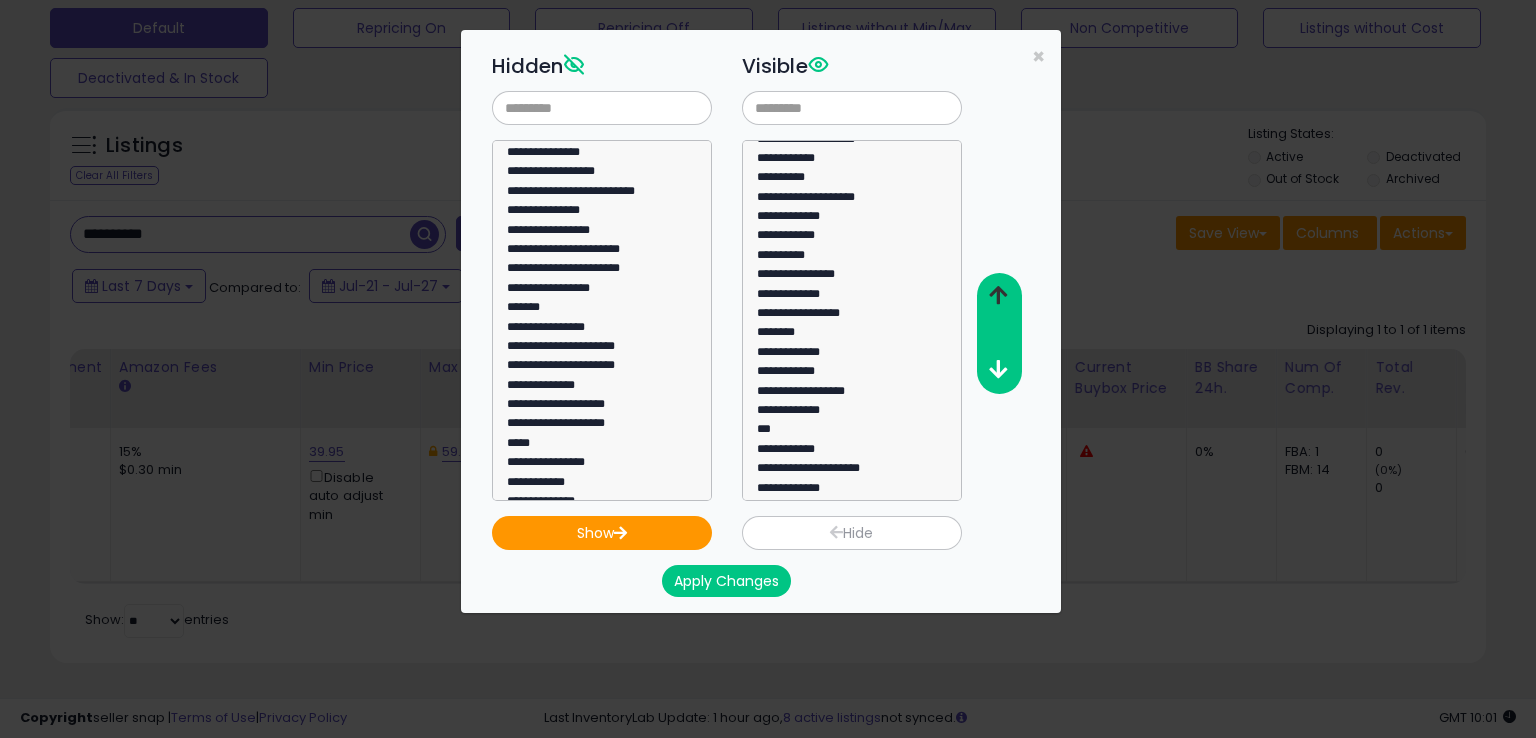 click at bounding box center [998, 295] 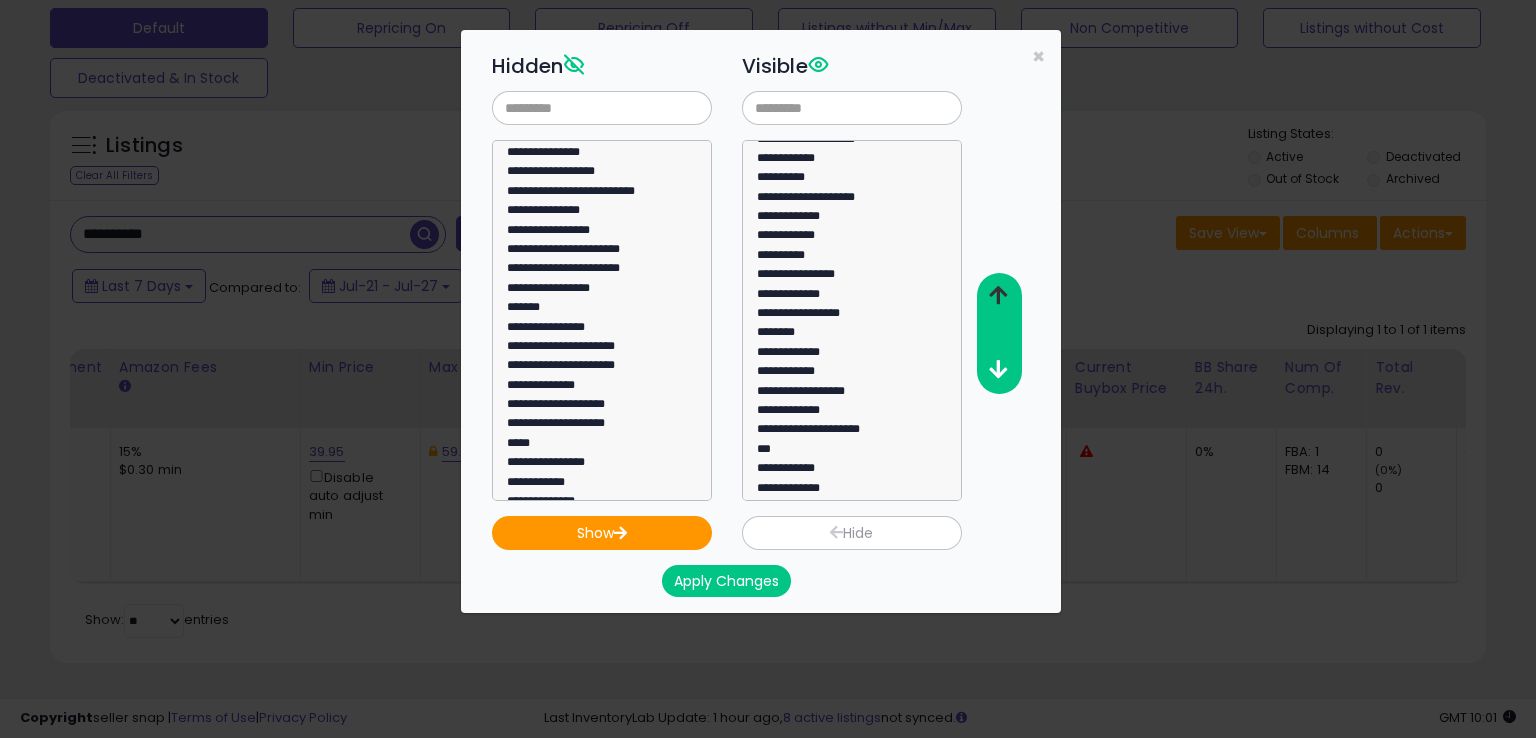 click at bounding box center [998, 295] 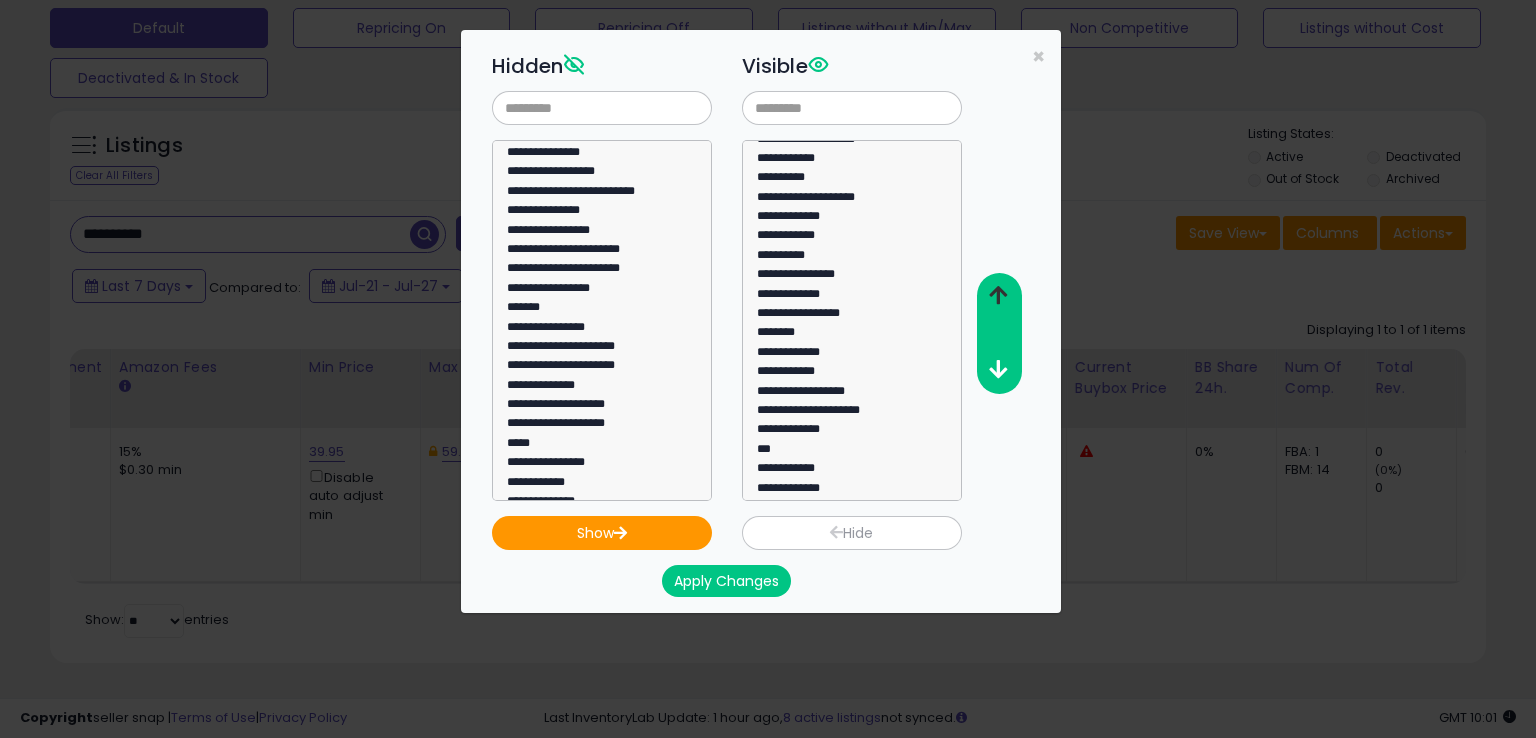 click at bounding box center (998, 295) 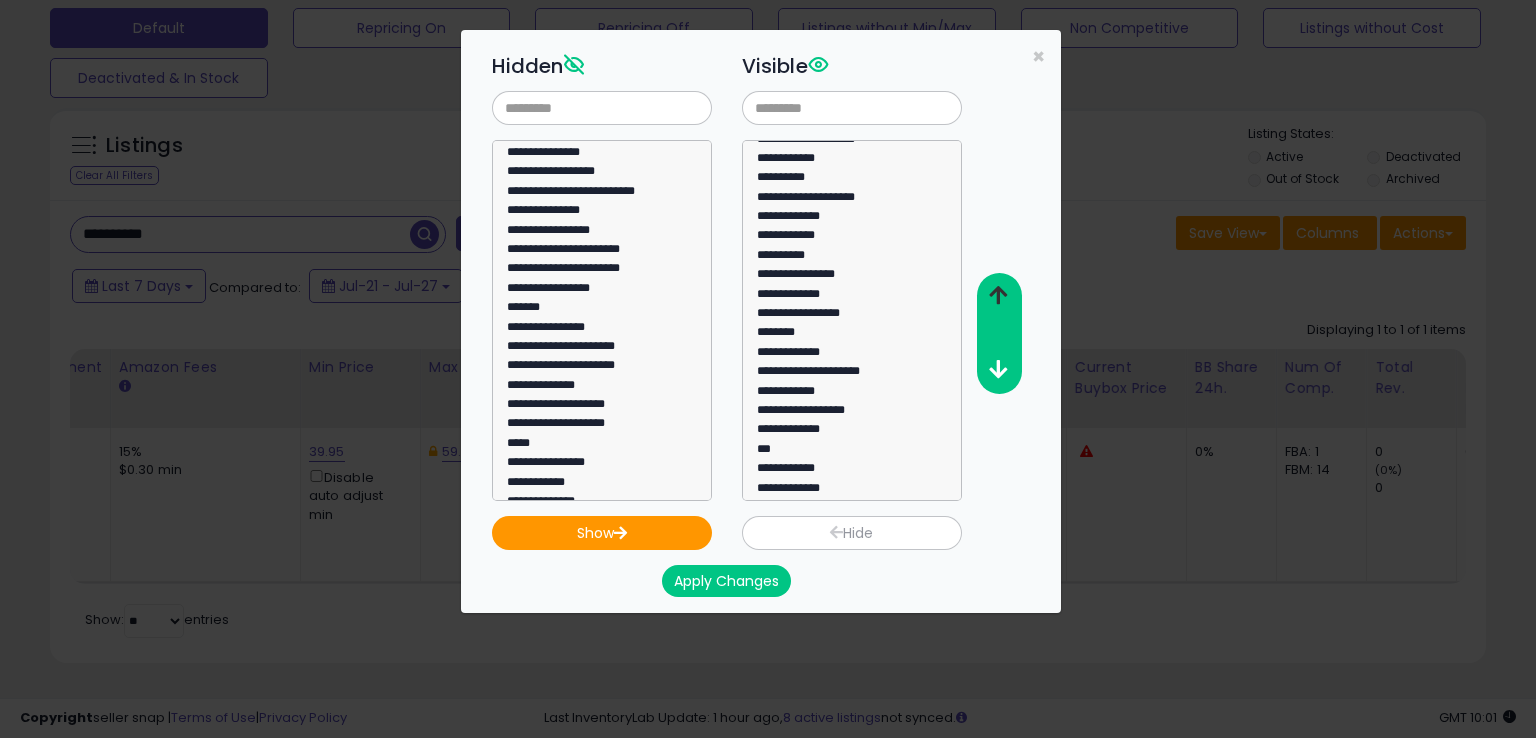 click at bounding box center [998, 295] 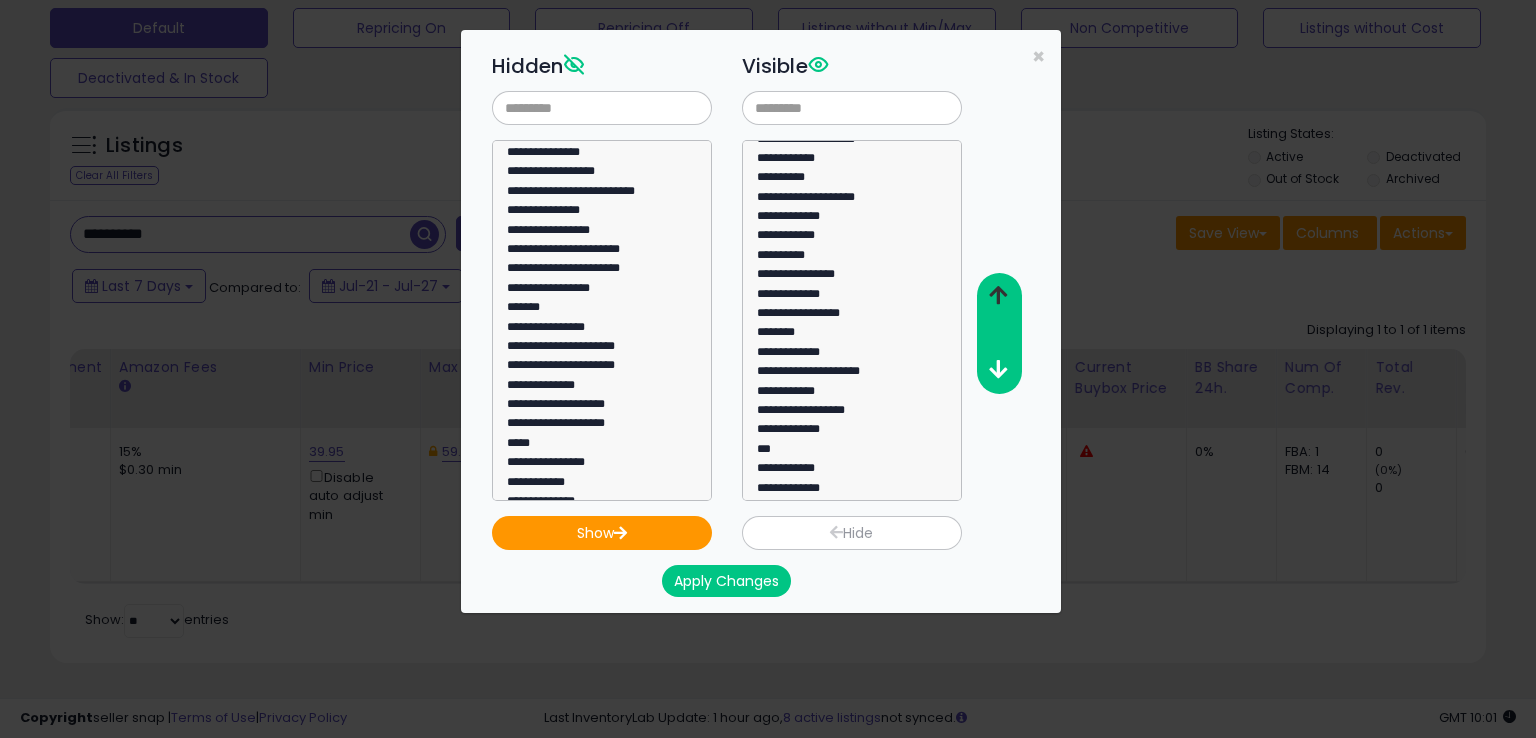 click at bounding box center [998, 295] 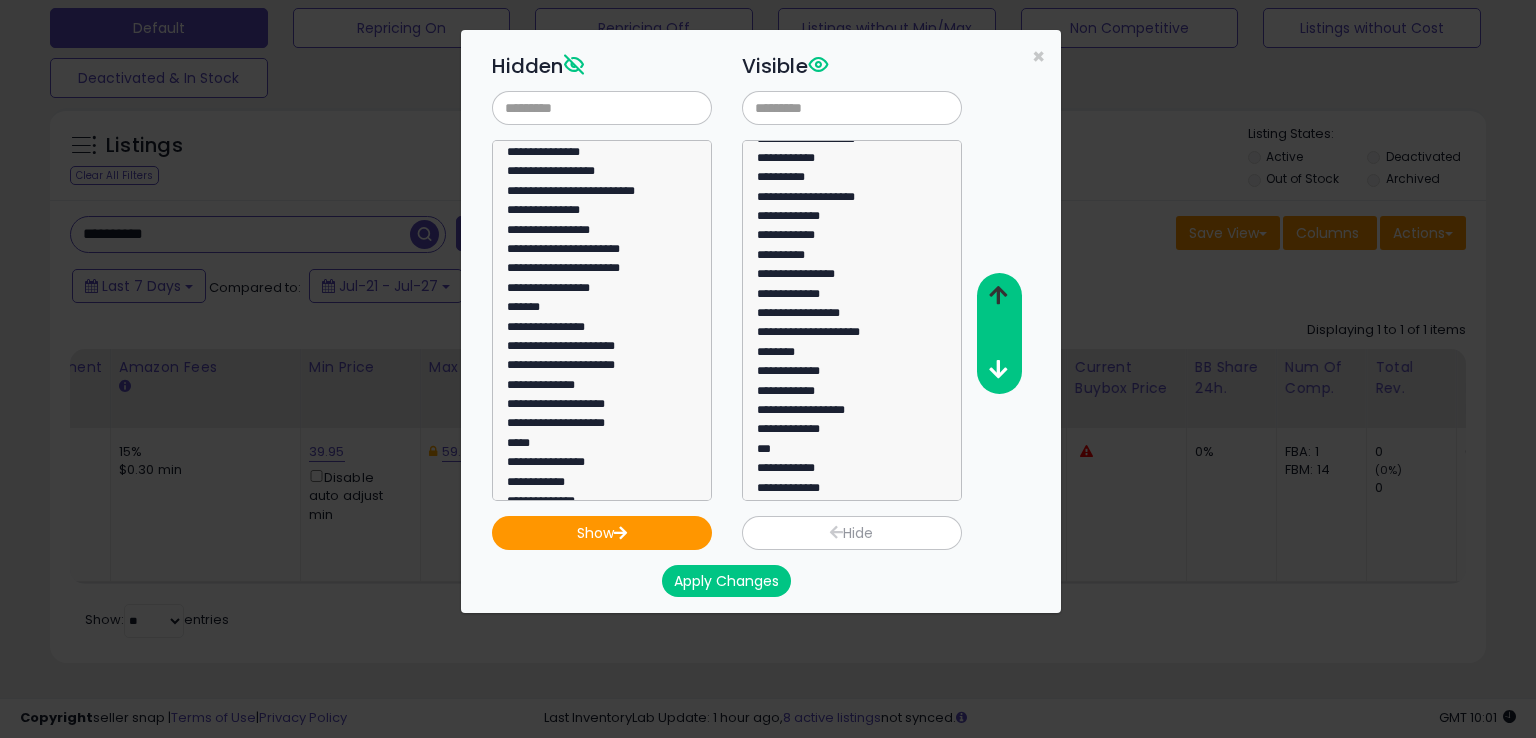 click at bounding box center [998, 295] 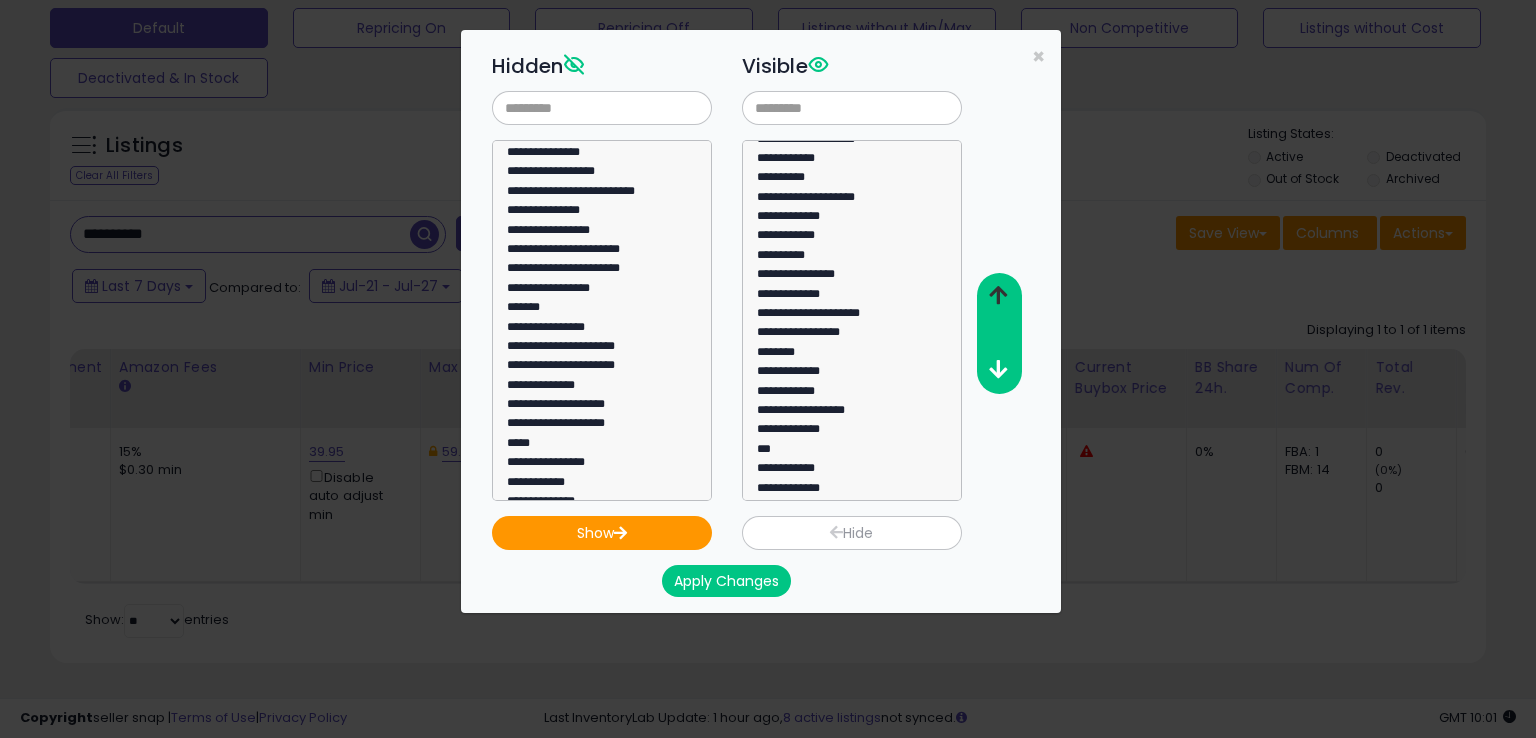 click at bounding box center (998, 295) 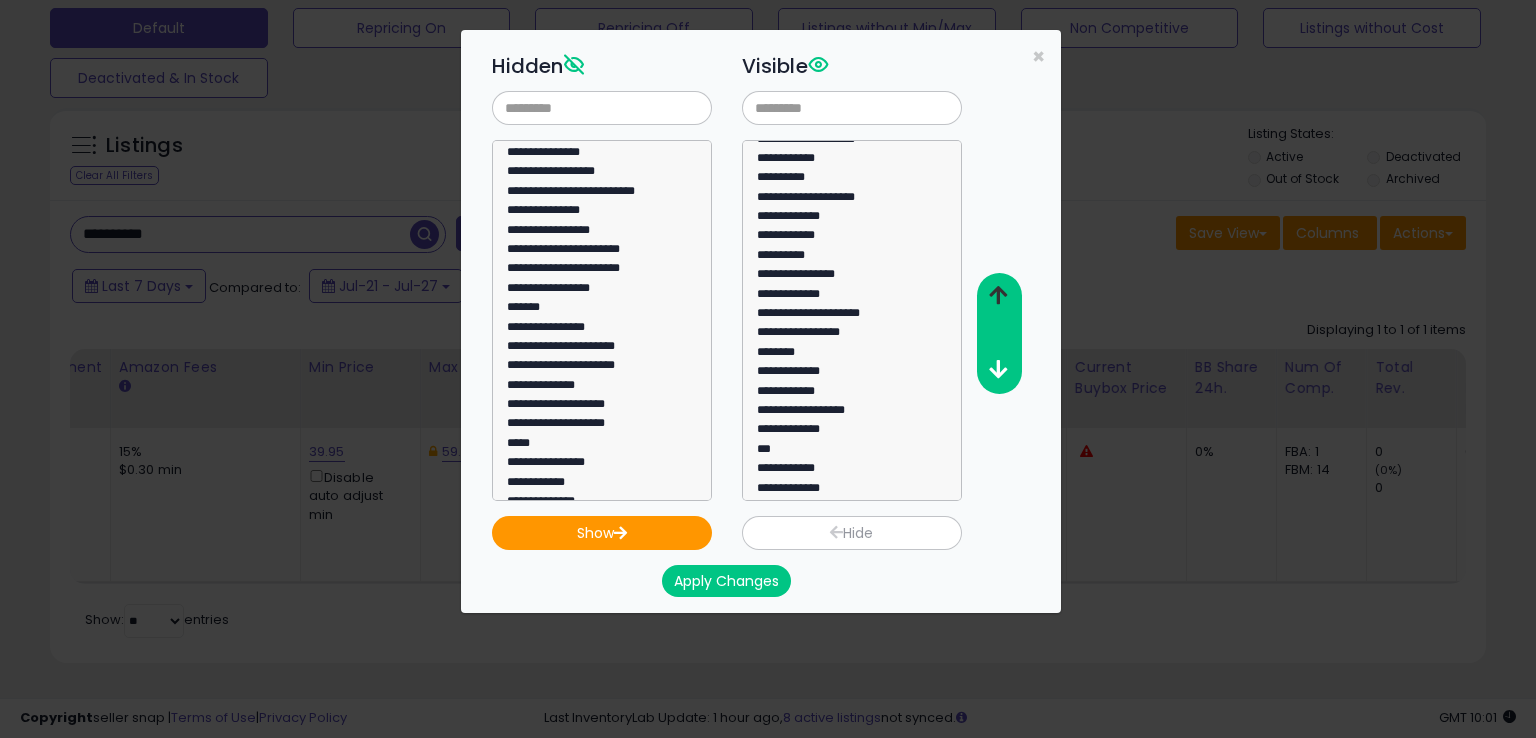 click at bounding box center [998, 295] 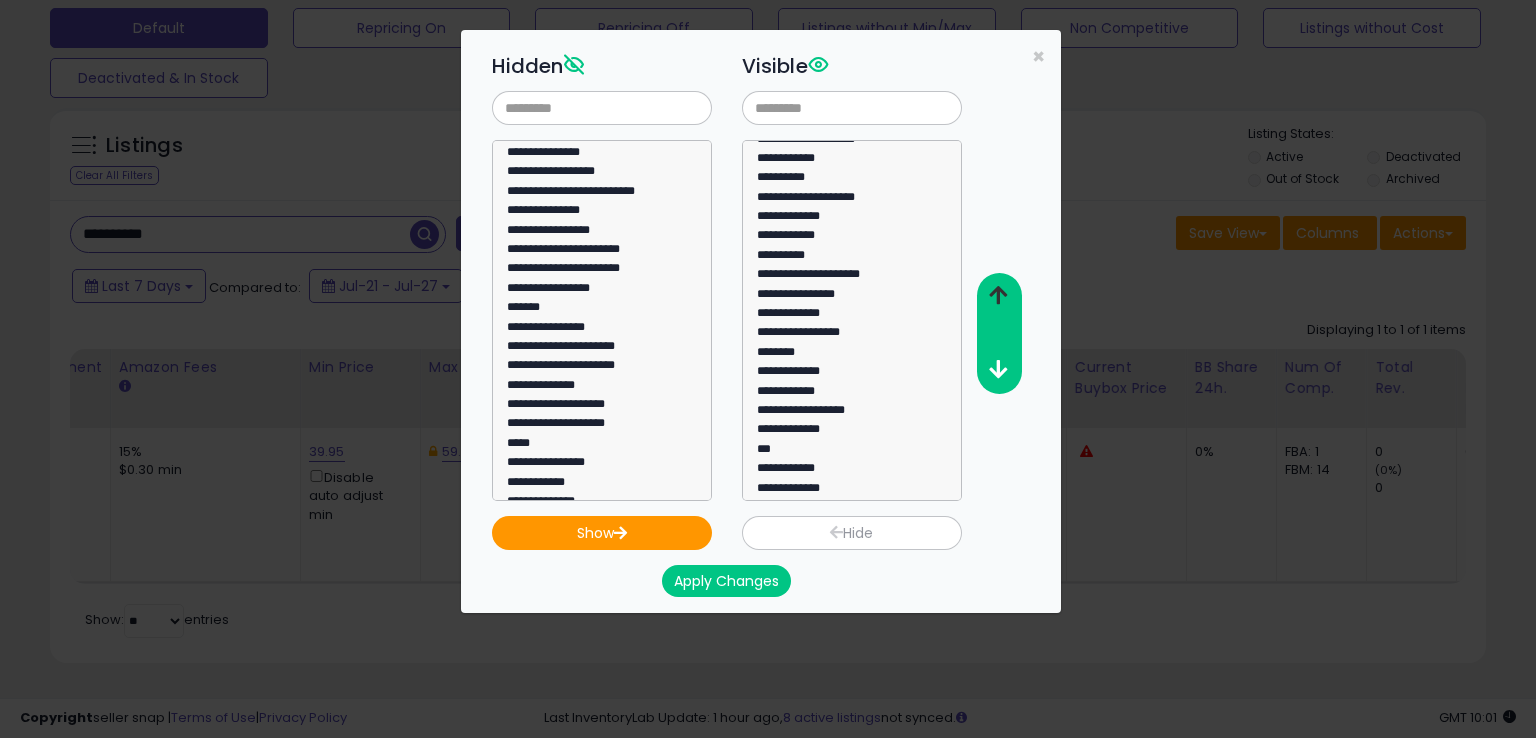 click at bounding box center [998, 295] 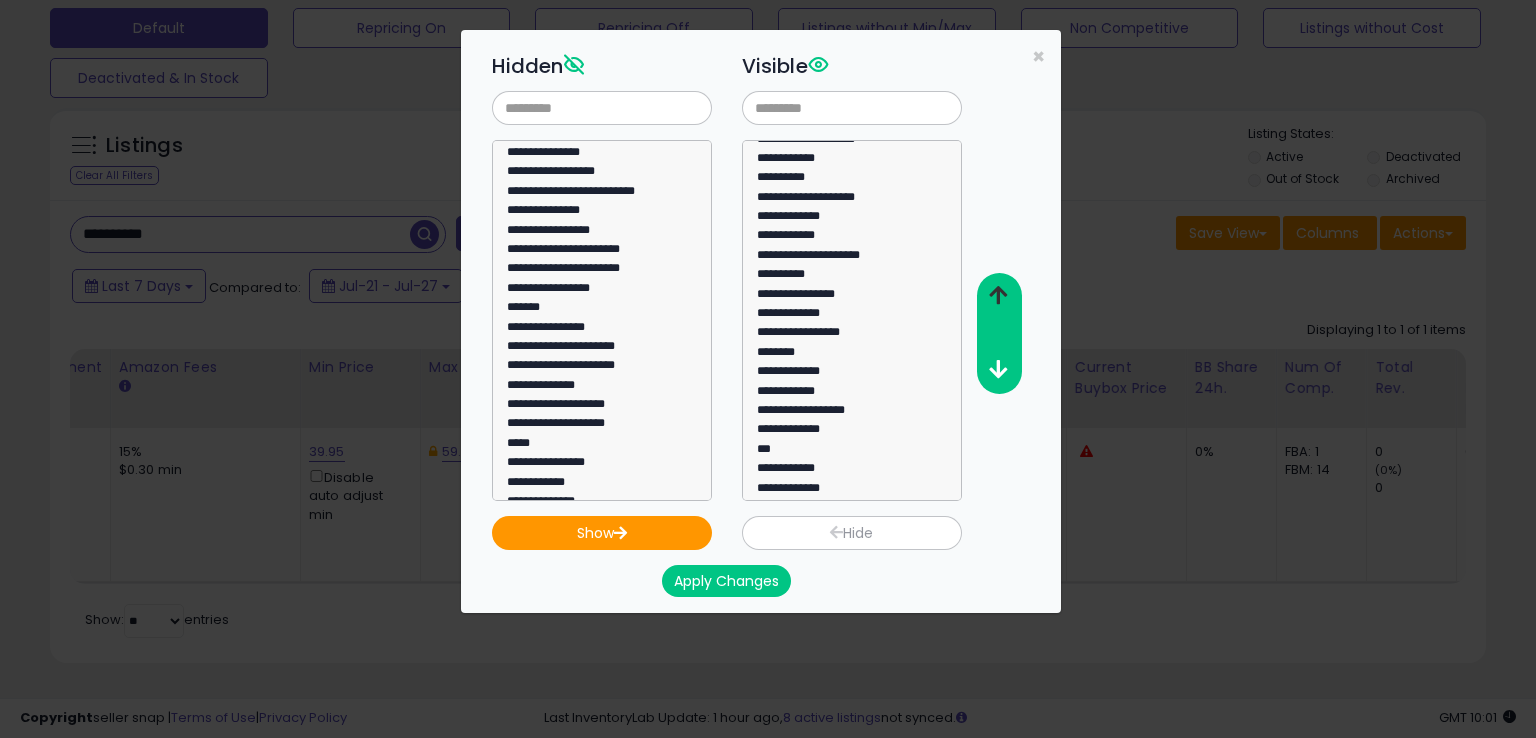 click at bounding box center (998, 295) 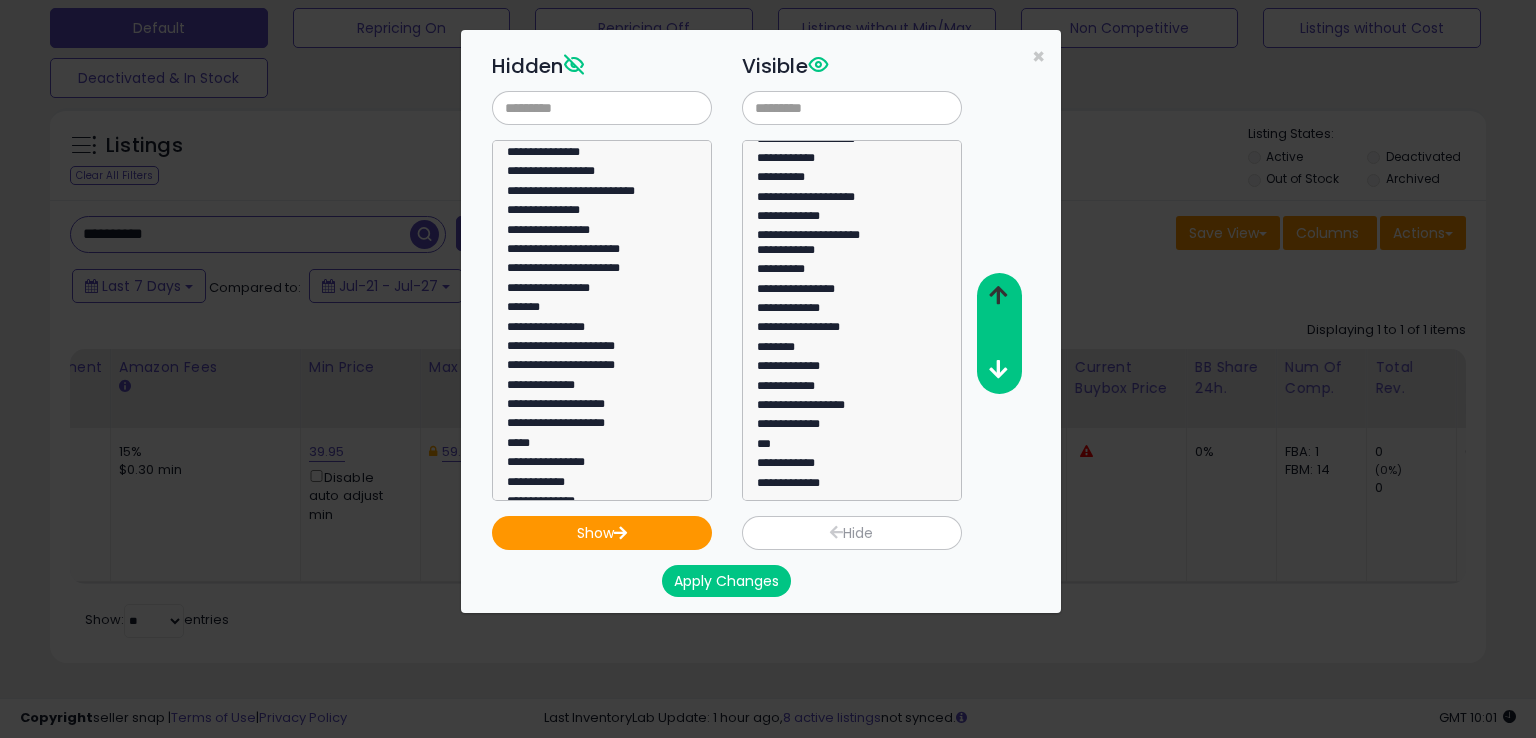 click at bounding box center [998, 295] 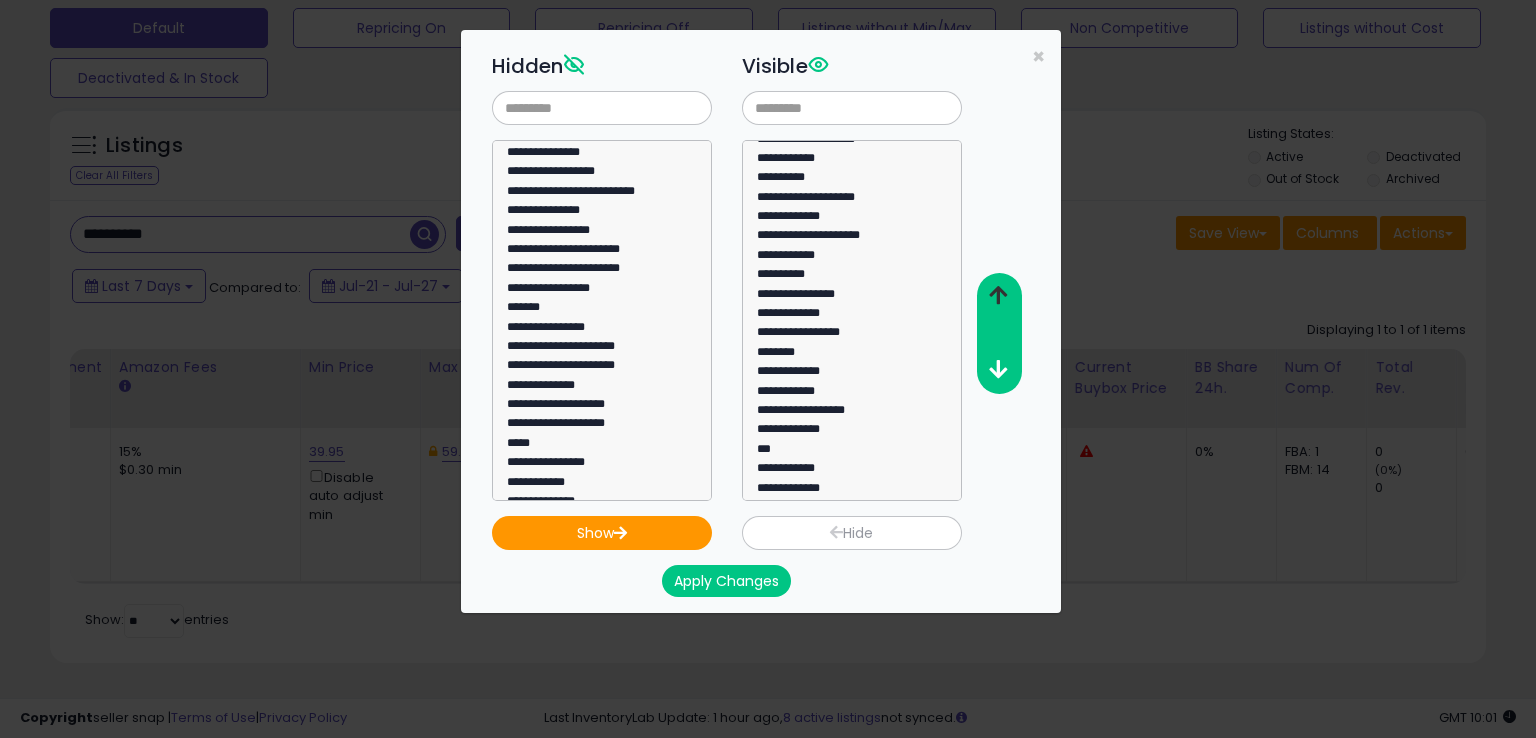 click at bounding box center (998, 295) 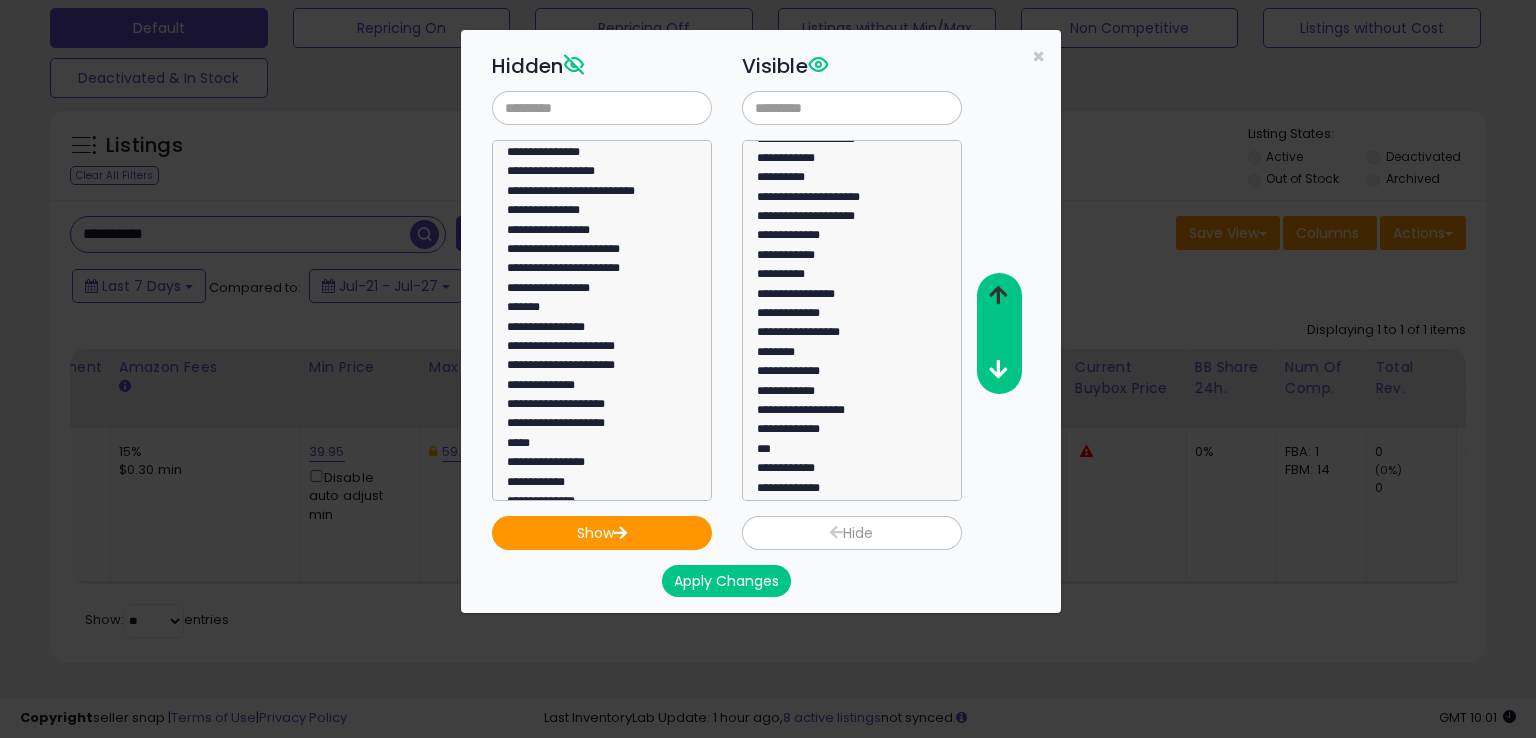 click at bounding box center (998, 295) 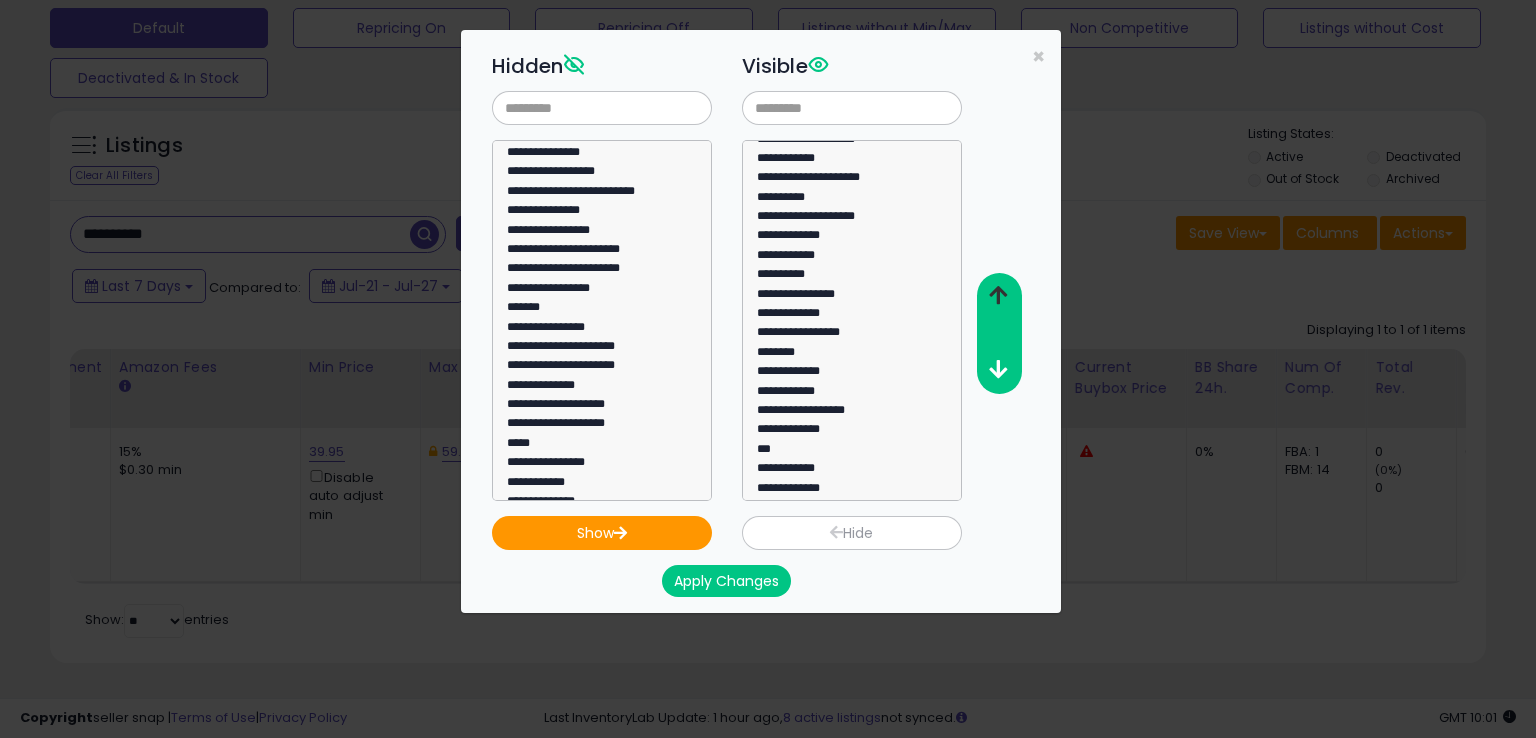 click at bounding box center [998, 295] 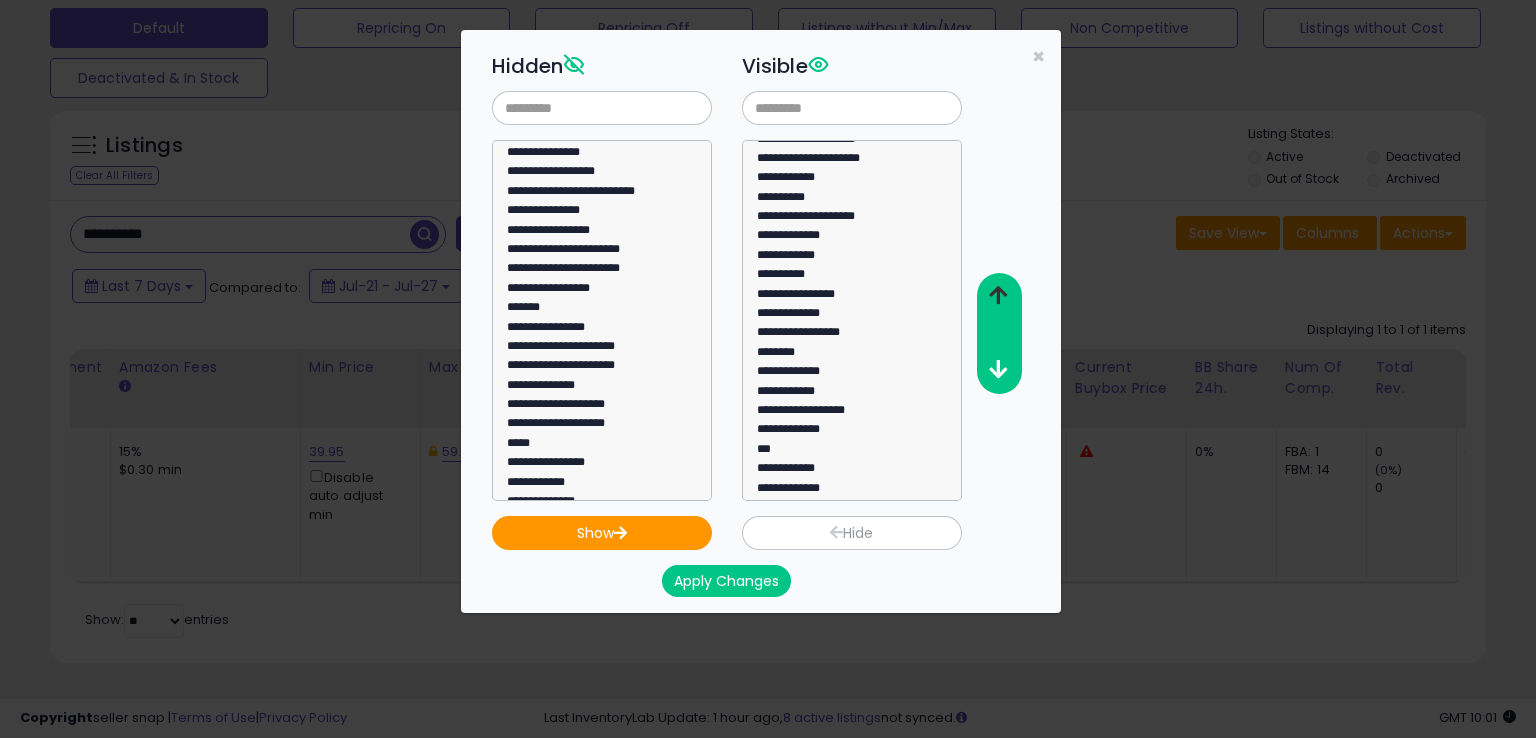 click at bounding box center (998, 295) 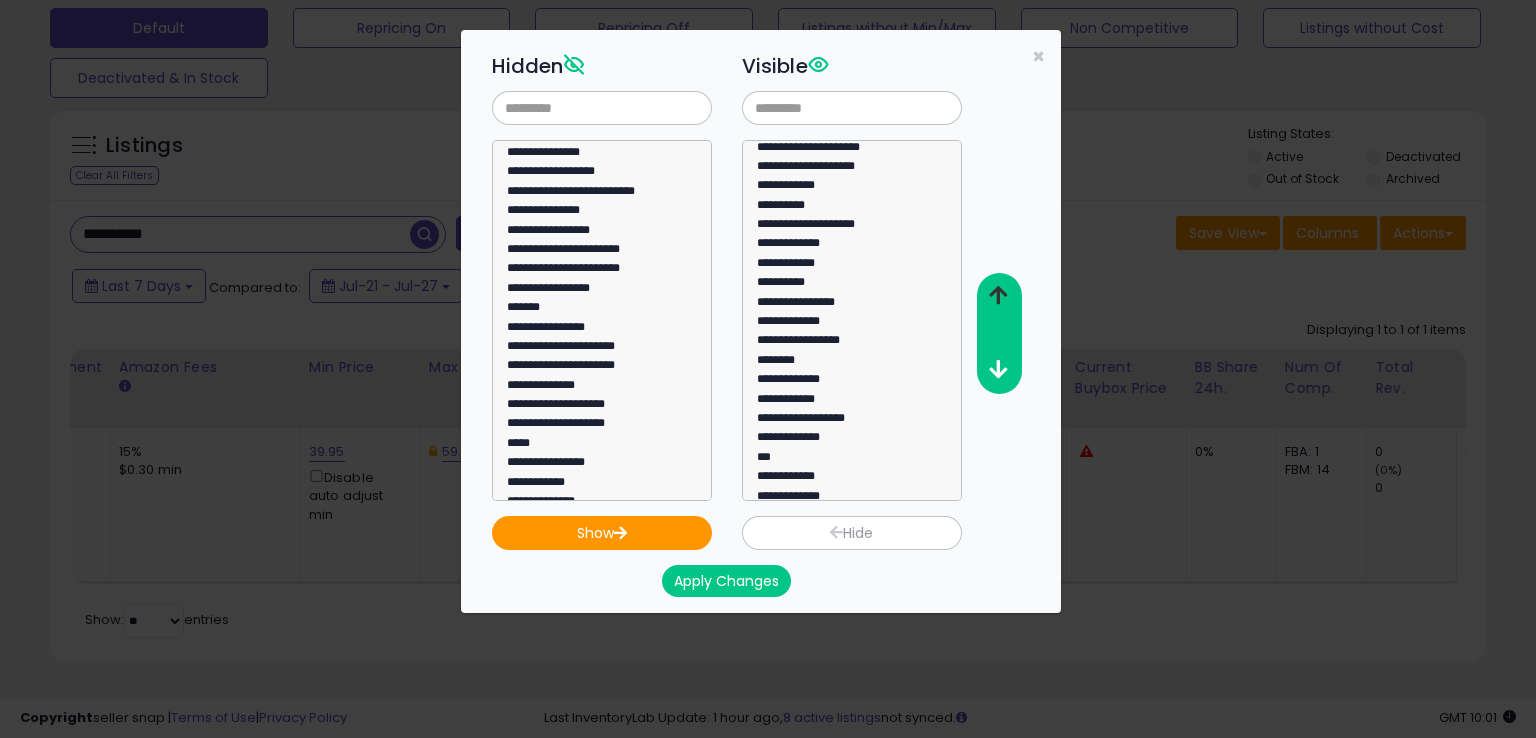 click at bounding box center (998, 295) 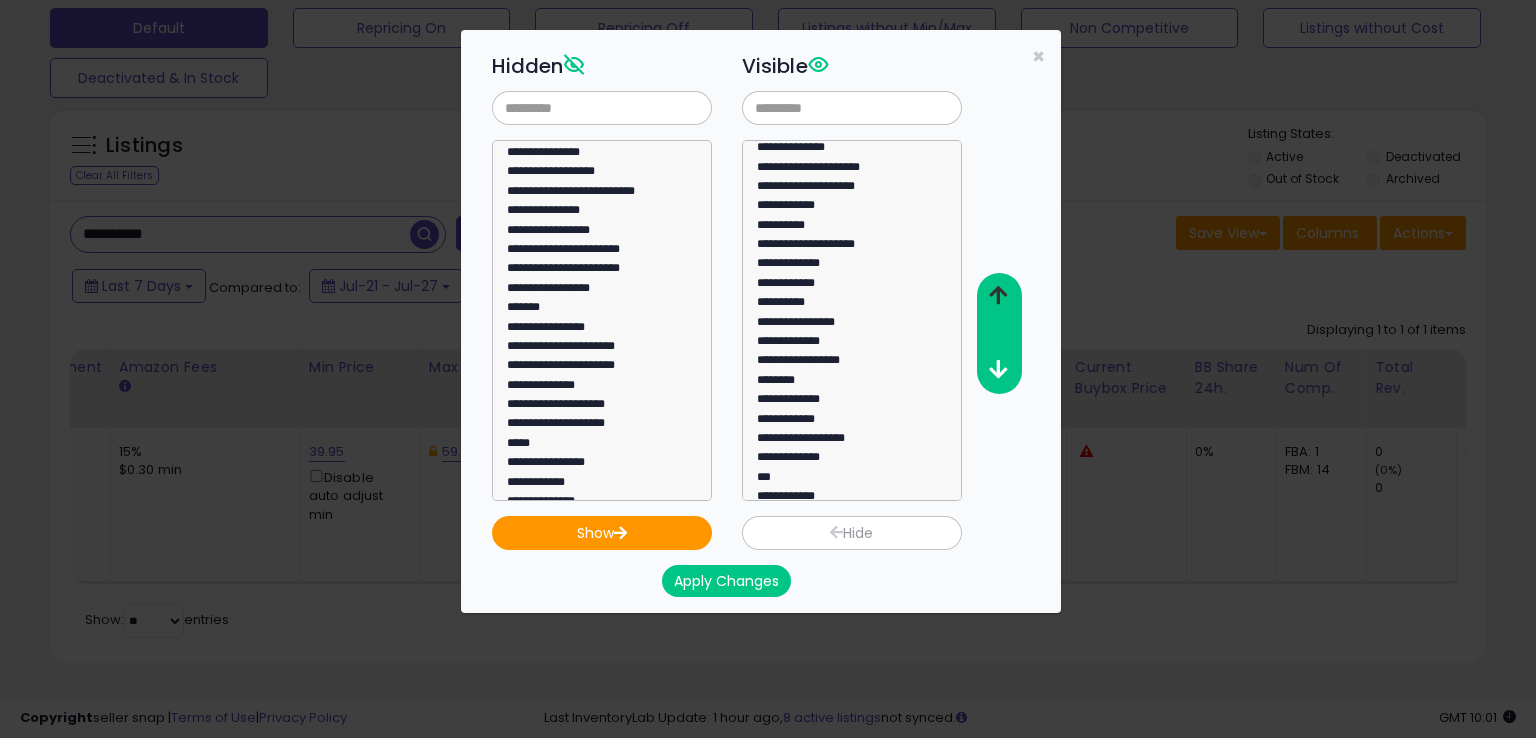 click at bounding box center [998, 295] 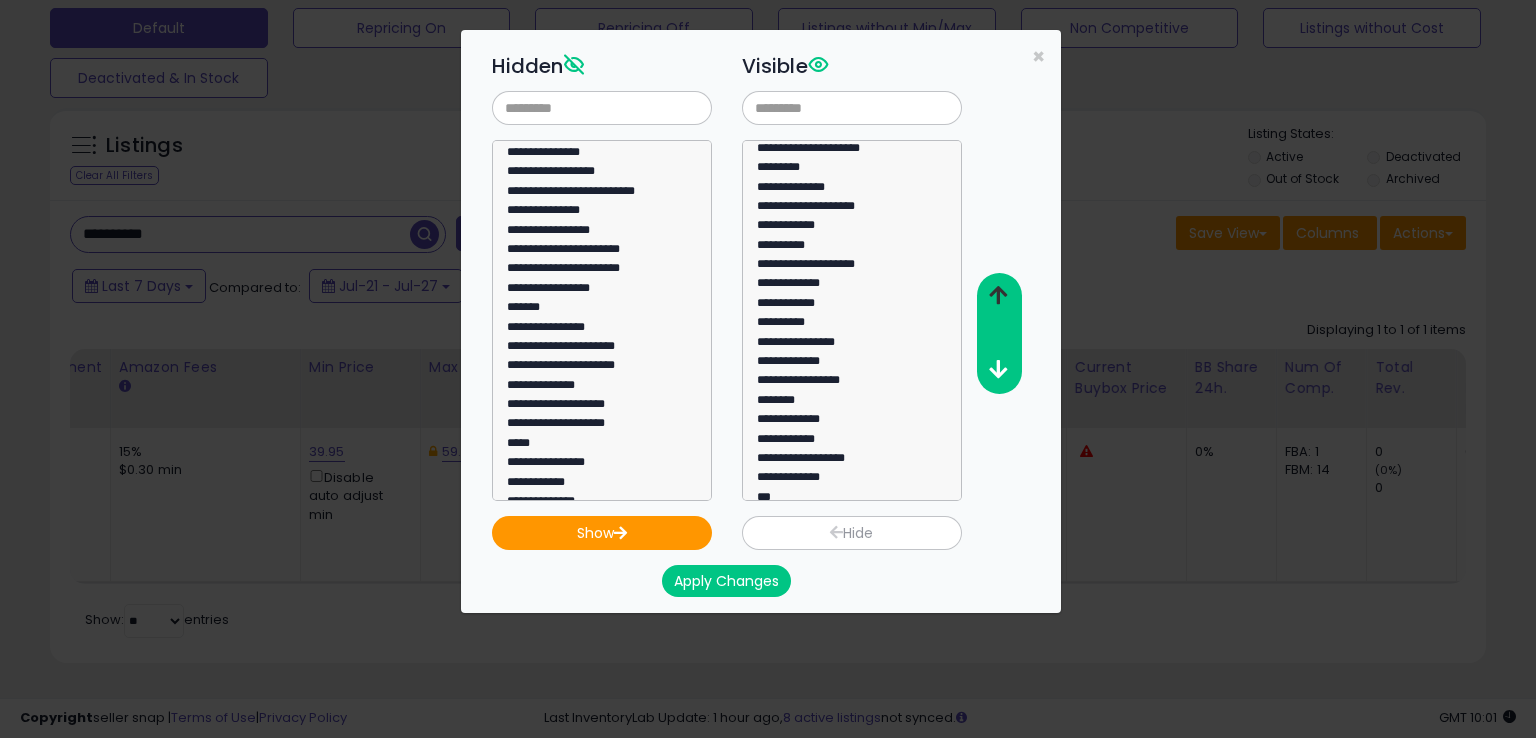 click at bounding box center (998, 295) 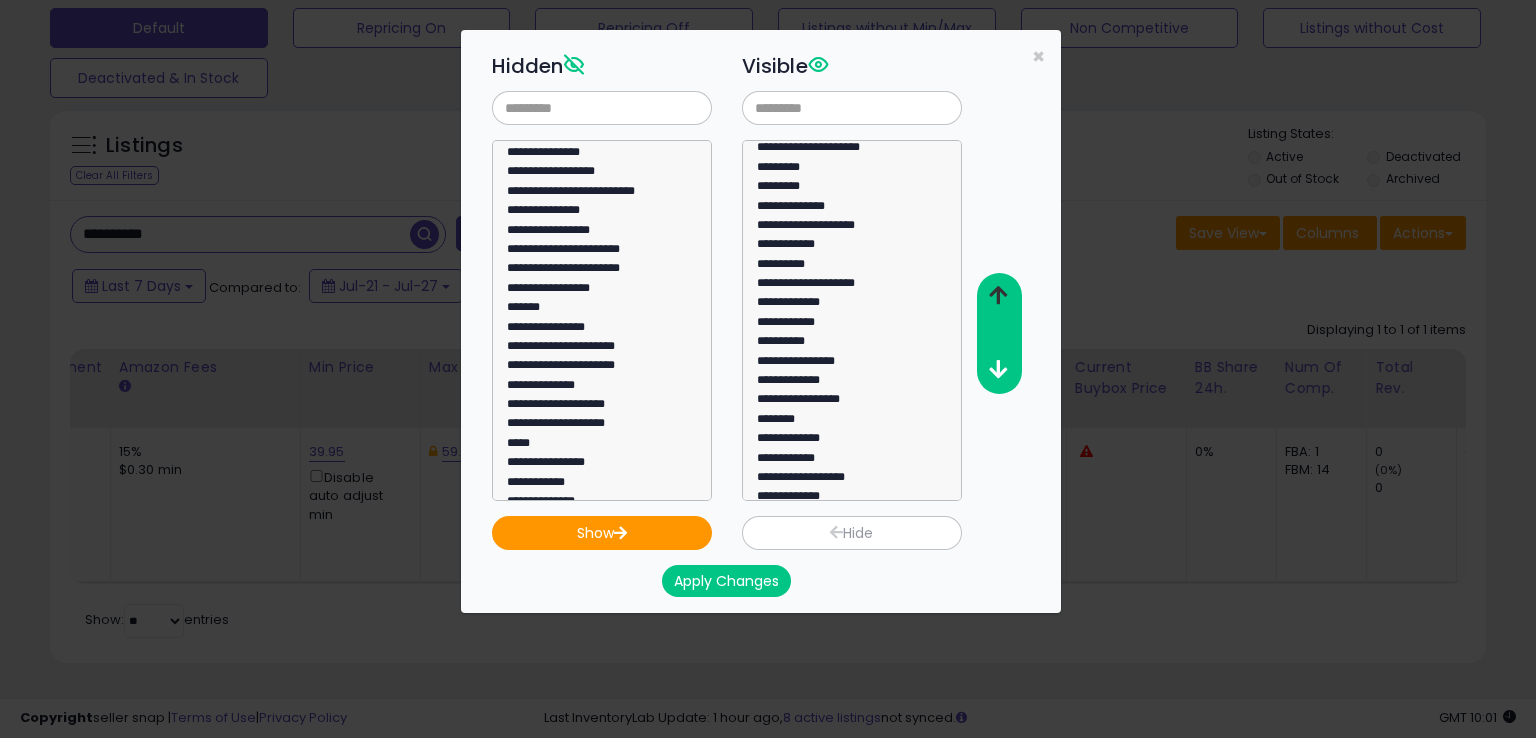 click at bounding box center [998, 295] 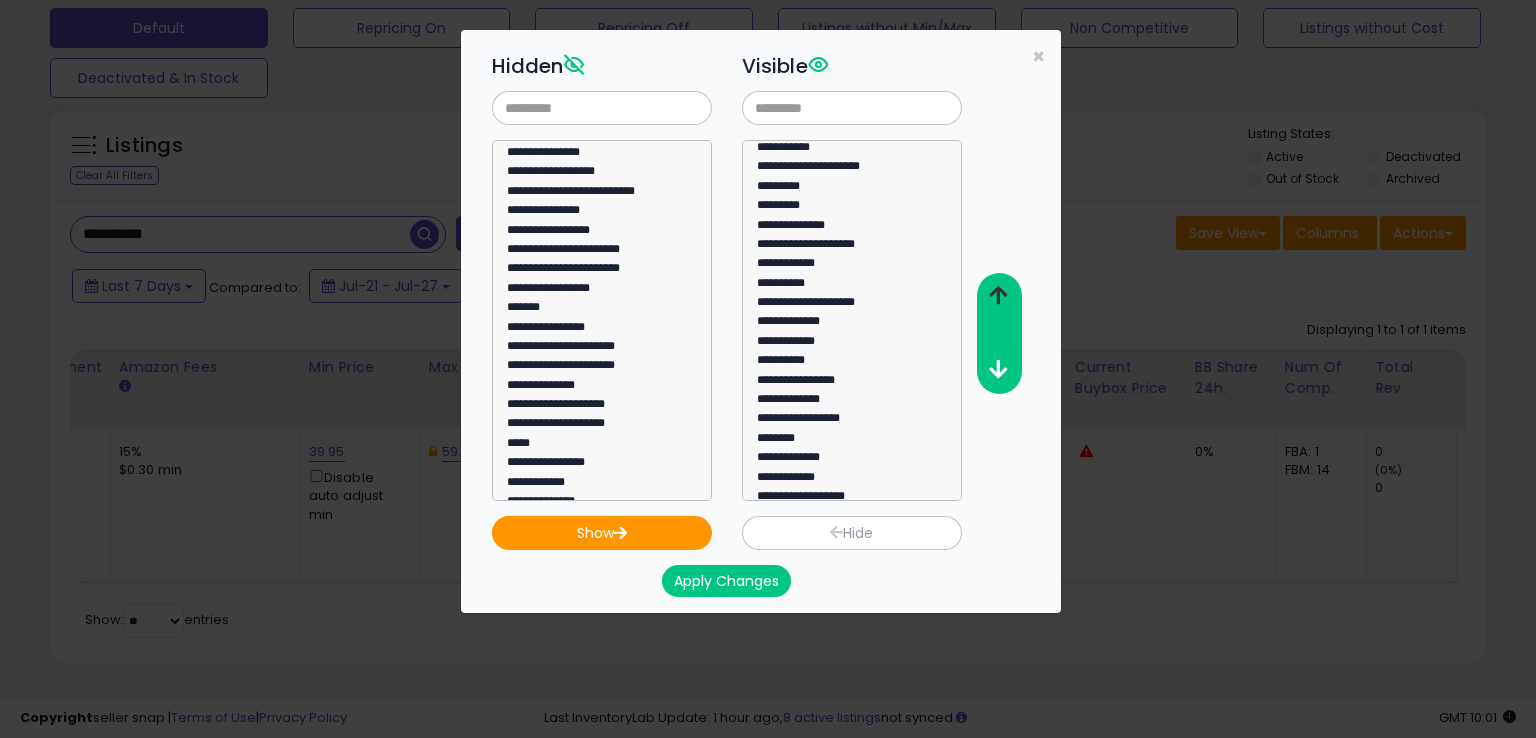 click at bounding box center [998, 295] 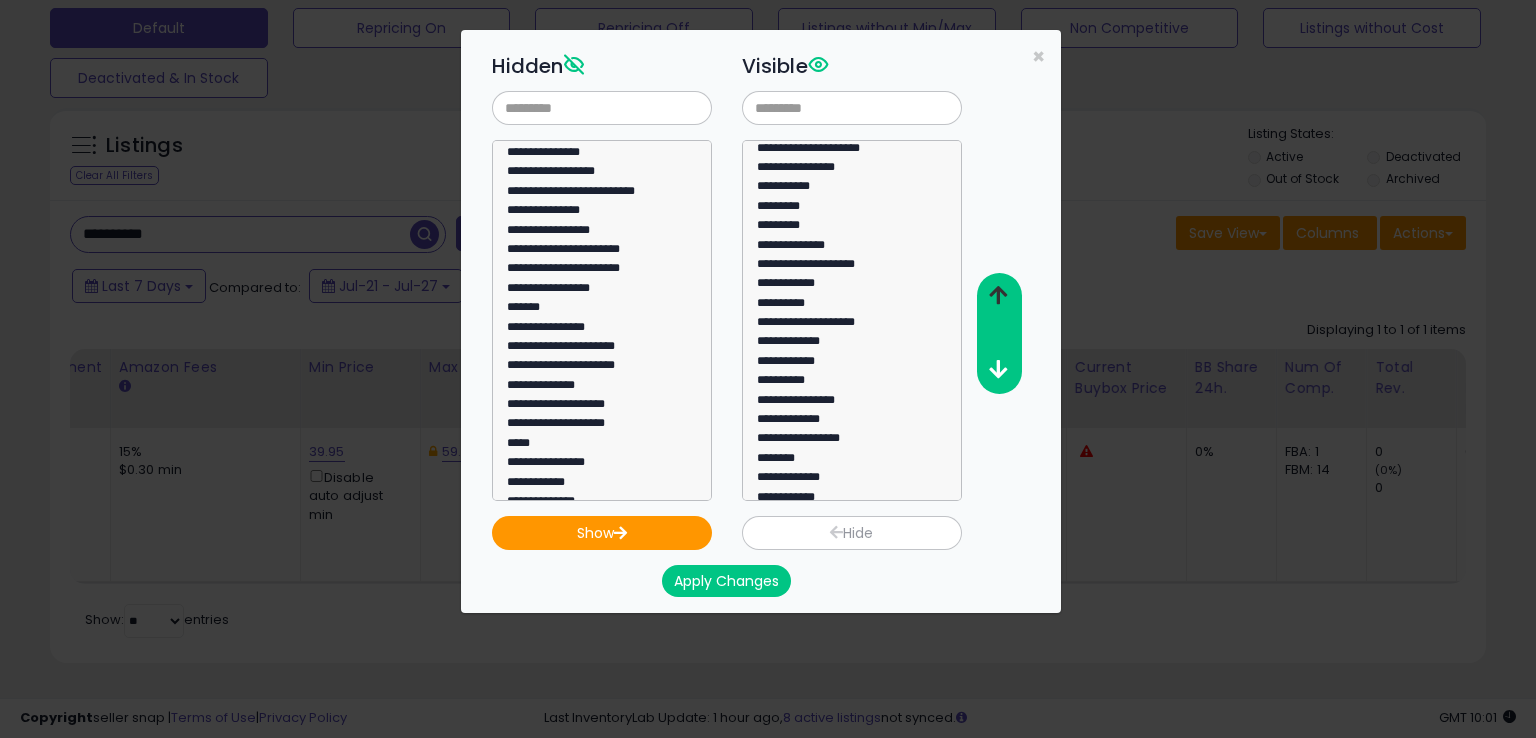 click at bounding box center [998, 295] 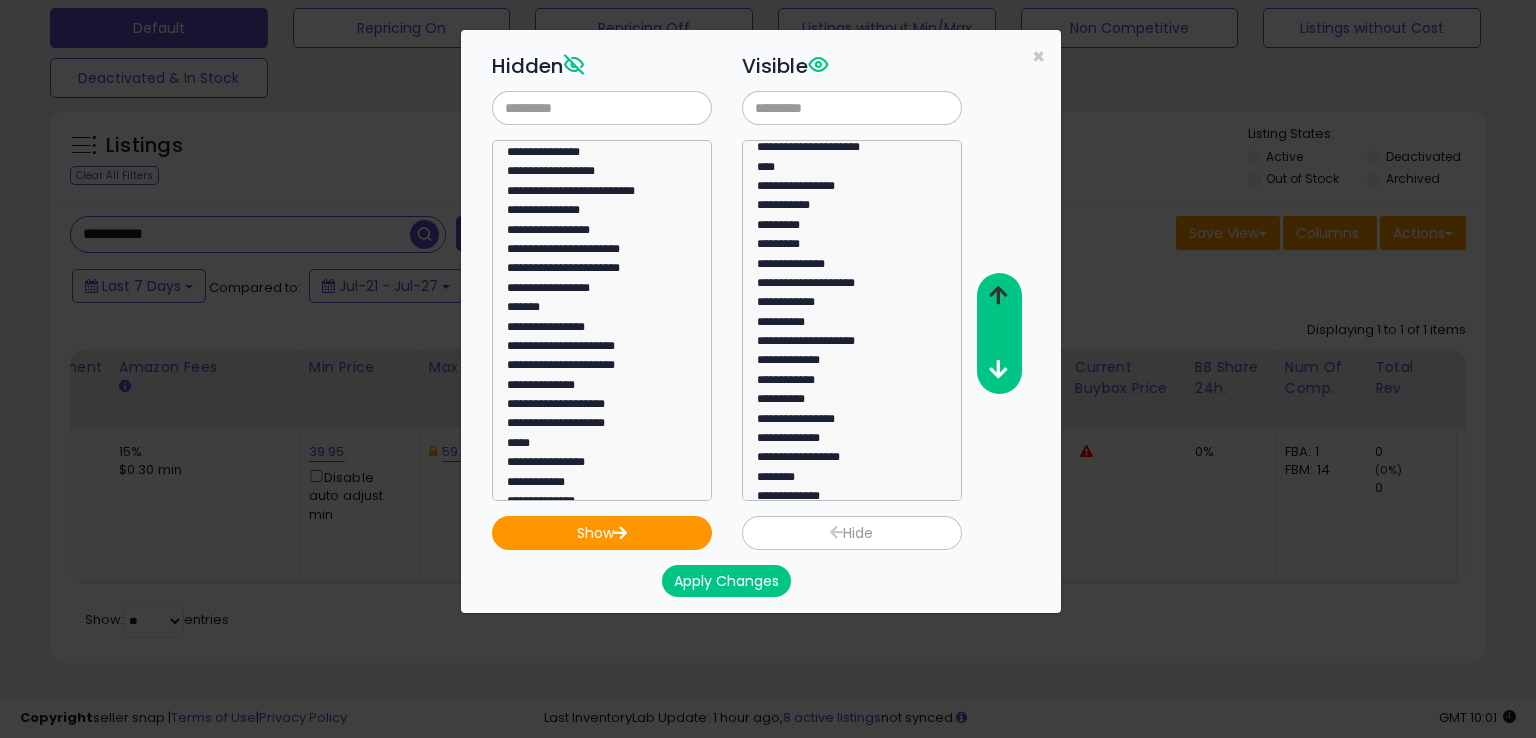 click at bounding box center (998, 295) 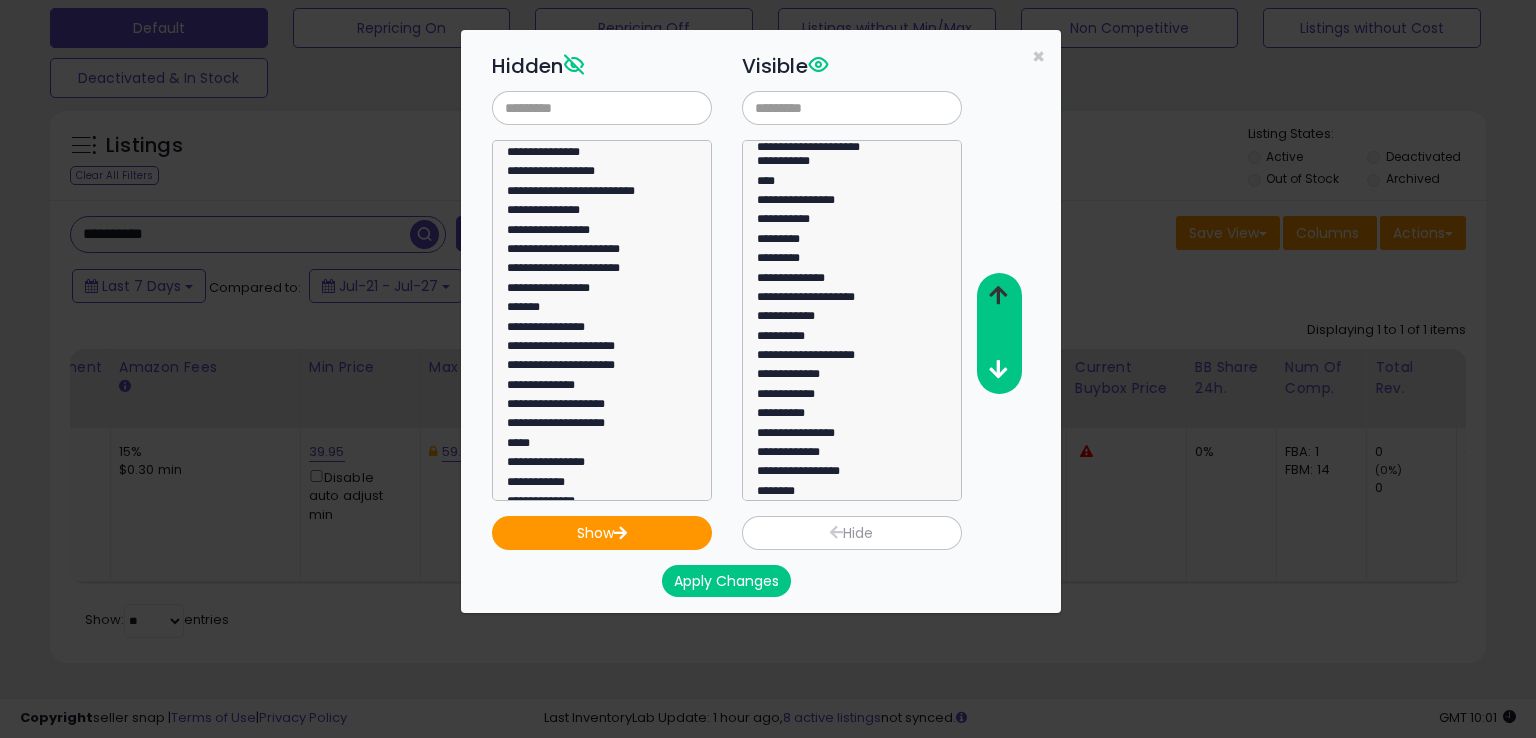 click at bounding box center (998, 295) 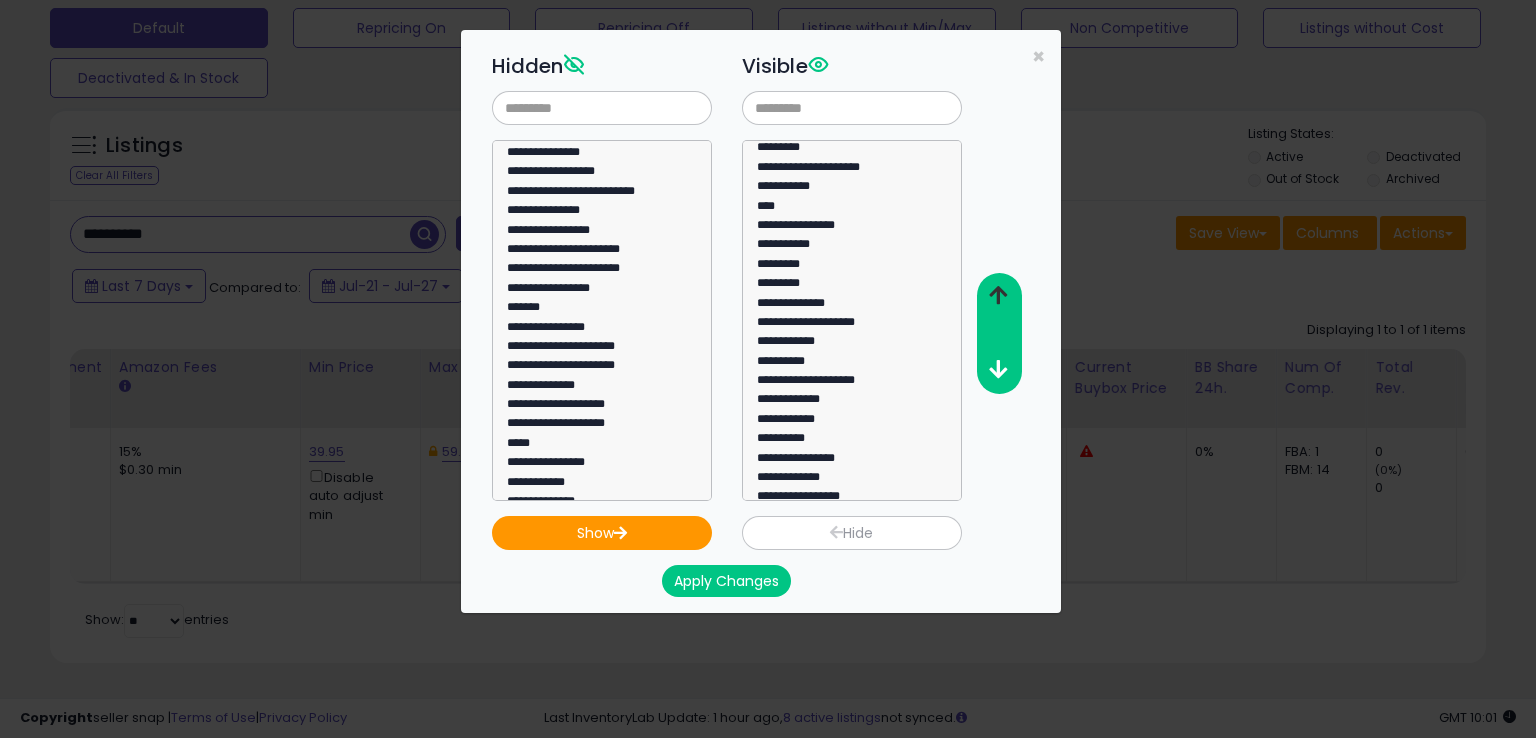 click at bounding box center [998, 295] 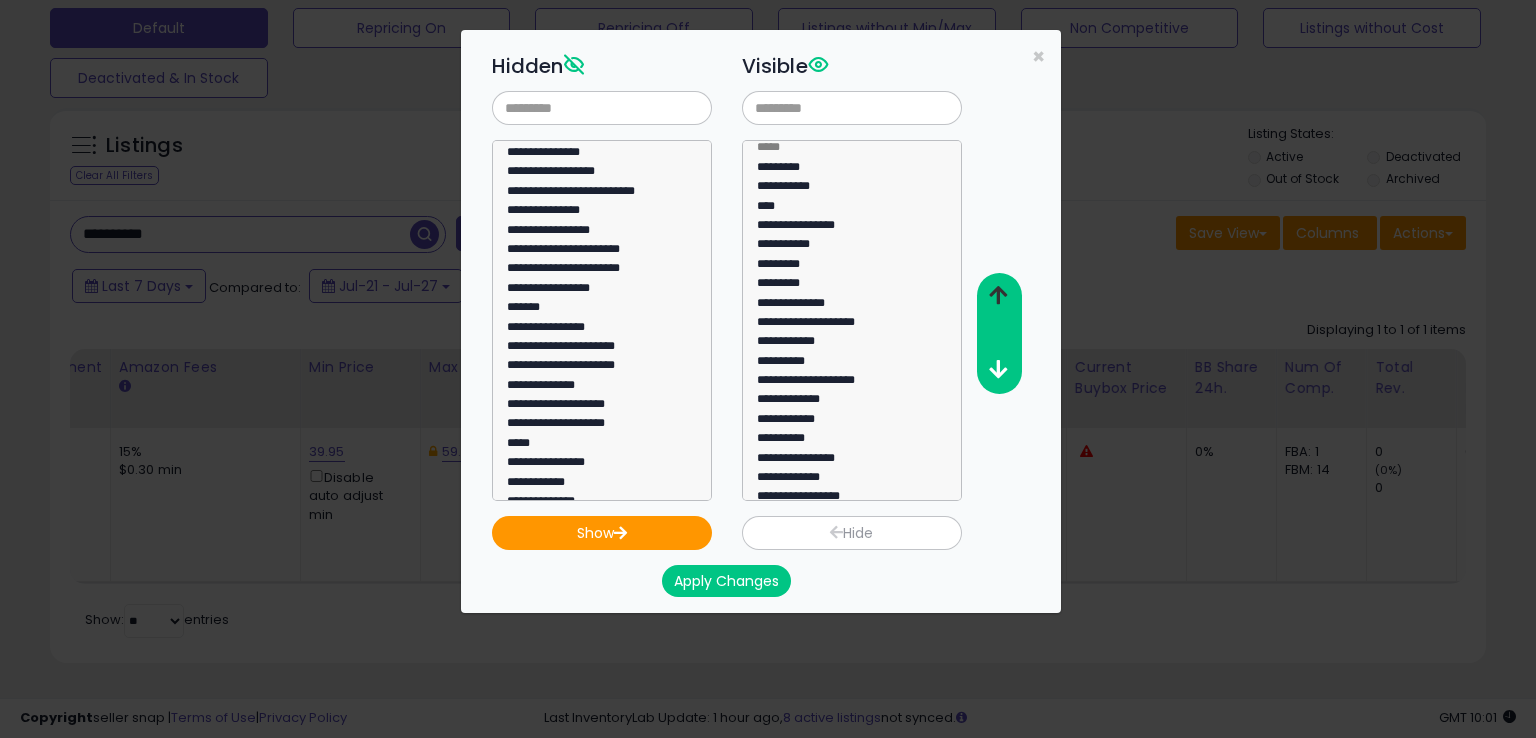 scroll, scrollTop: 4, scrollLeft: 0, axis: vertical 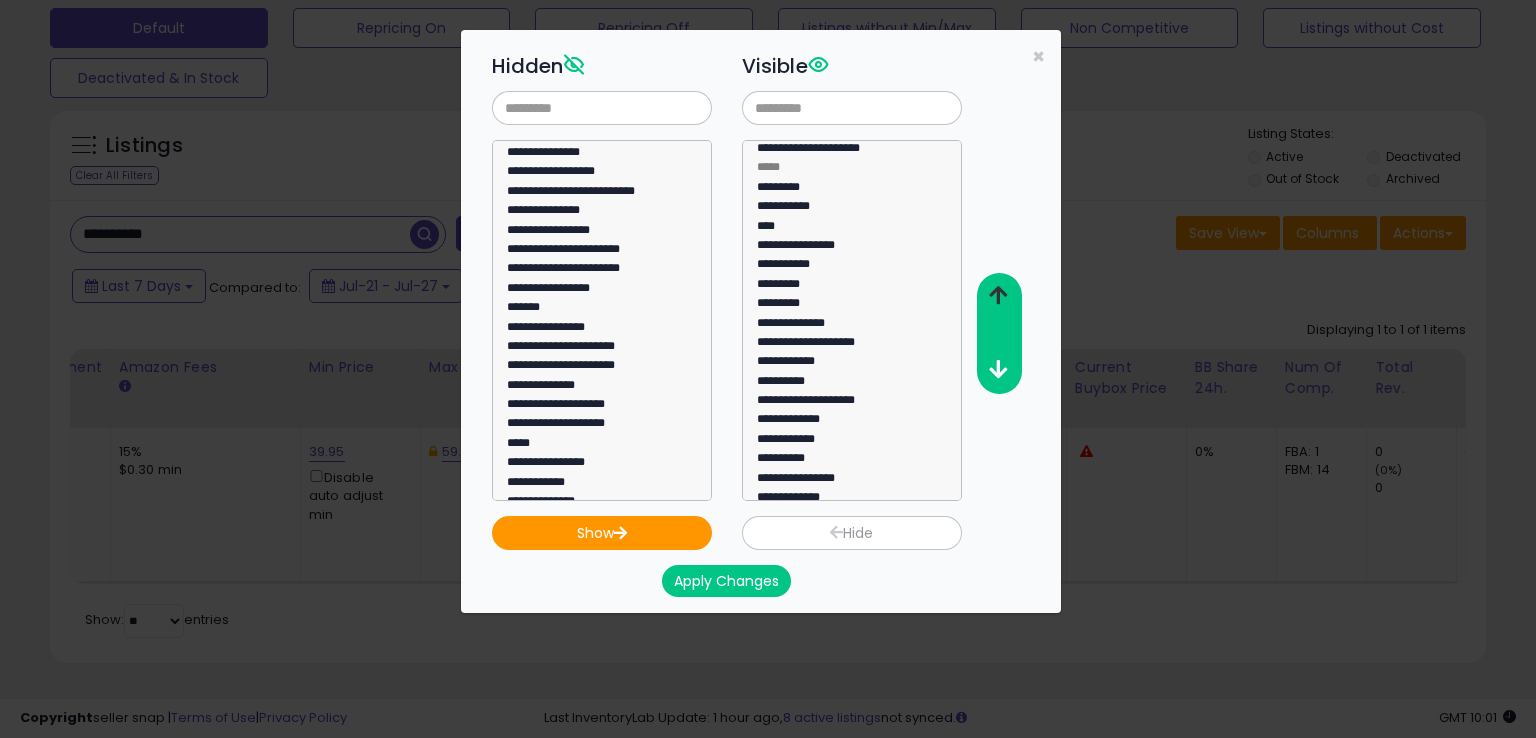 click at bounding box center [998, 295] 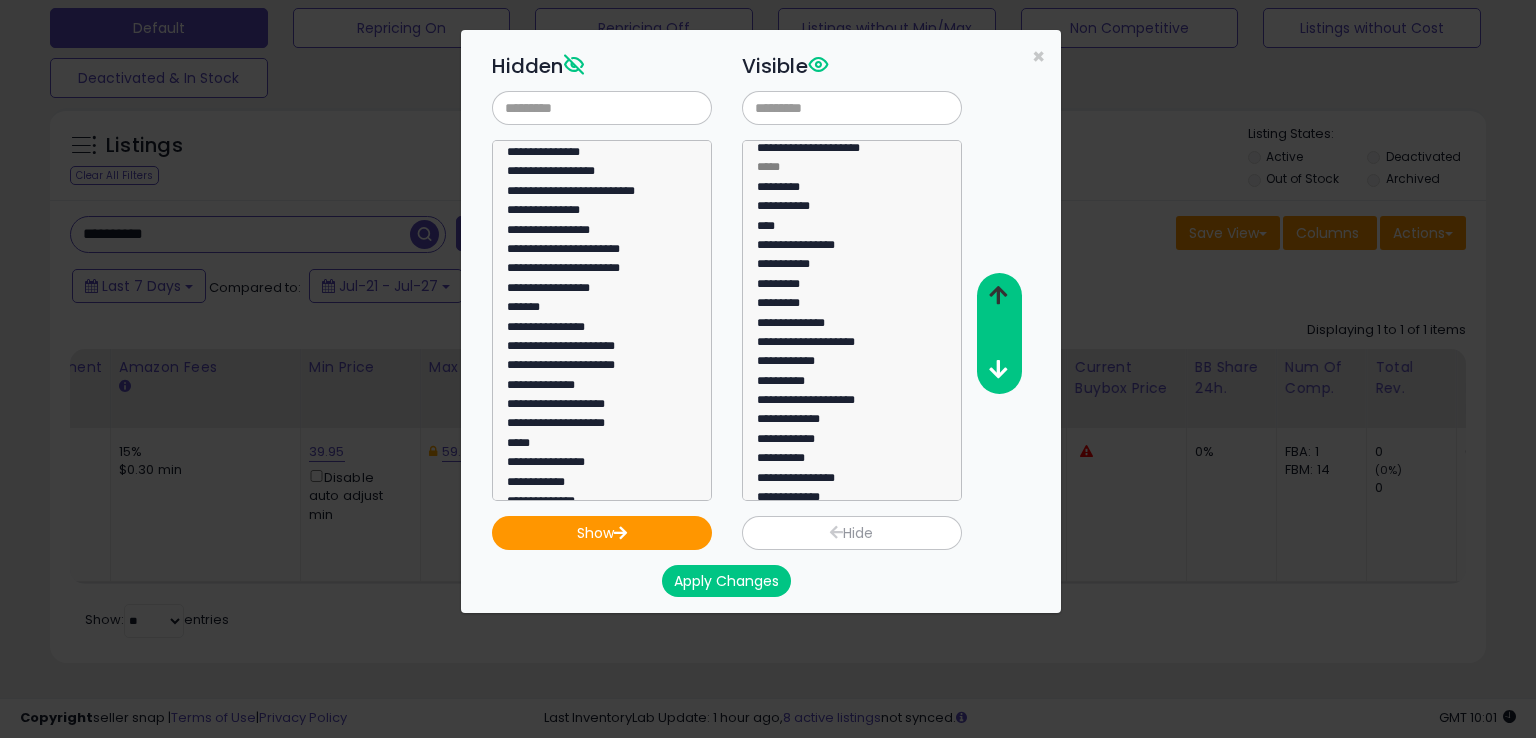click at bounding box center [998, 295] 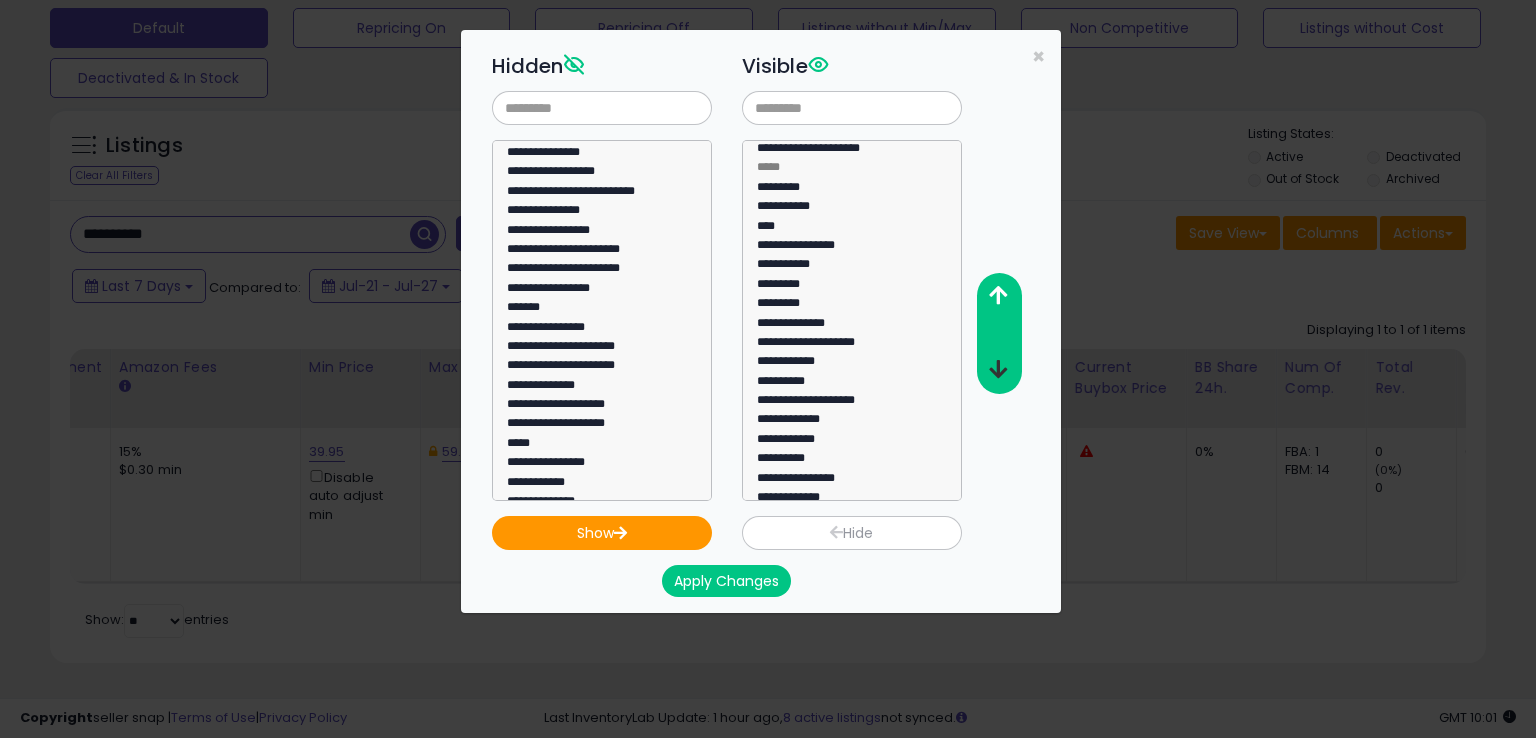 click at bounding box center [998, 369] 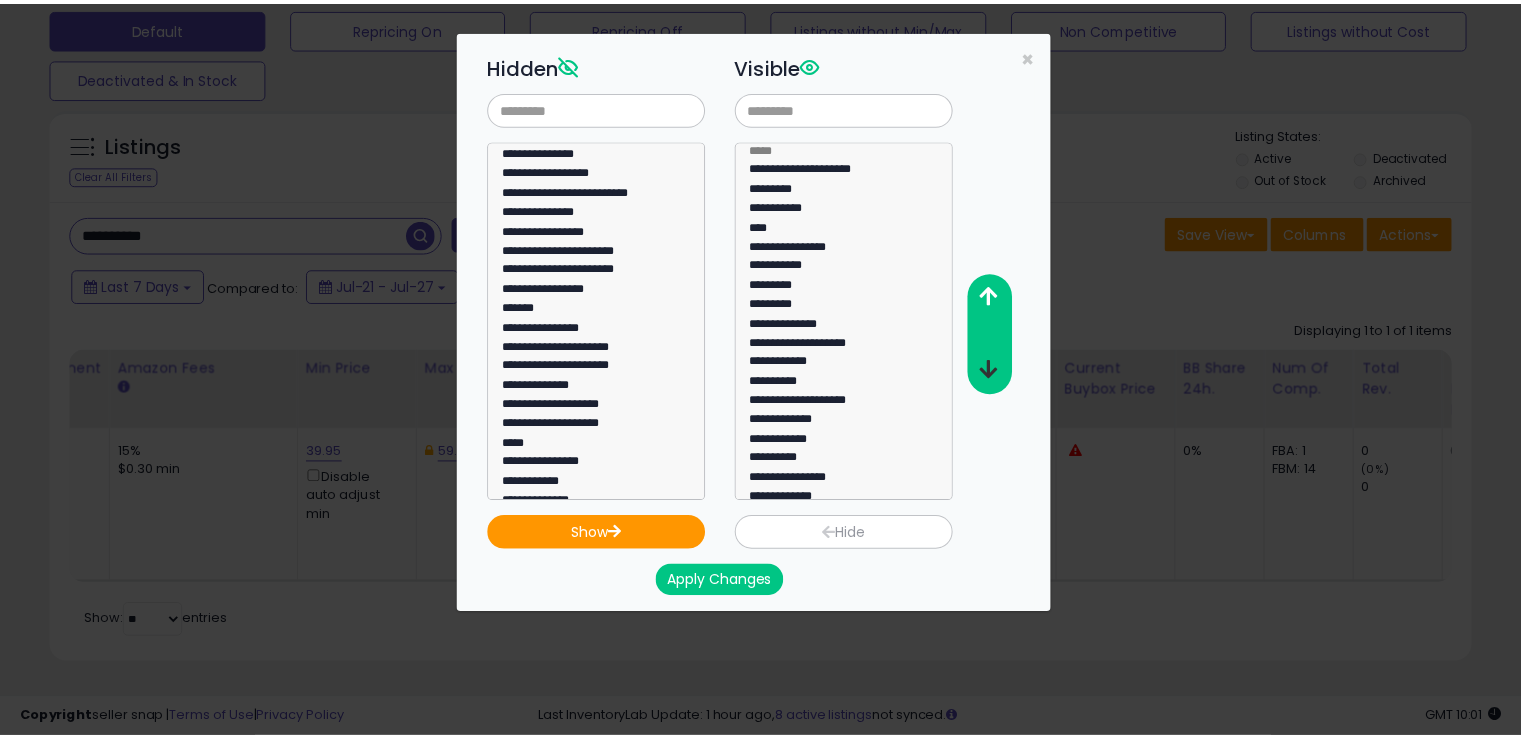 scroll, scrollTop: 0, scrollLeft: 0, axis: both 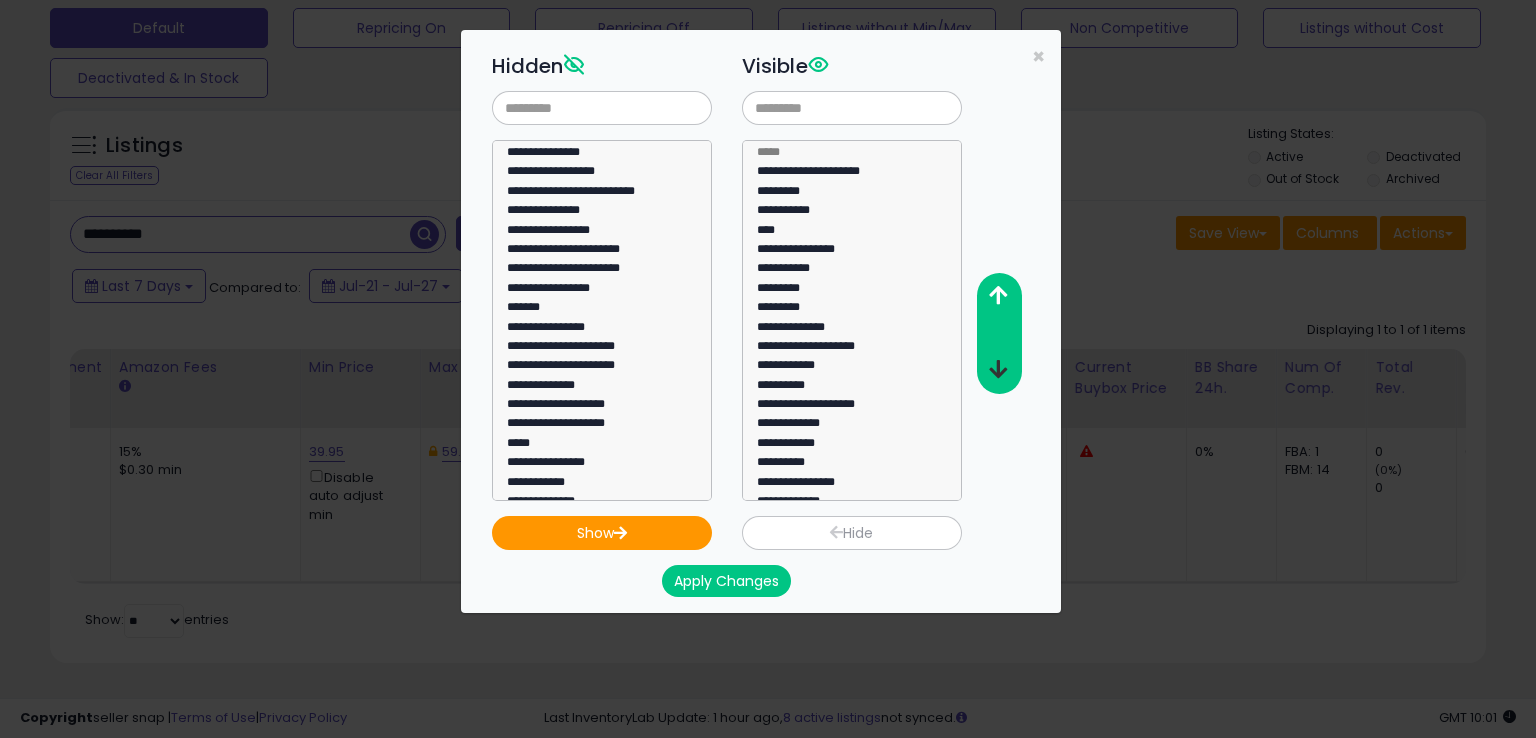 click at bounding box center (998, 369) 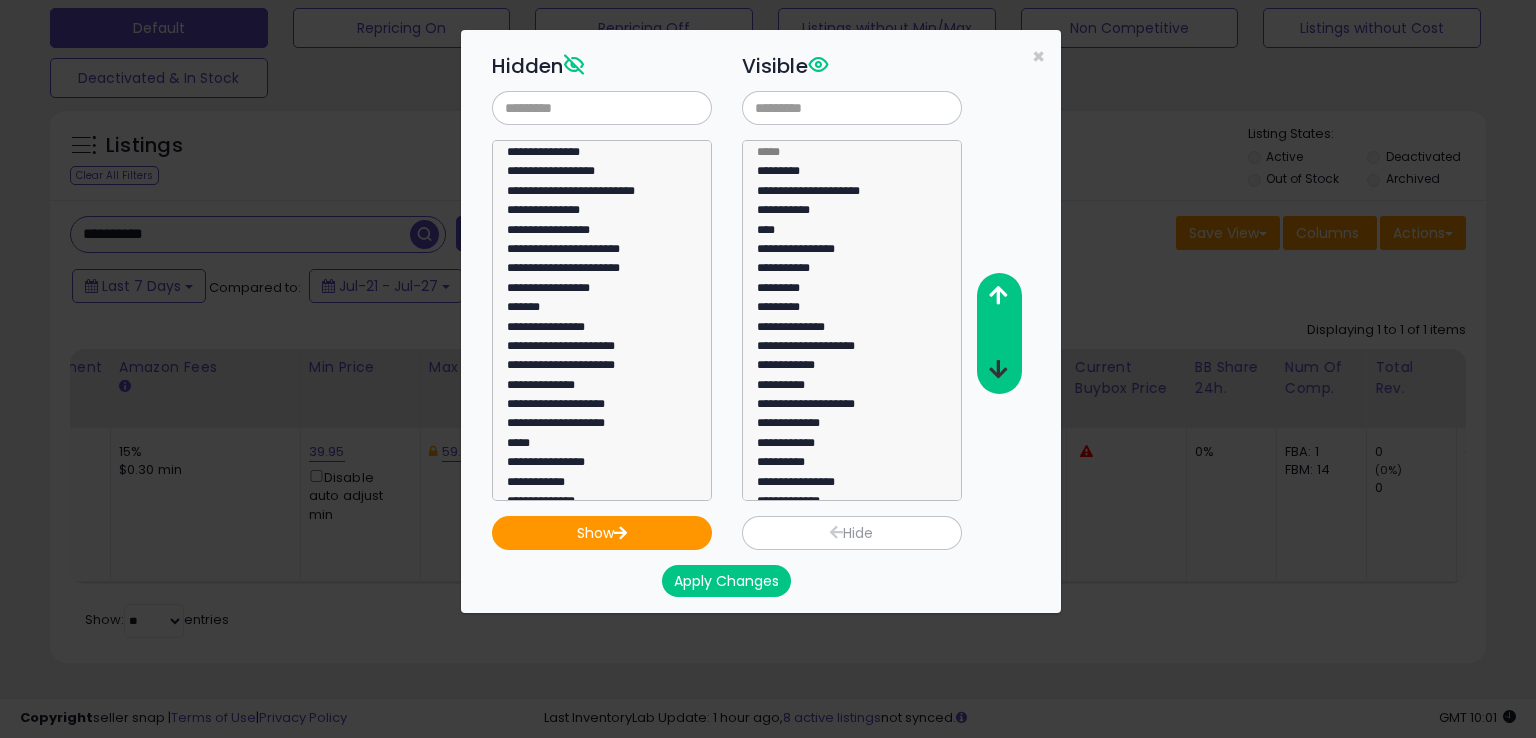 click at bounding box center (998, 369) 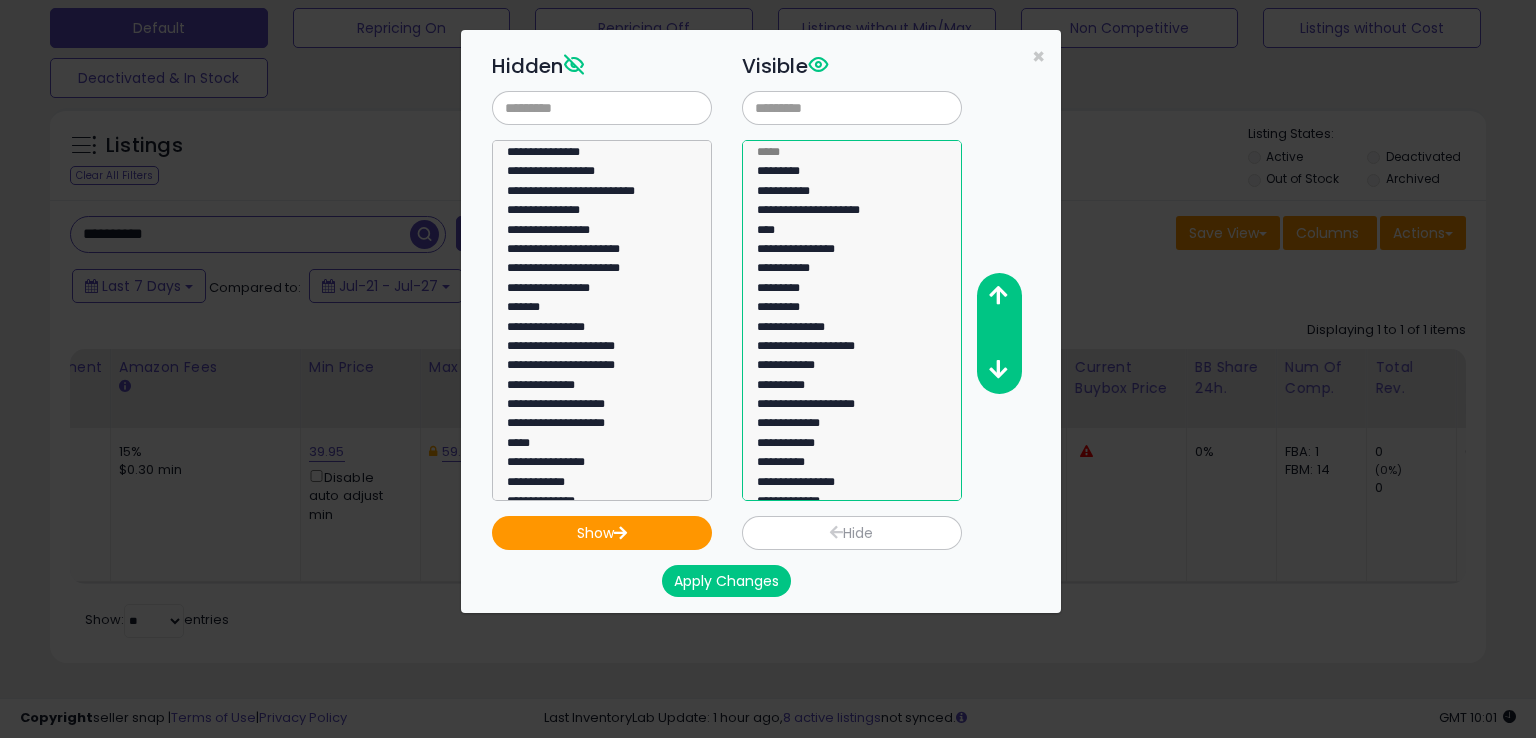 select on "**********" 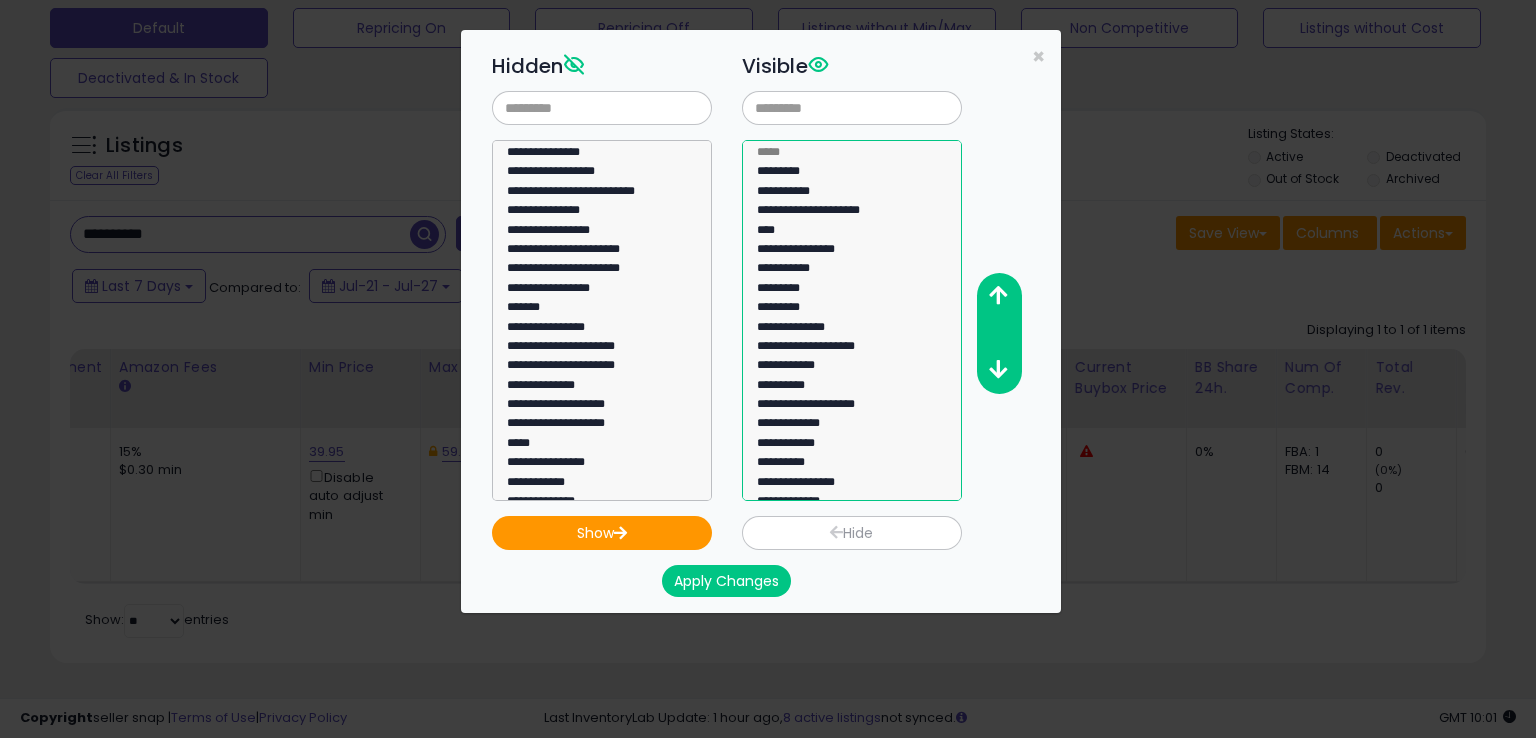 click on "**********" 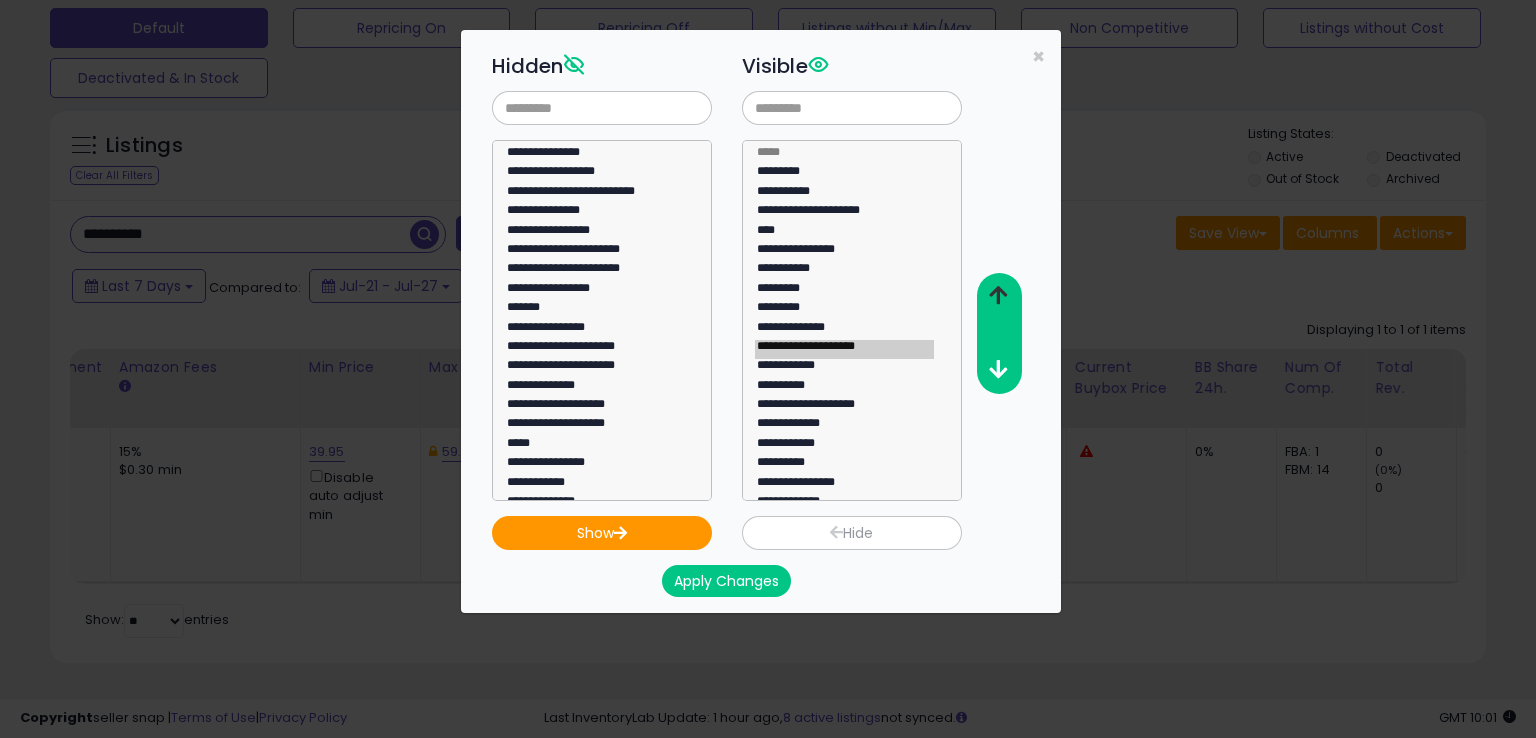 click at bounding box center [998, 295] 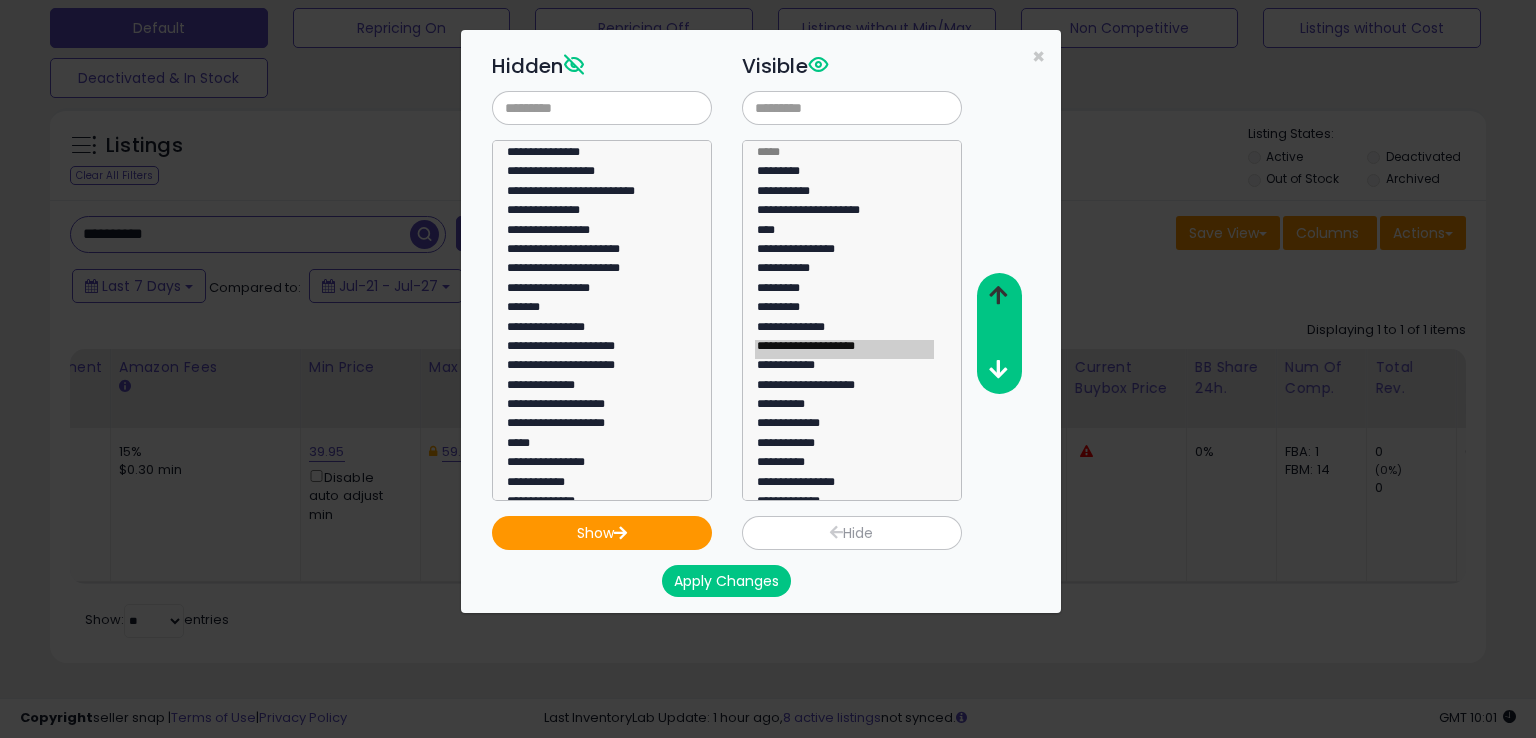 click at bounding box center (998, 295) 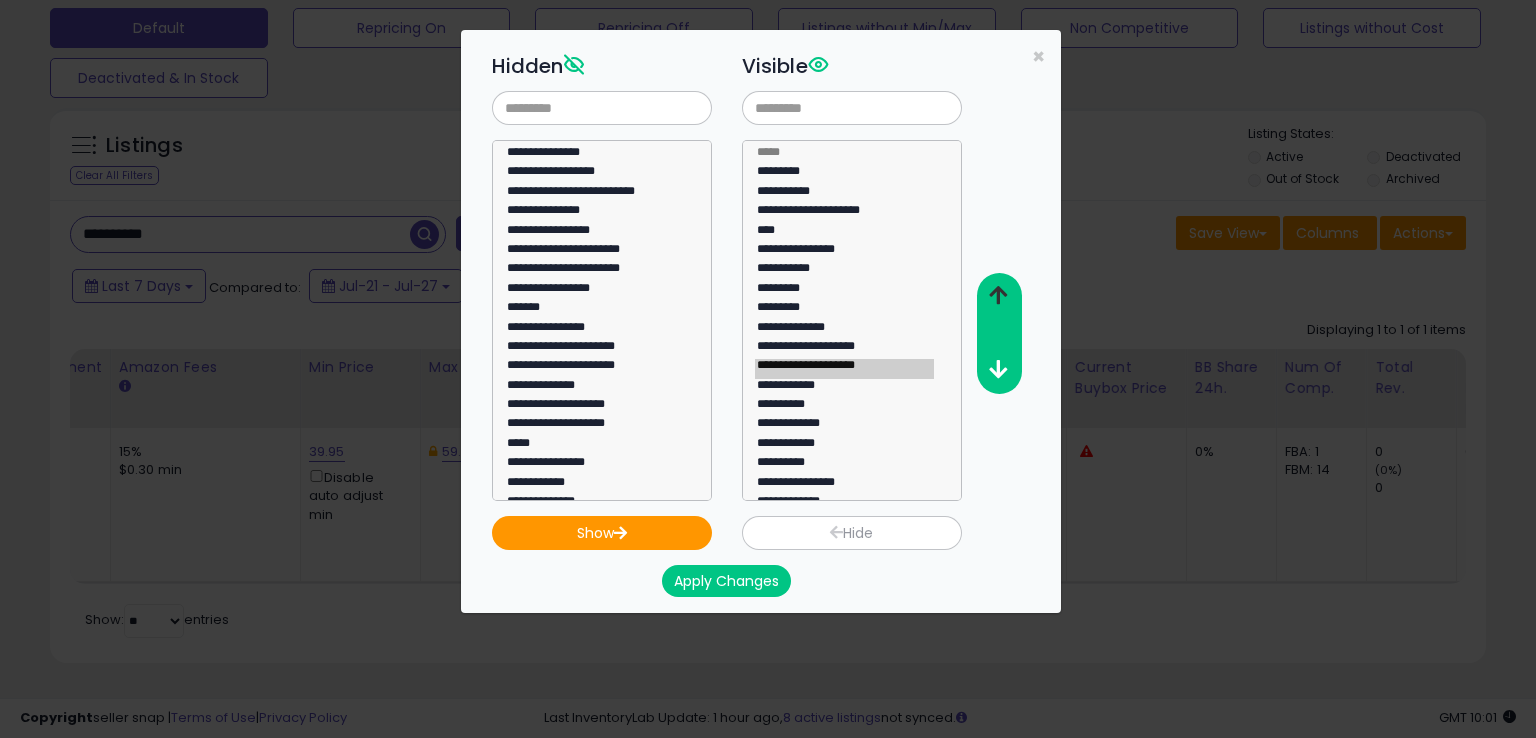 click at bounding box center [998, 295] 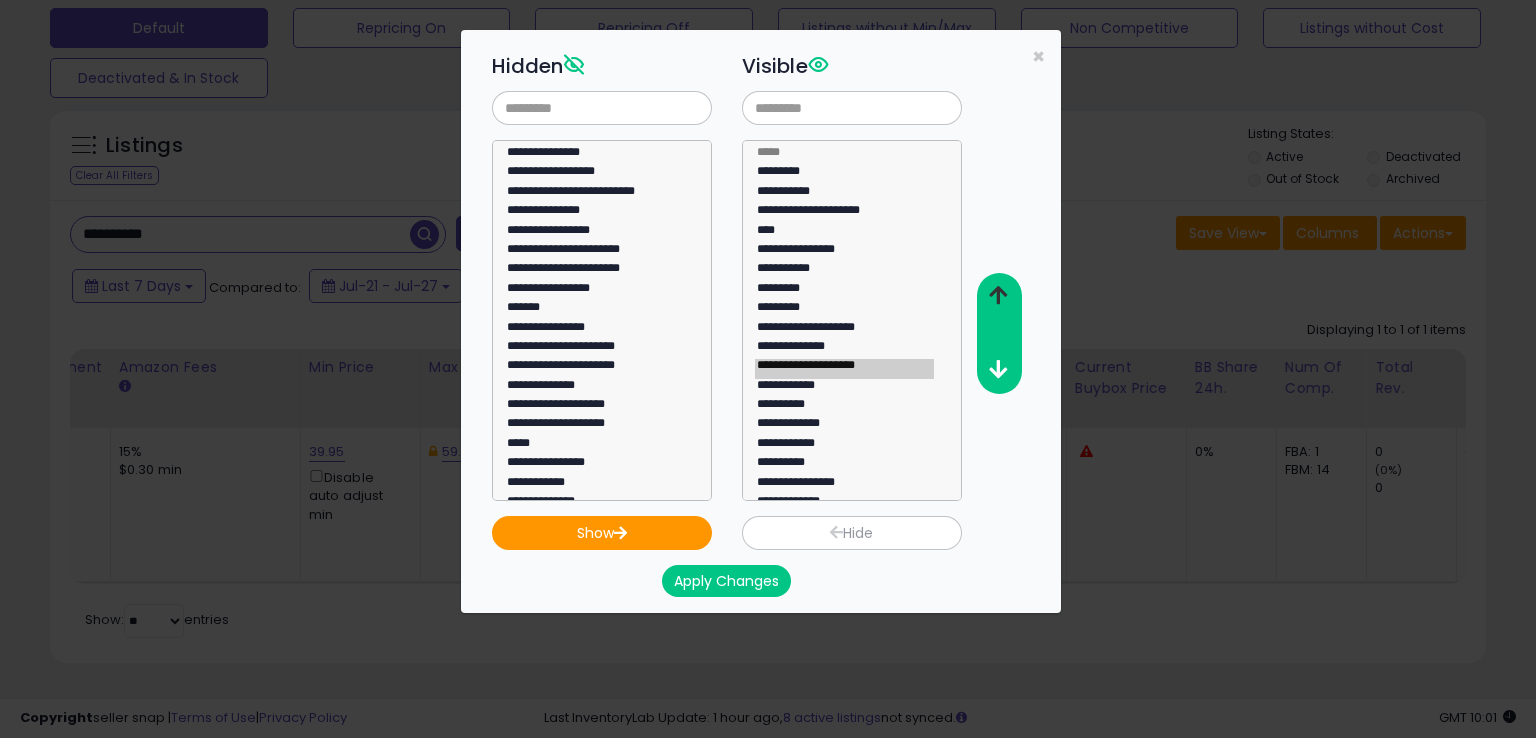 click at bounding box center (998, 295) 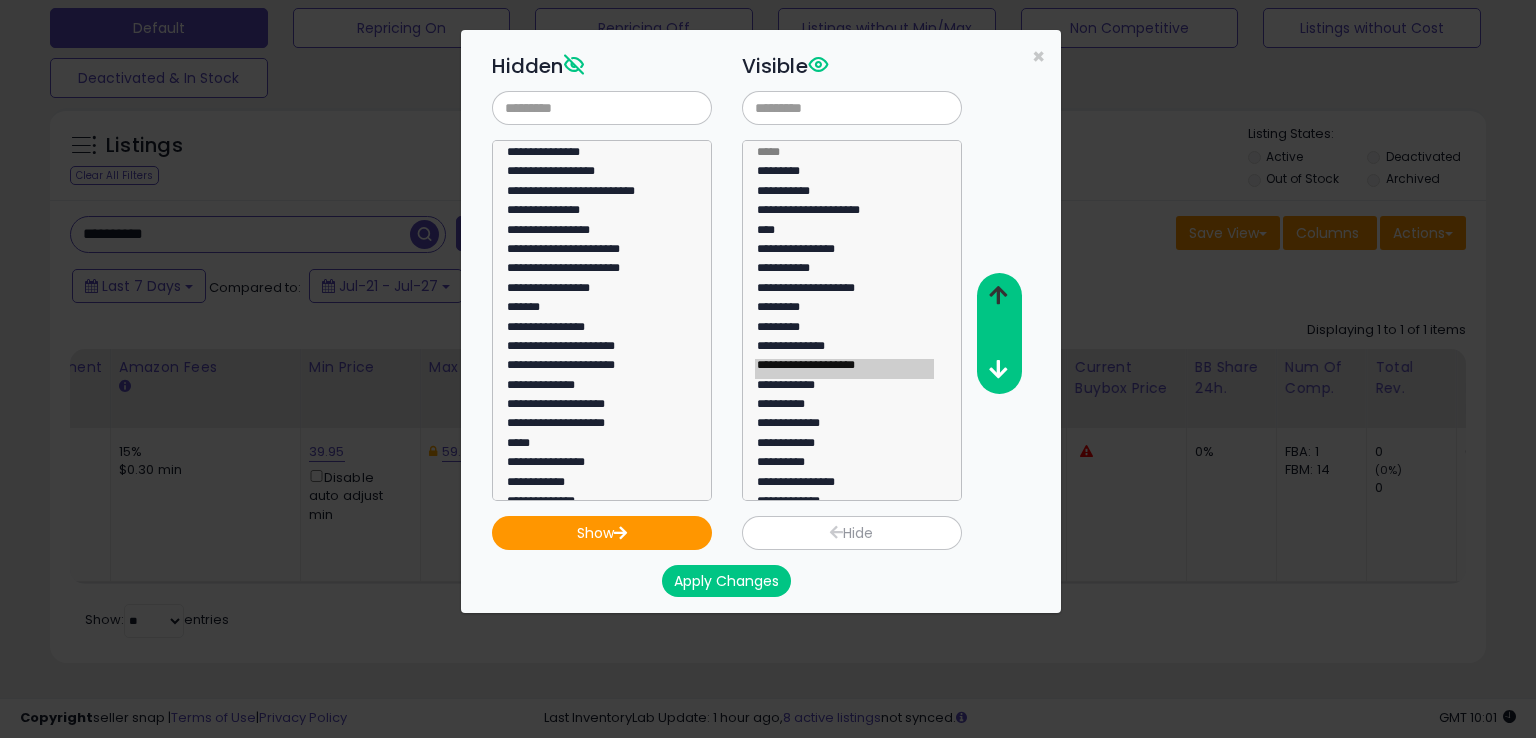 click at bounding box center (998, 295) 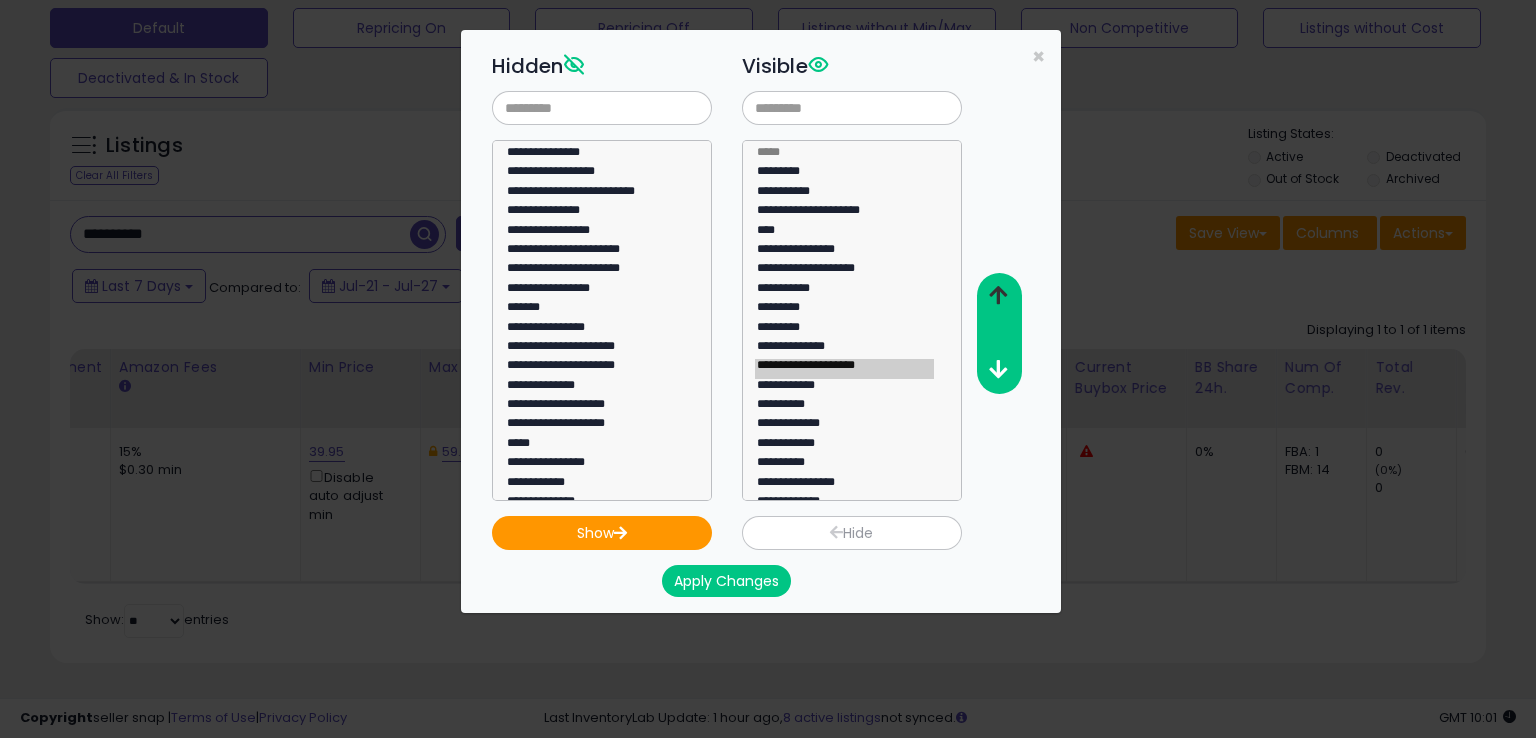 click at bounding box center (998, 295) 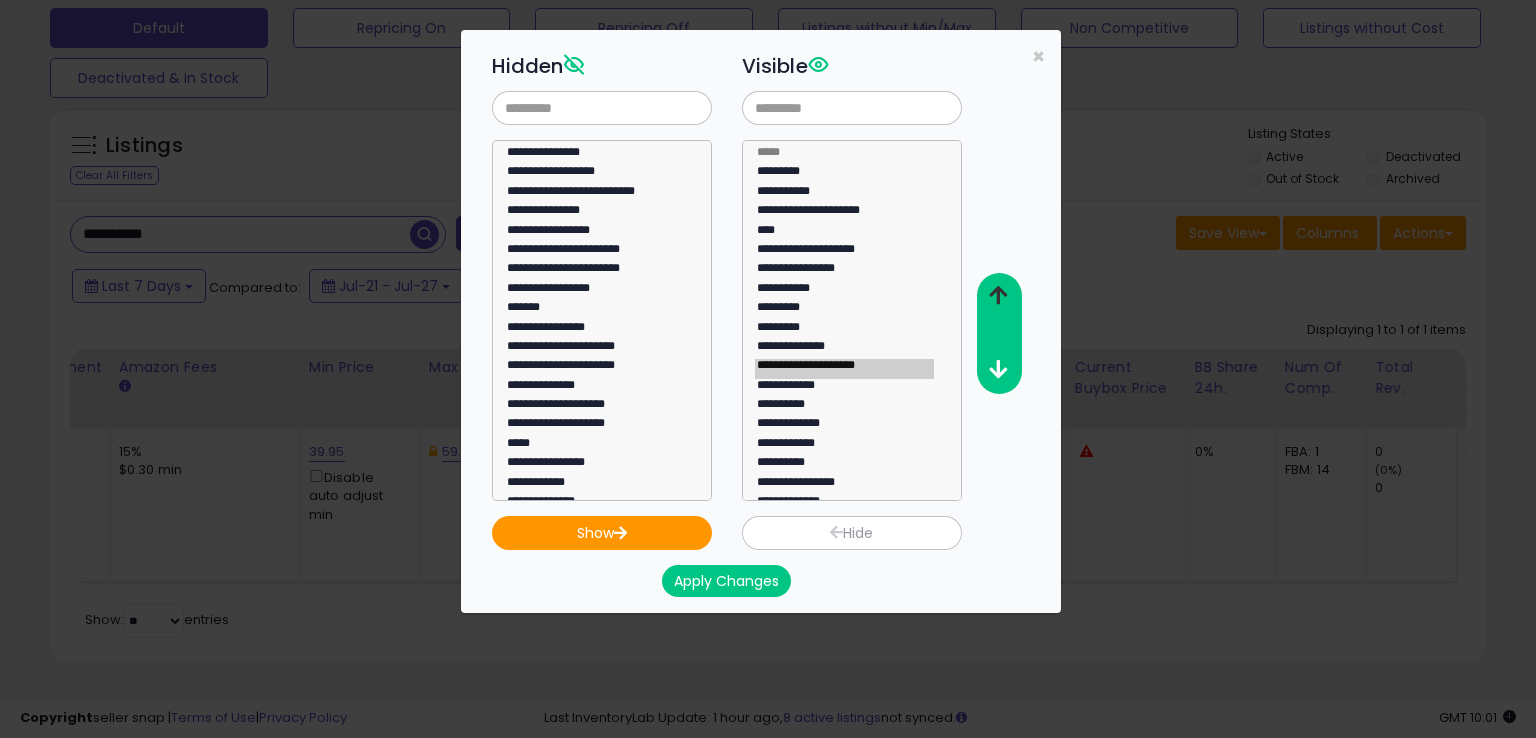 click at bounding box center (998, 295) 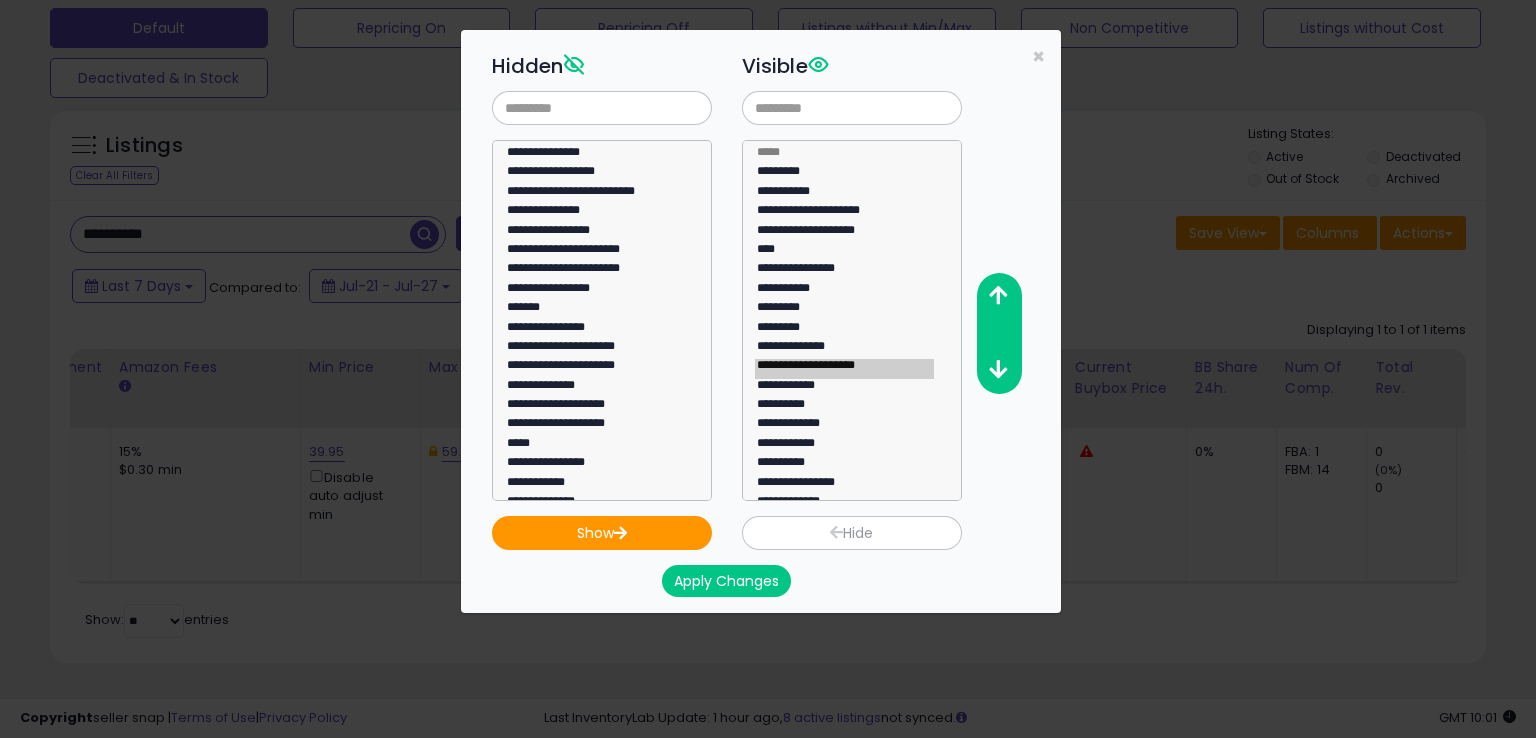 click on "Apply Changes" at bounding box center [726, 581] 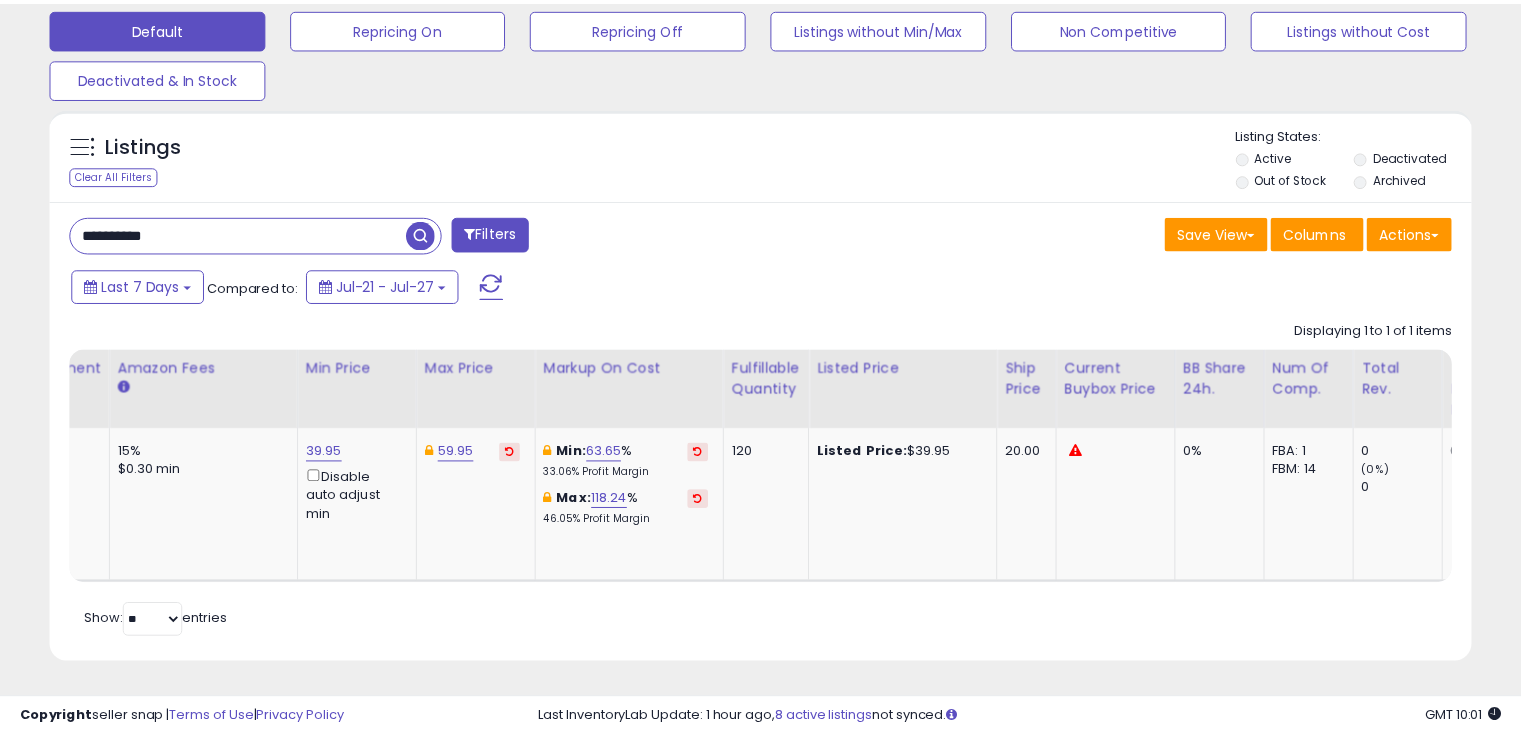 scroll, scrollTop: 409, scrollLeft: 822, axis: both 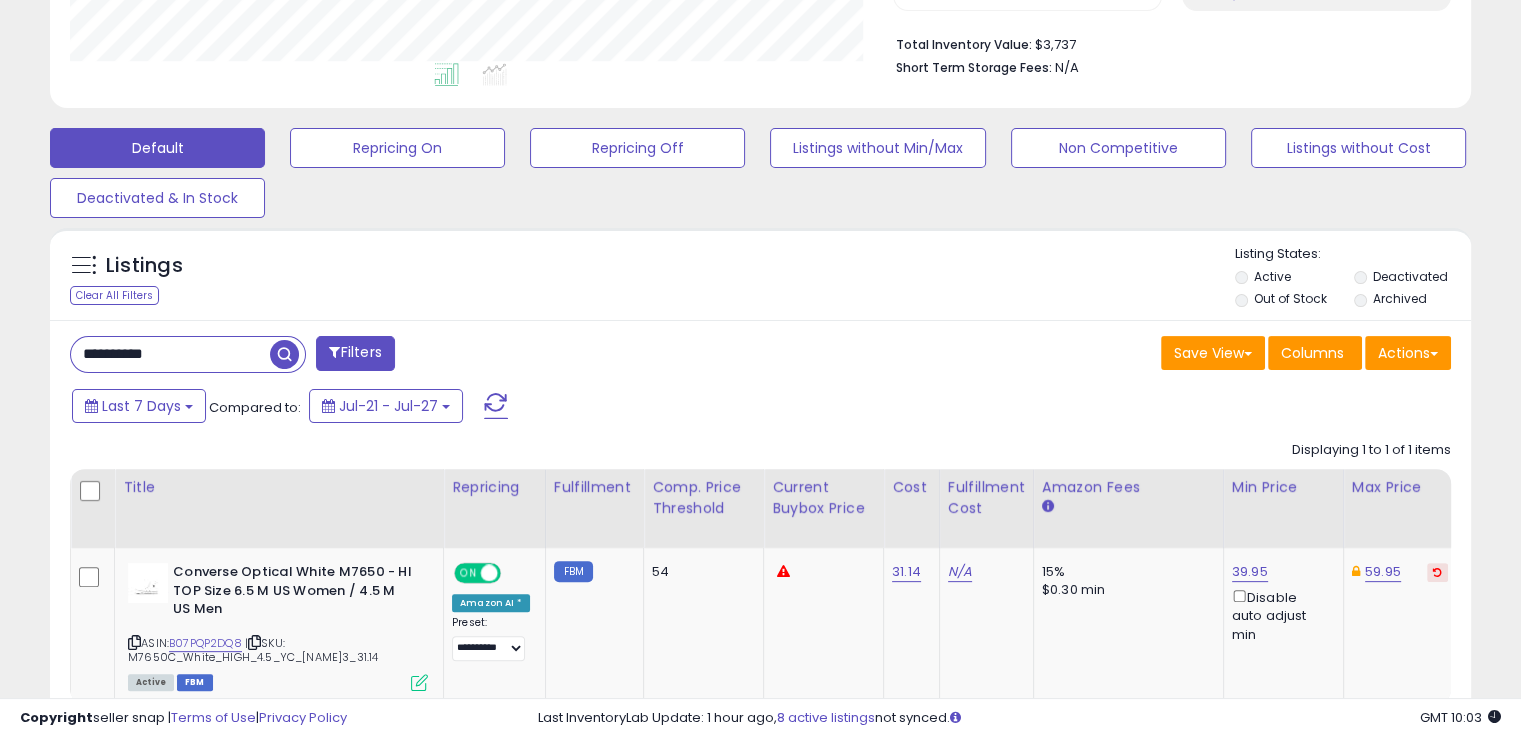 click on "**********" at bounding box center (170, 354) 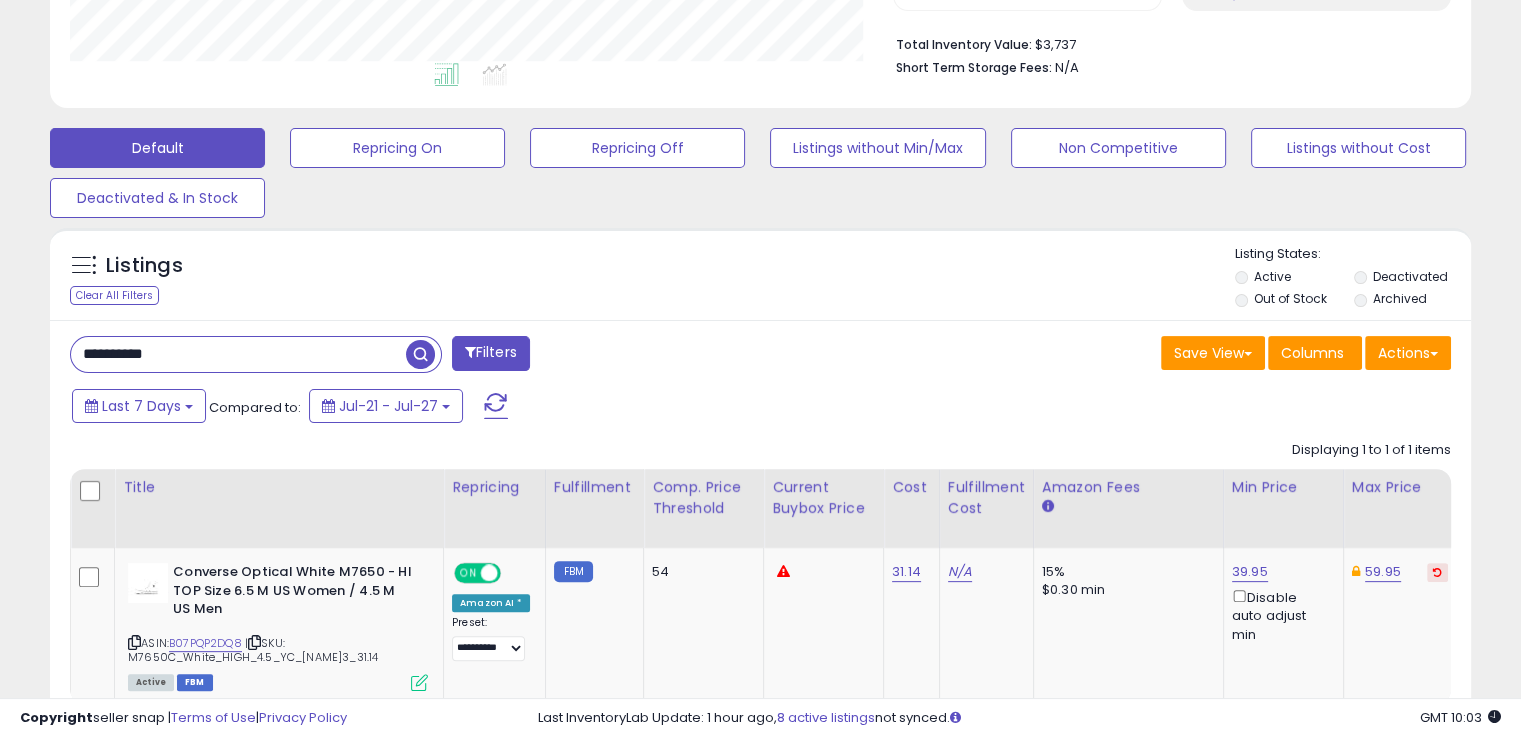 click on "**********" at bounding box center (238, 354) 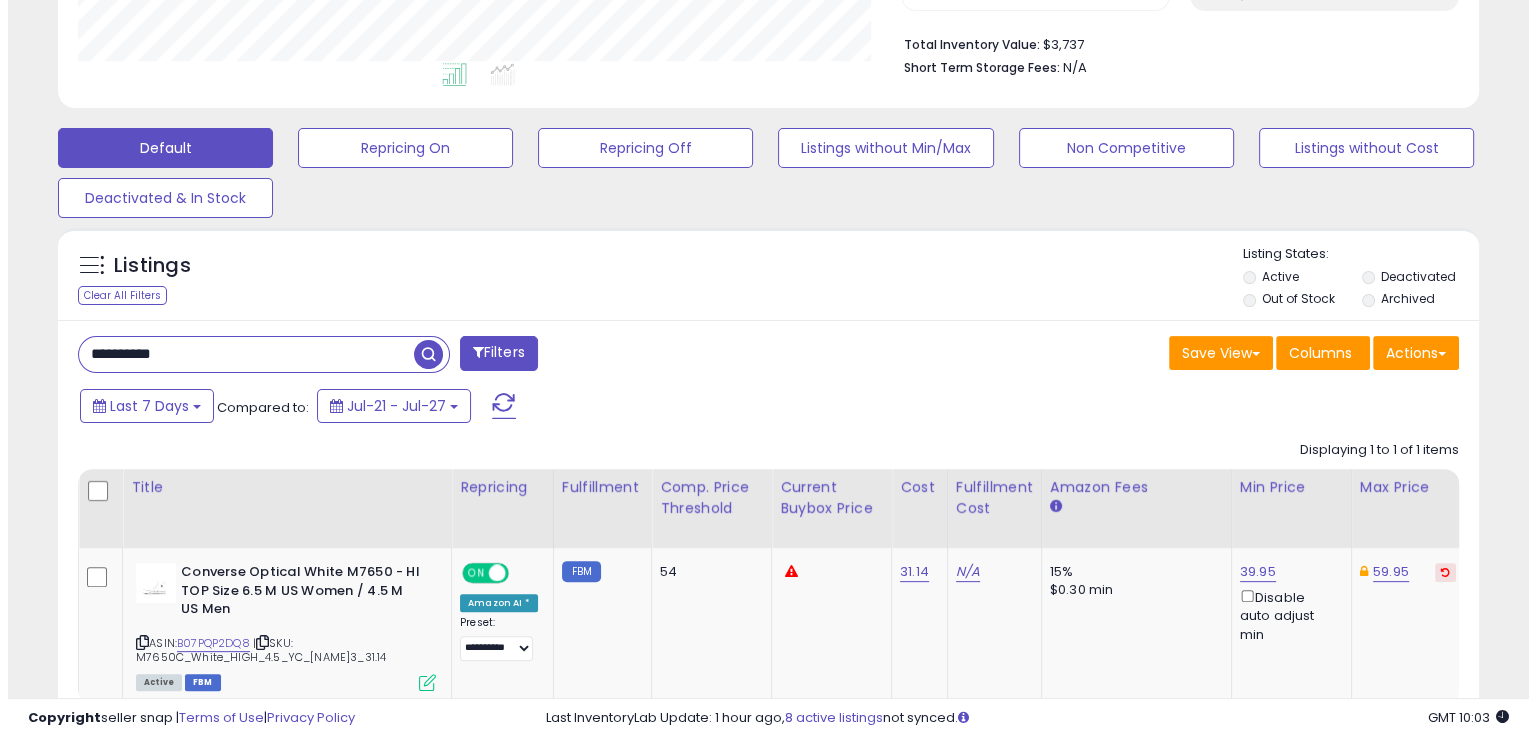 scroll, scrollTop: 481, scrollLeft: 0, axis: vertical 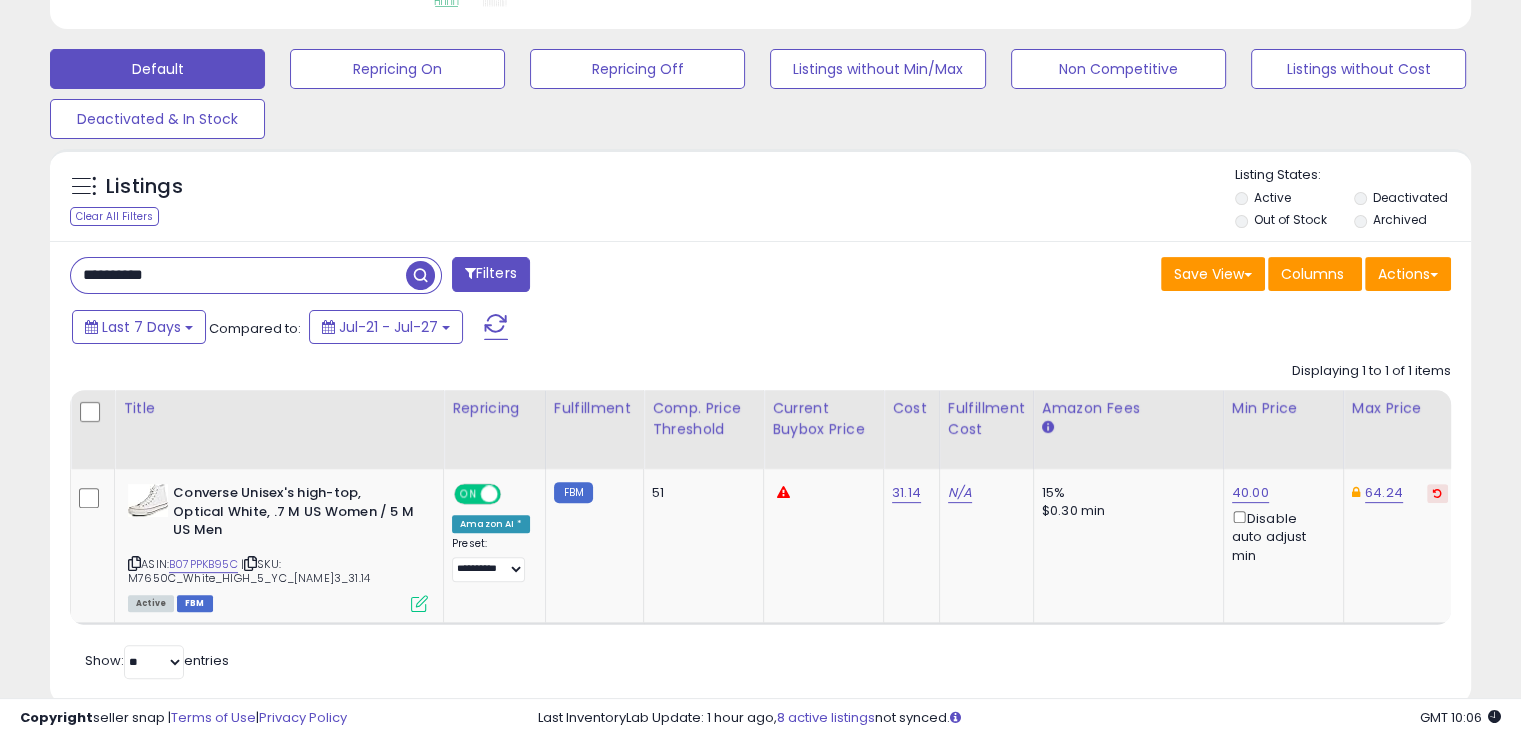 click on "**********" at bounding box center (238, 275) 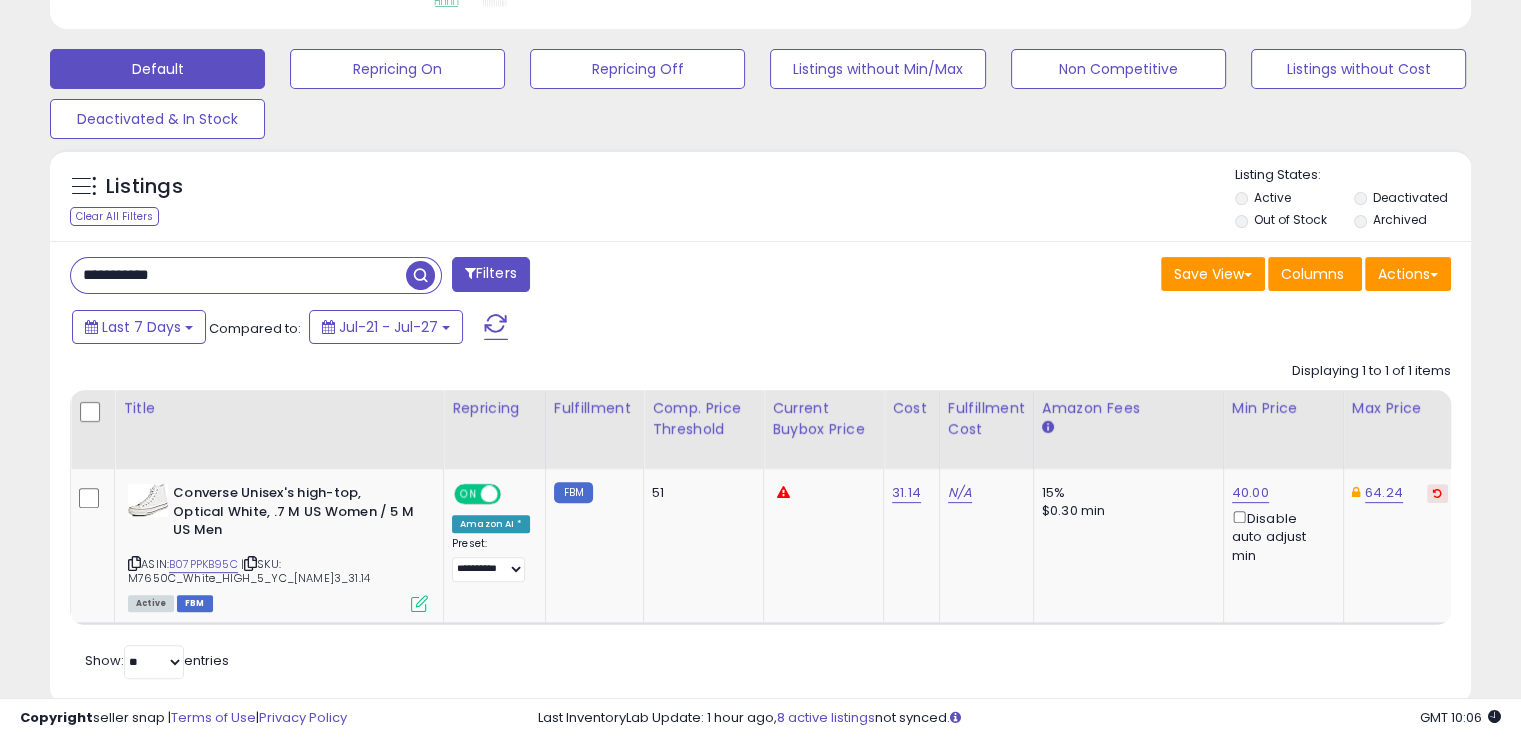 click at bounding box center (420, 275) 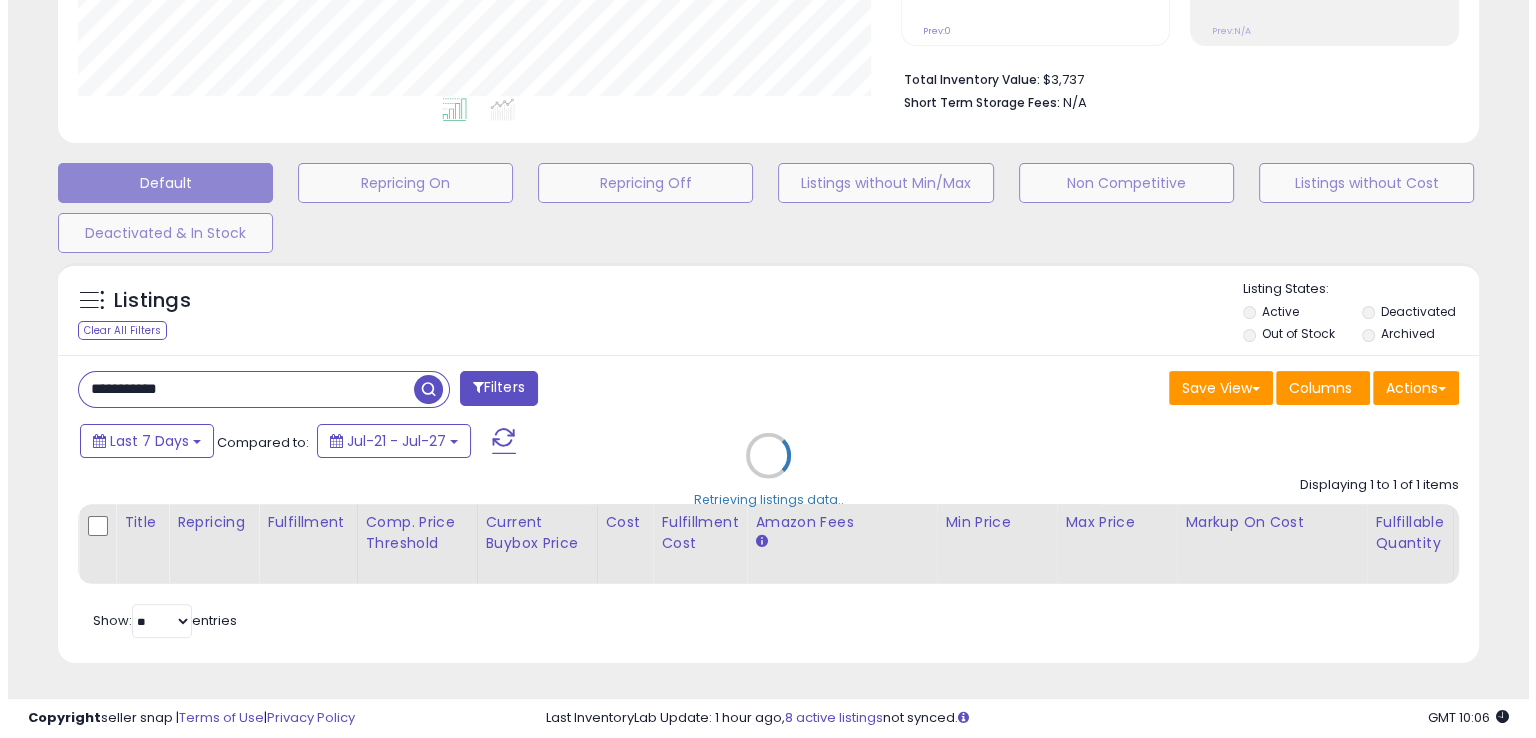 scroll, scrollTop: 481, scrollLeft: 0, axis: vertical 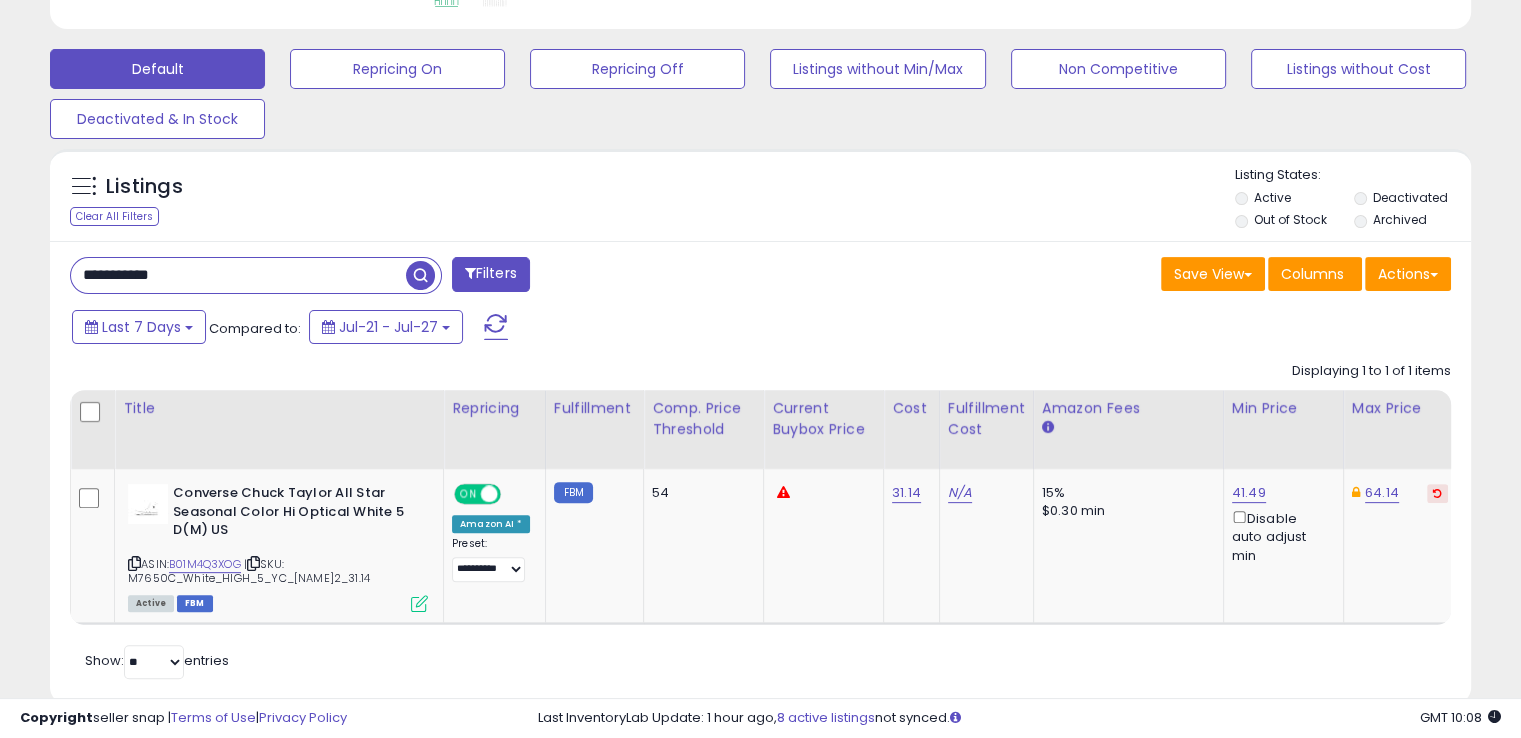 click on "**********" at bounding box center (238, 275) 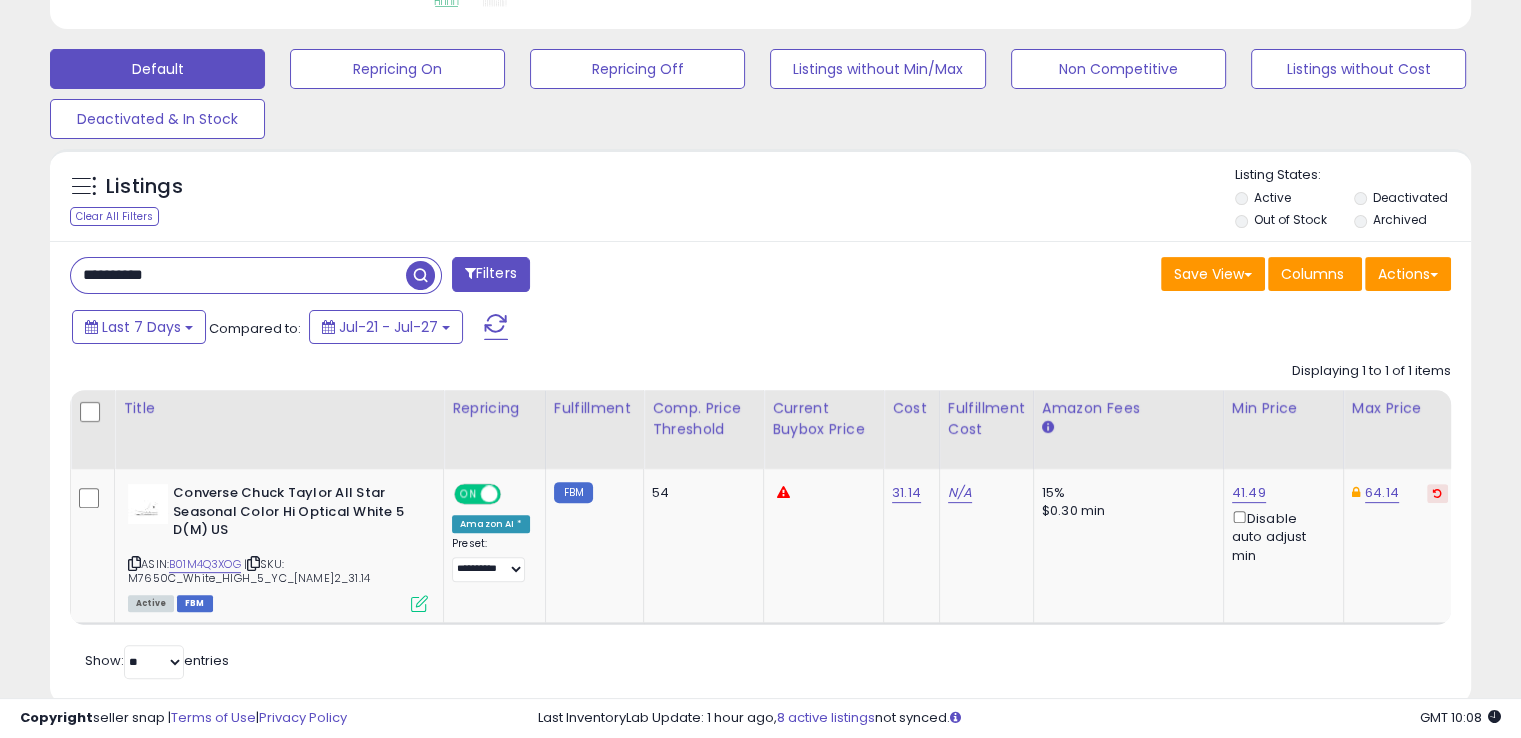 type on "**********" 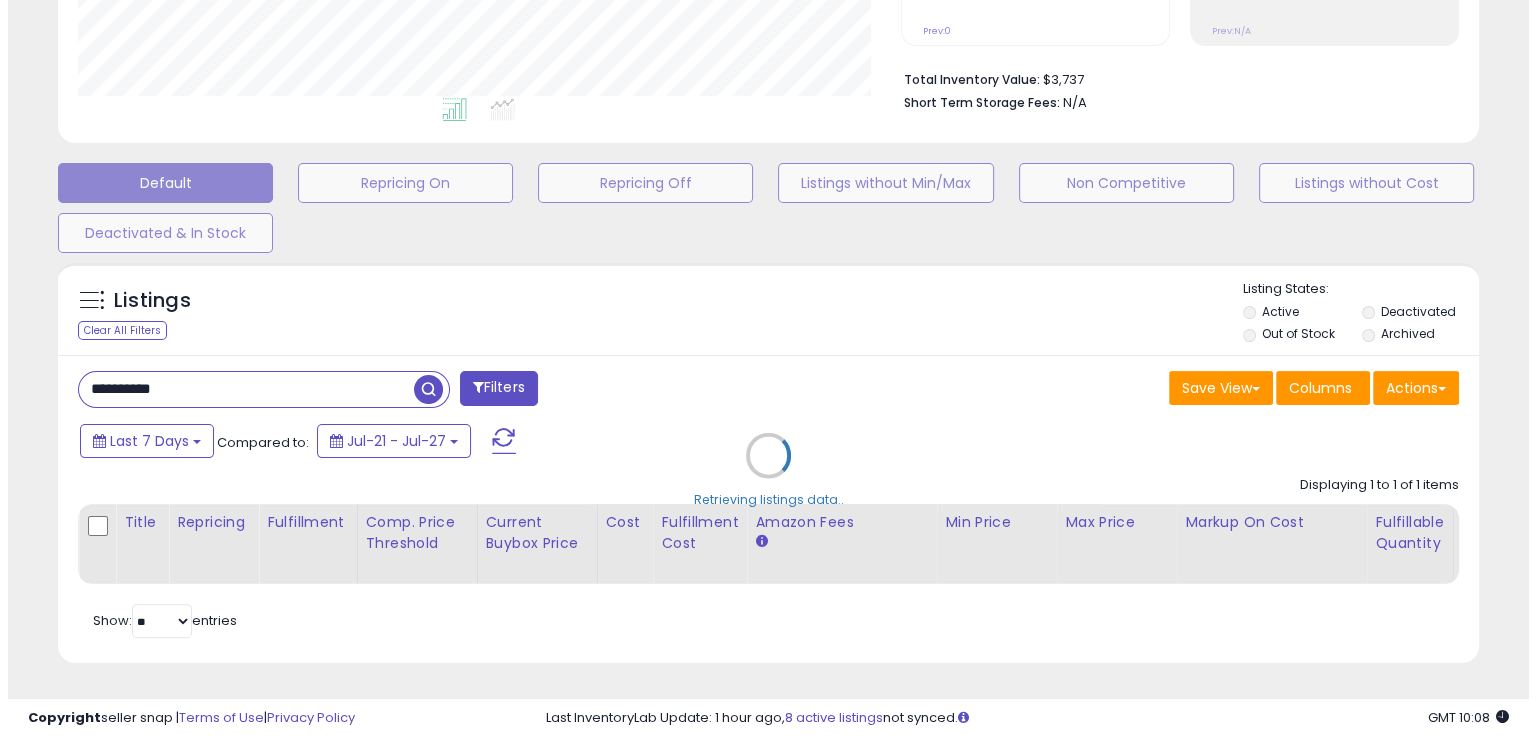scroll, scrollTop: 481, scrollLeft: 0, axis: vertical 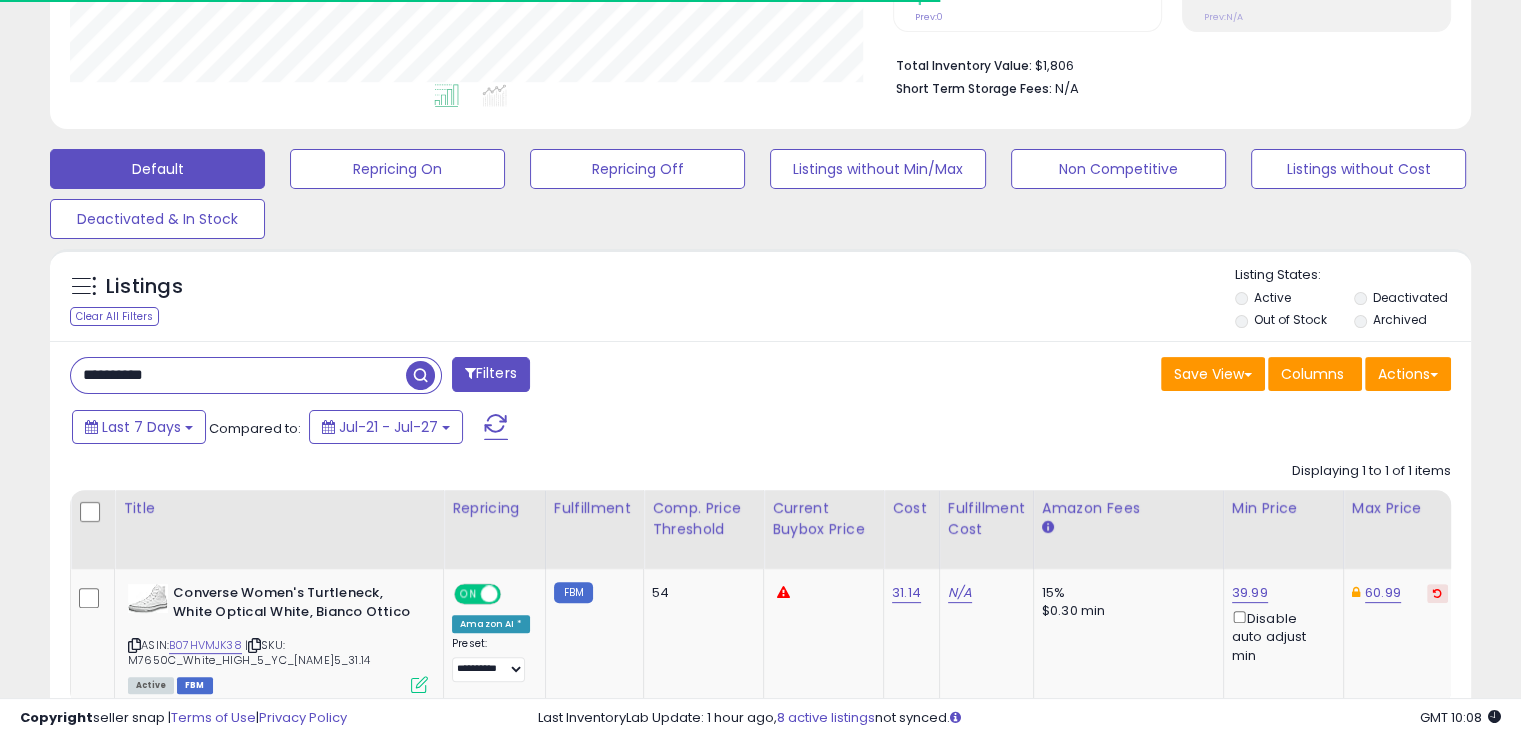 type 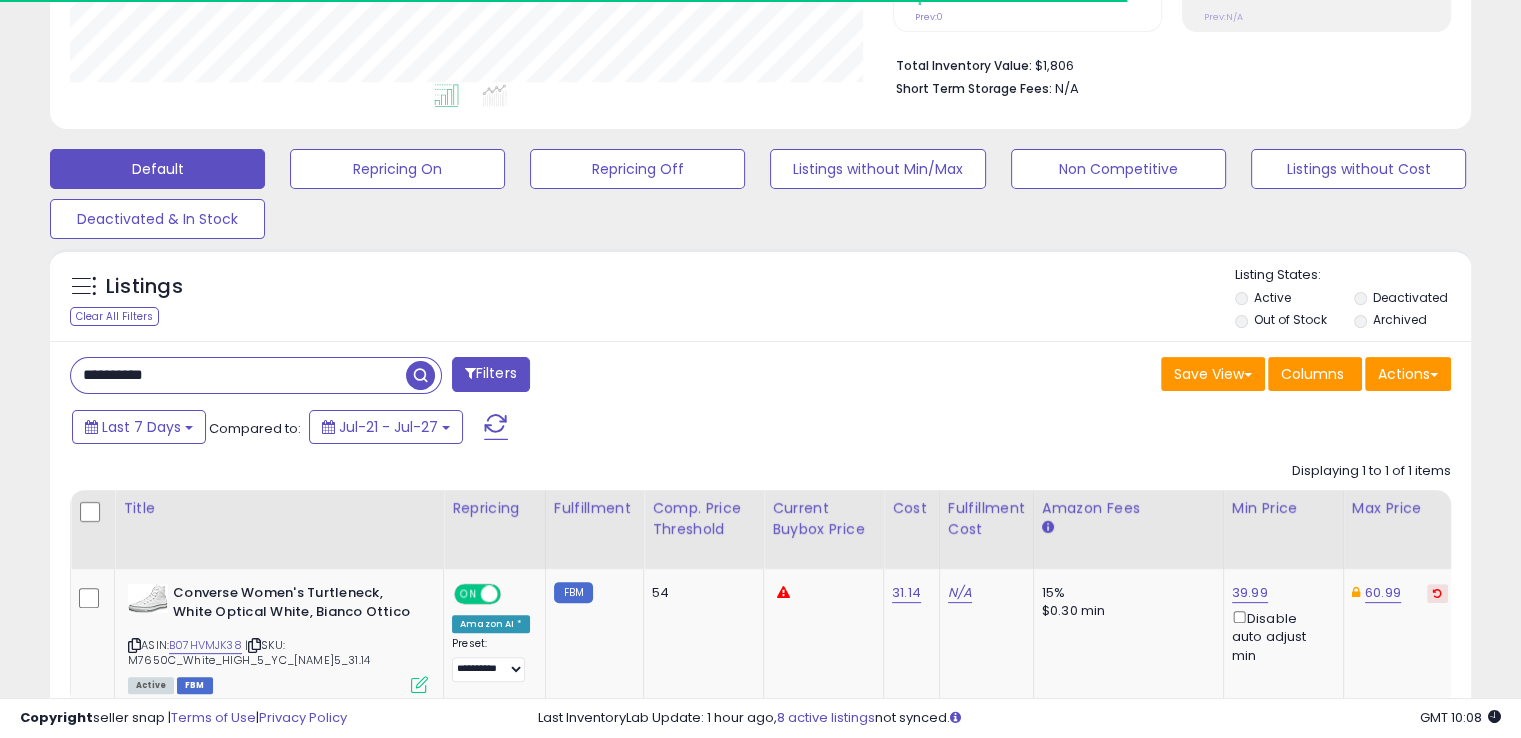 scroll, scrollTop: 999589, scrollLeft: 999176, axis: both 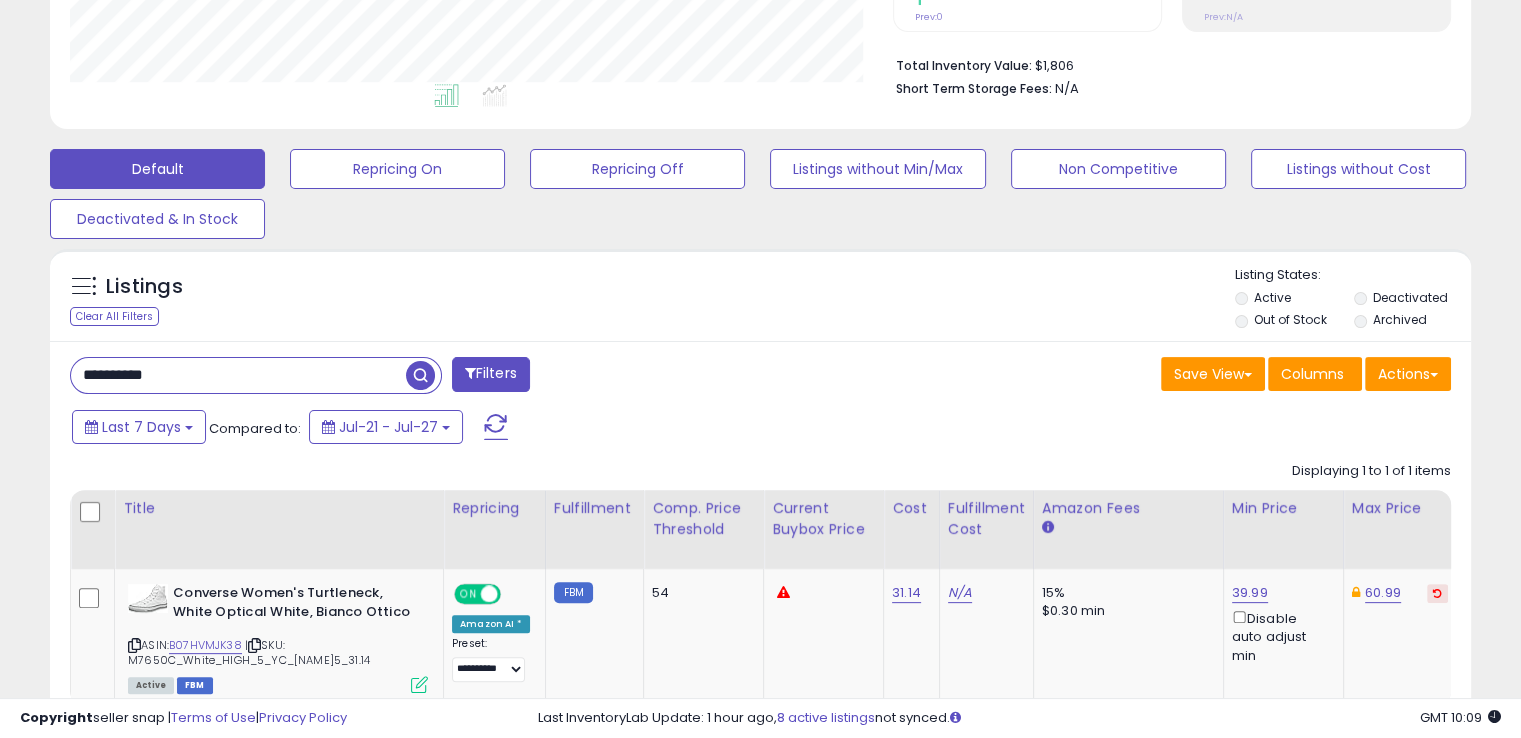 click on "**********" at bounding box center [238, 375] 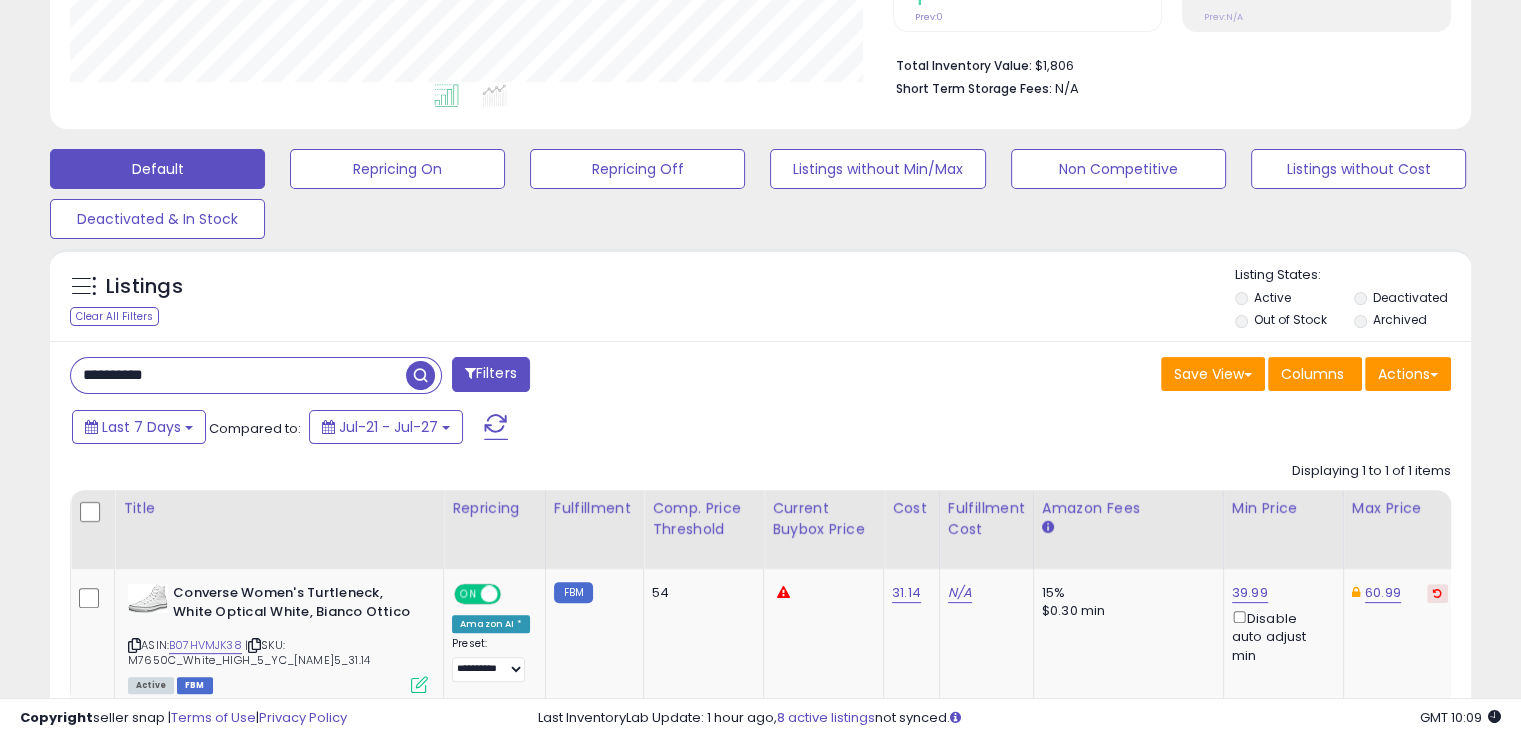 click on "**********" at bounding box center [238, 375] 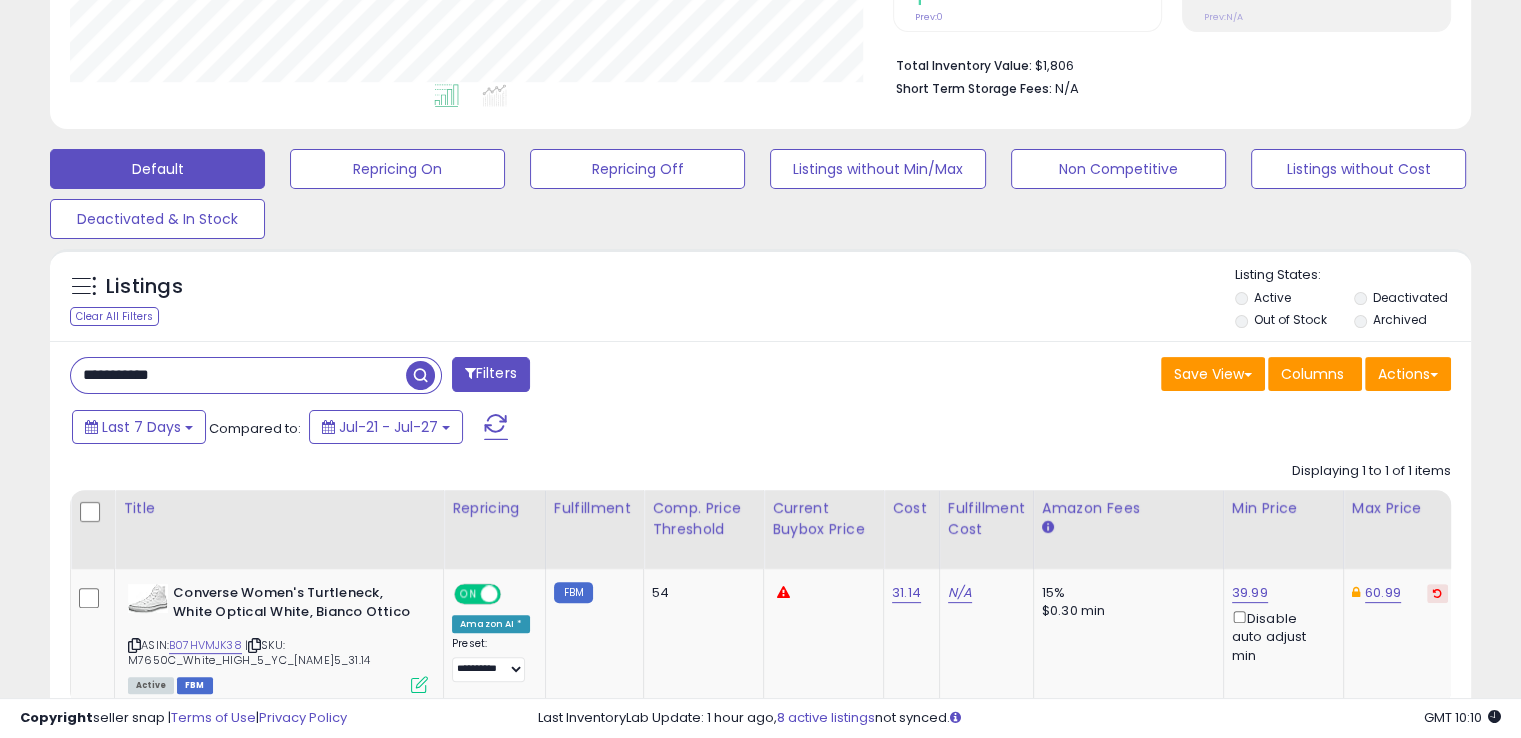 click at bounding box center (420, 375) 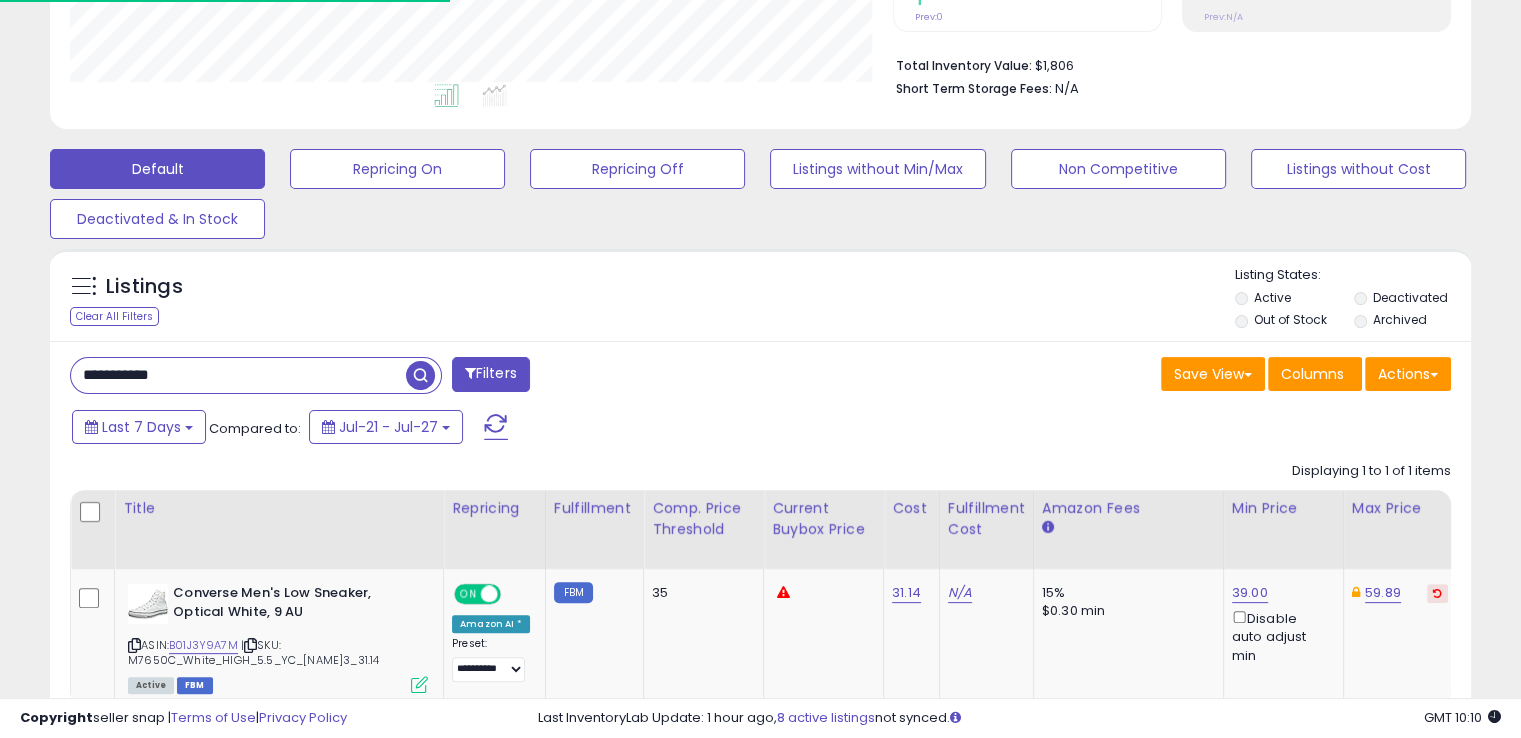 scroll, scrollTop: 409, scrollLeft: 822, axis: both 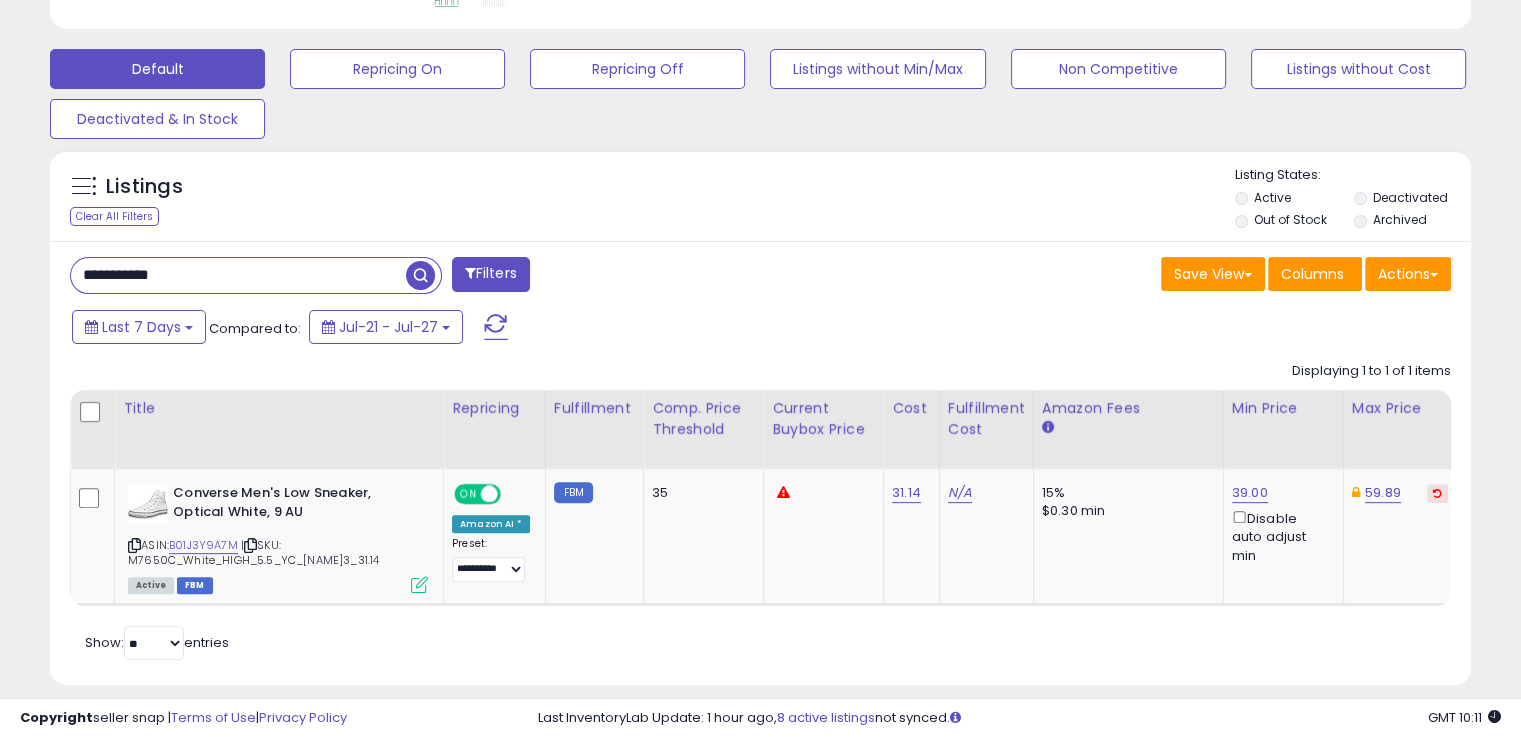 click on "**********" at bounding box center [238, 275] 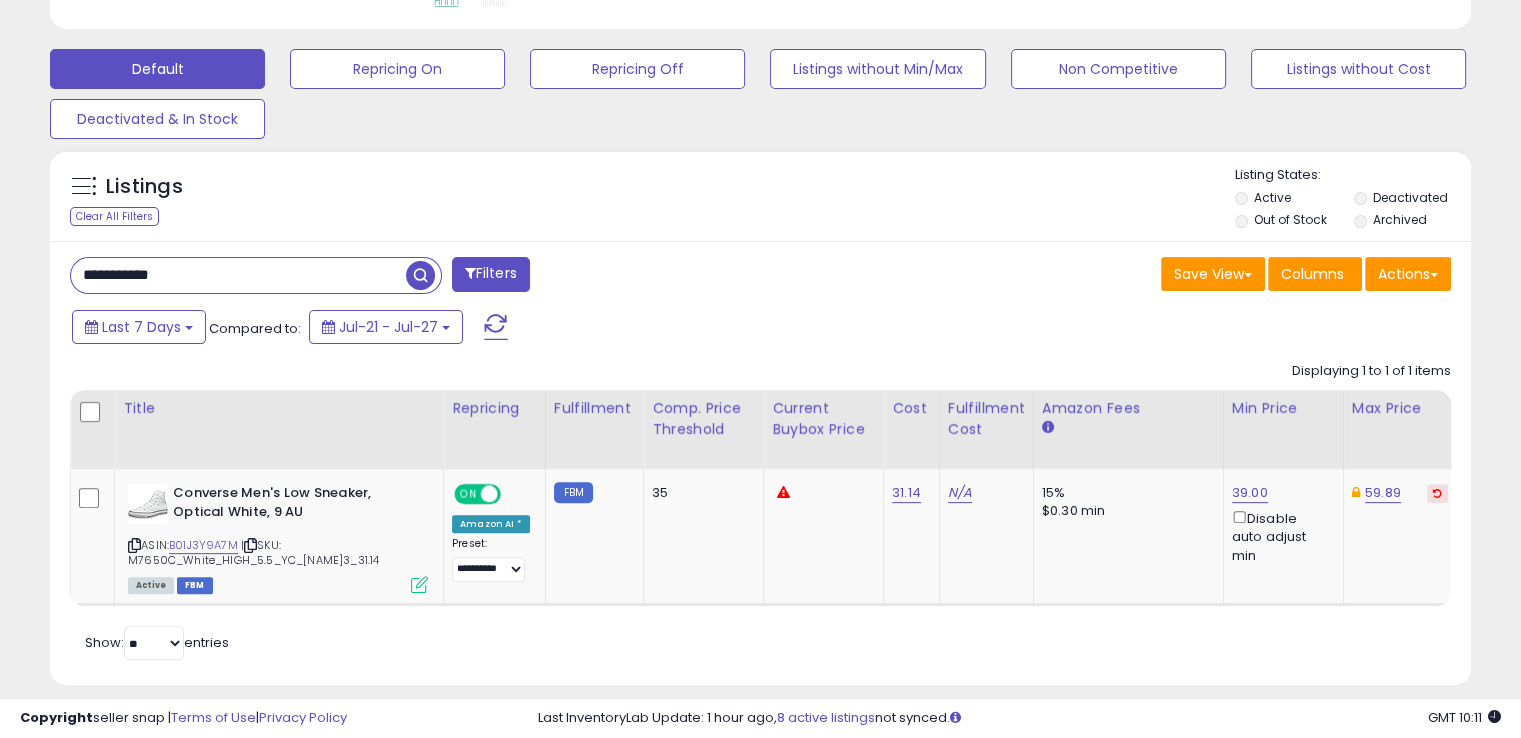 click on "**********" at bounding box center [238, 275] 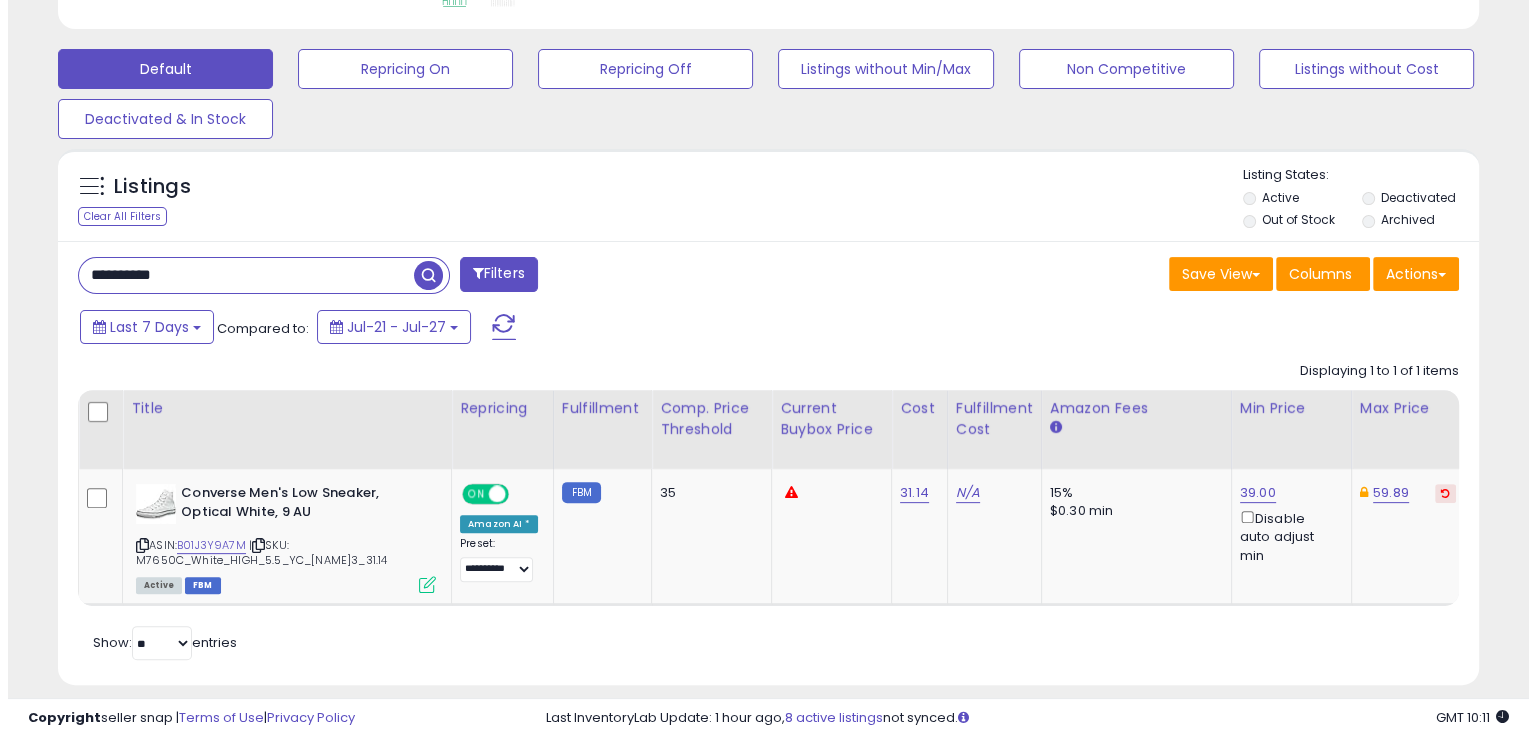 scroll, scrollTop: 481, scrollLeft: 0, axis: vertical 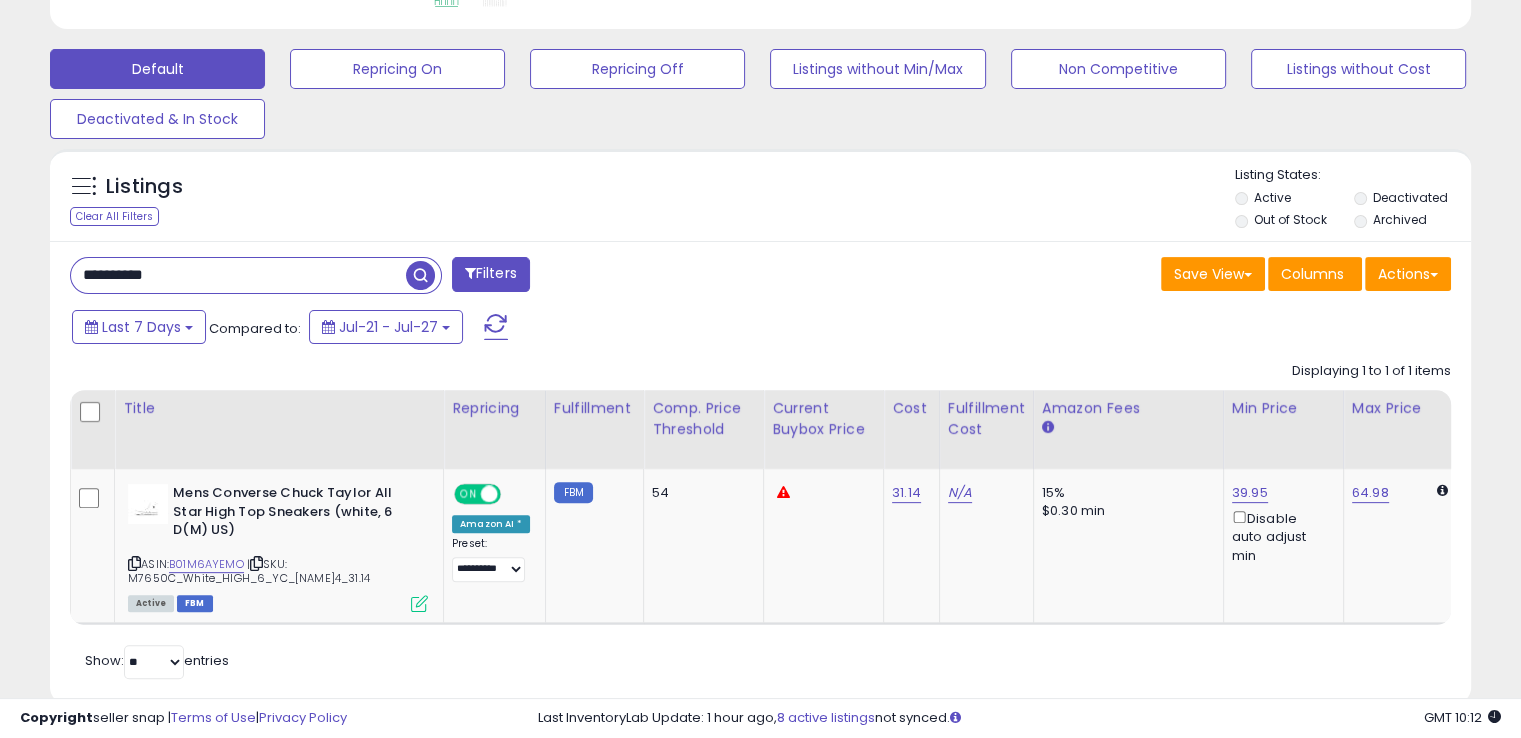 click on "**********" at bounding box center (238, 275) 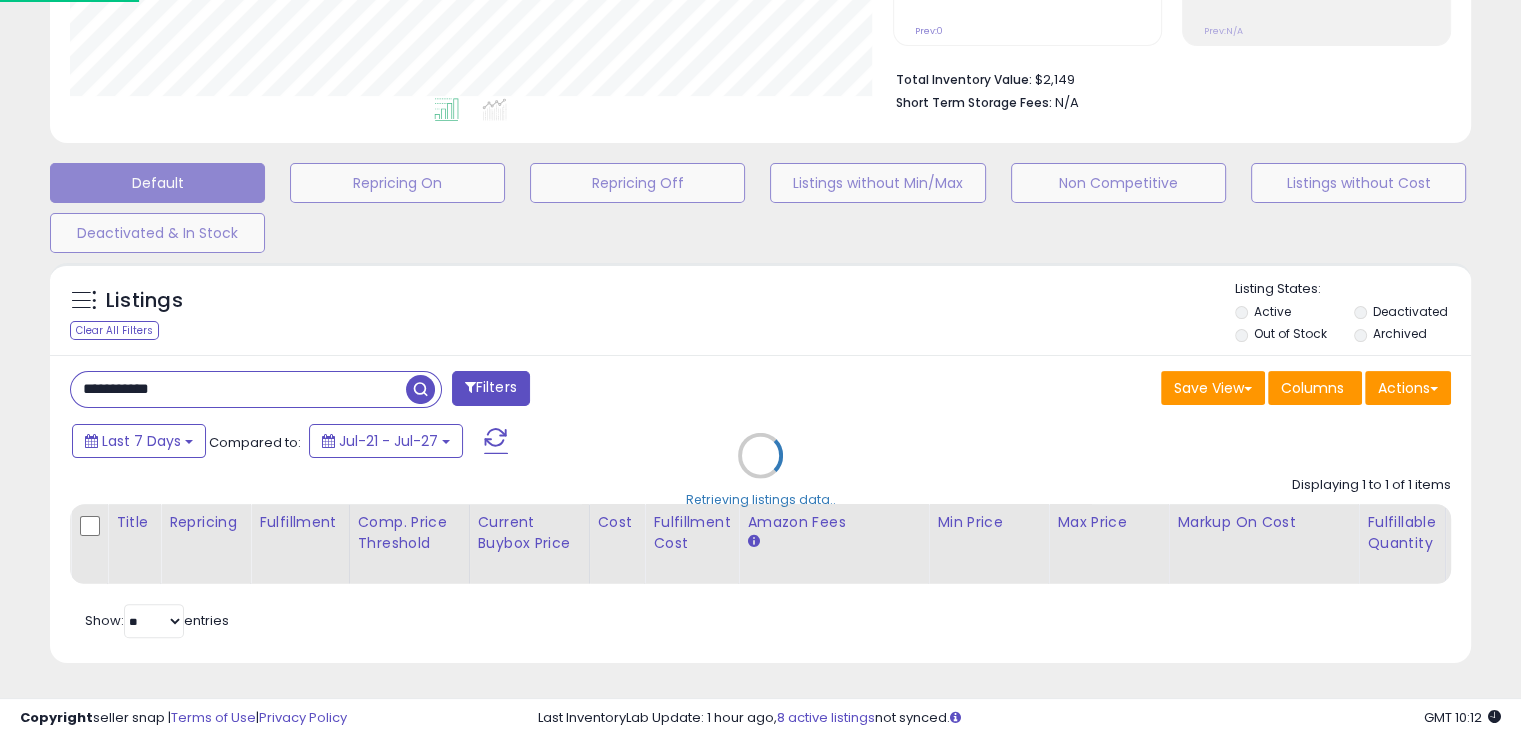 scroll, scrollTop: 999589, scrollLeft: 999168, axis: both 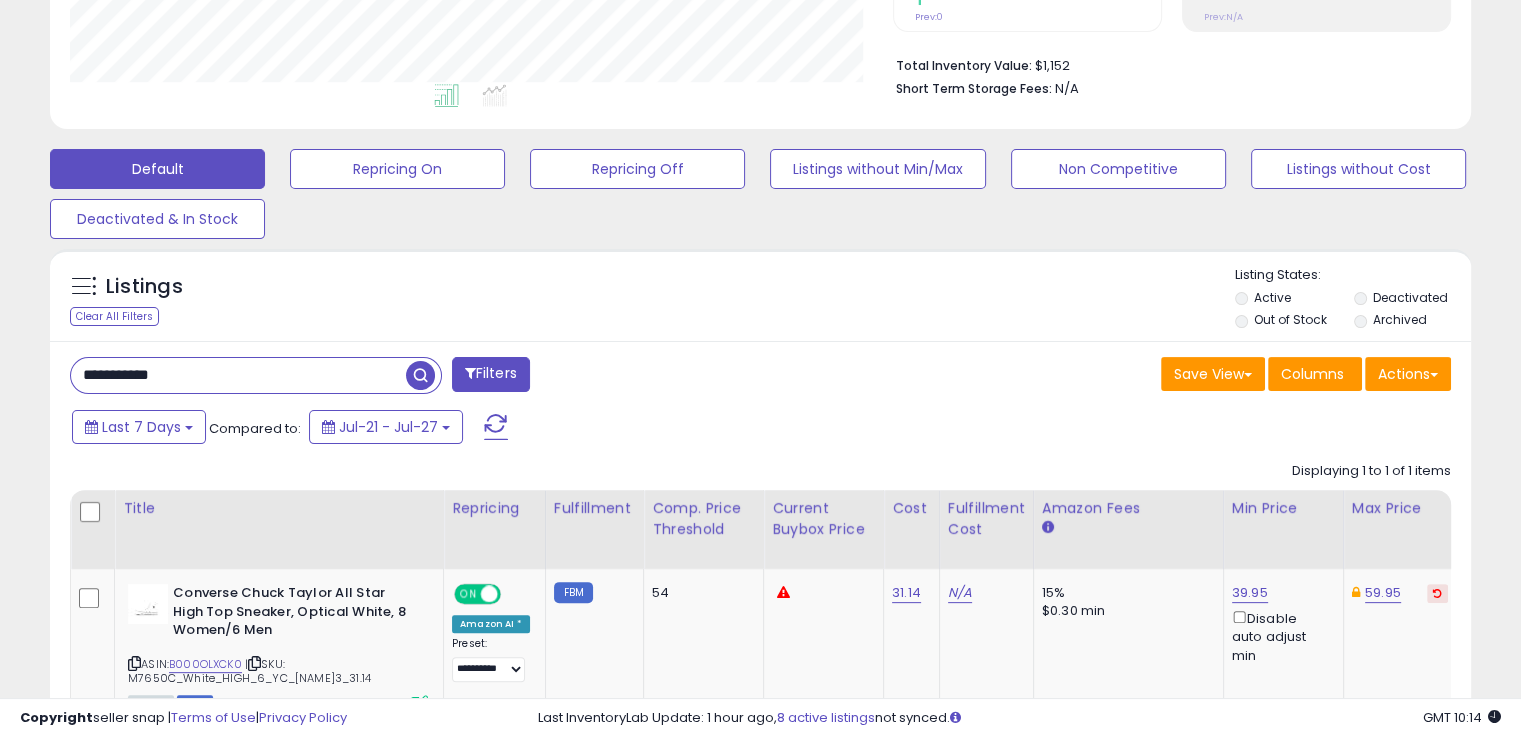 click on "**********" at bounding box center (238, 375) 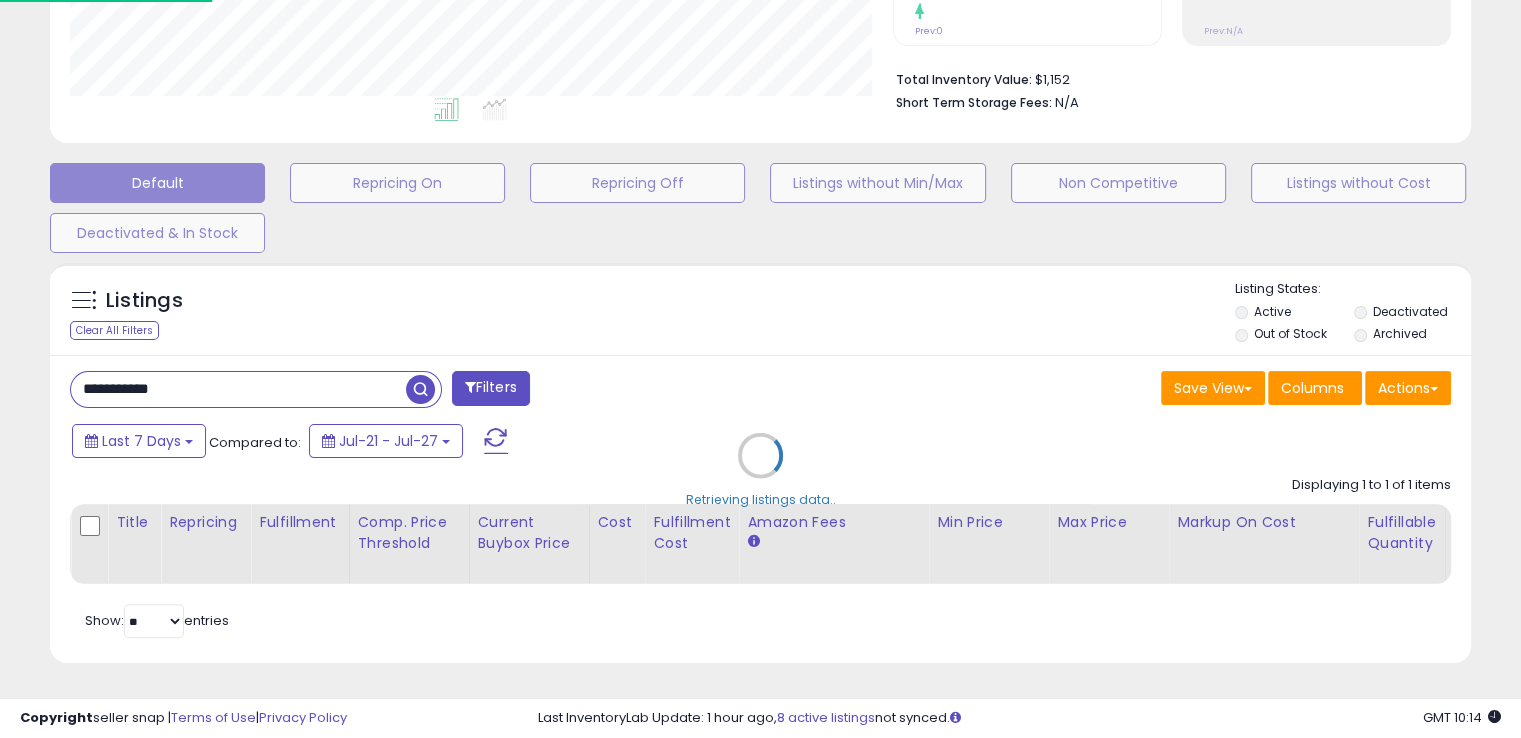 scroll, scrollTop: 999589, scrollLeft: 999168, axis: both 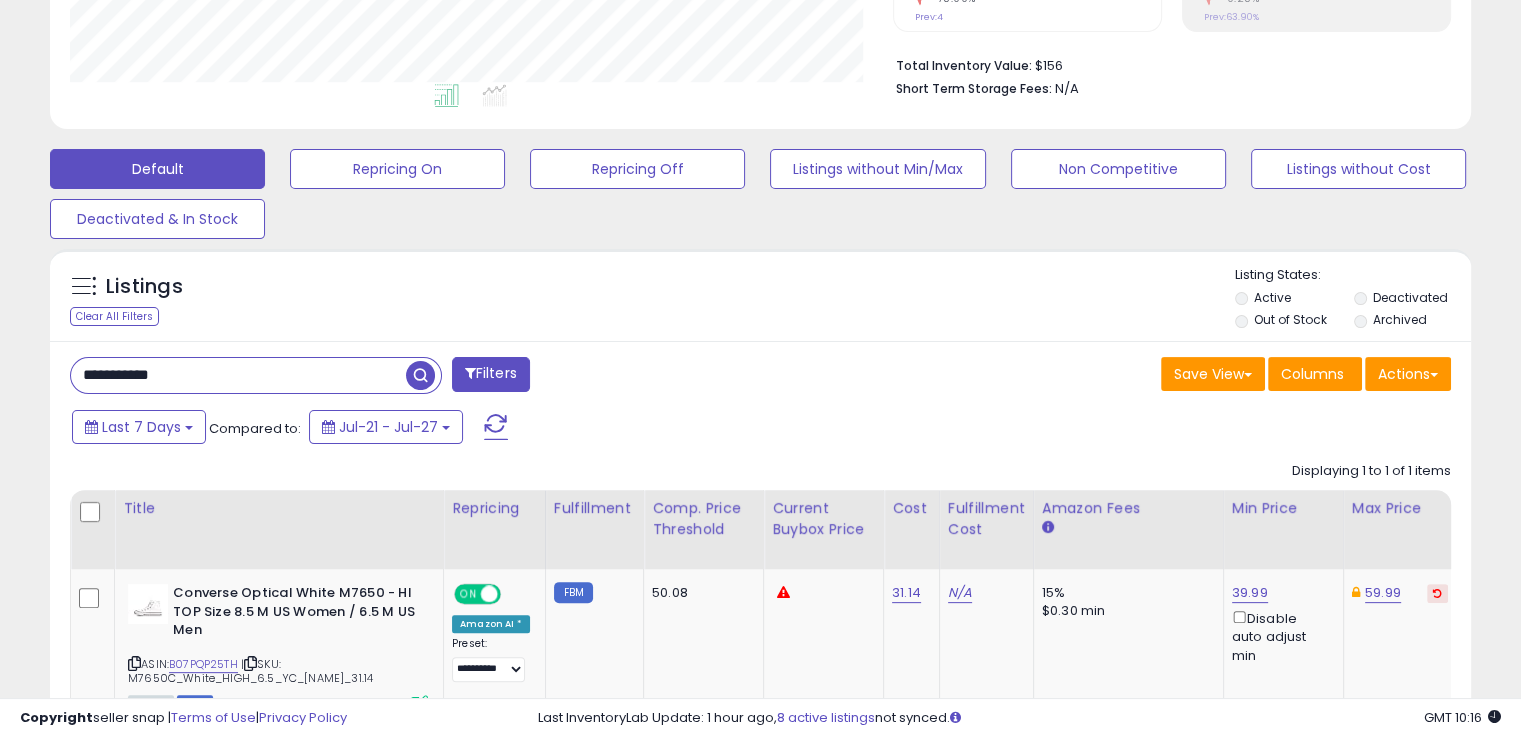 click on "**********" at bounding box center [238, 375] 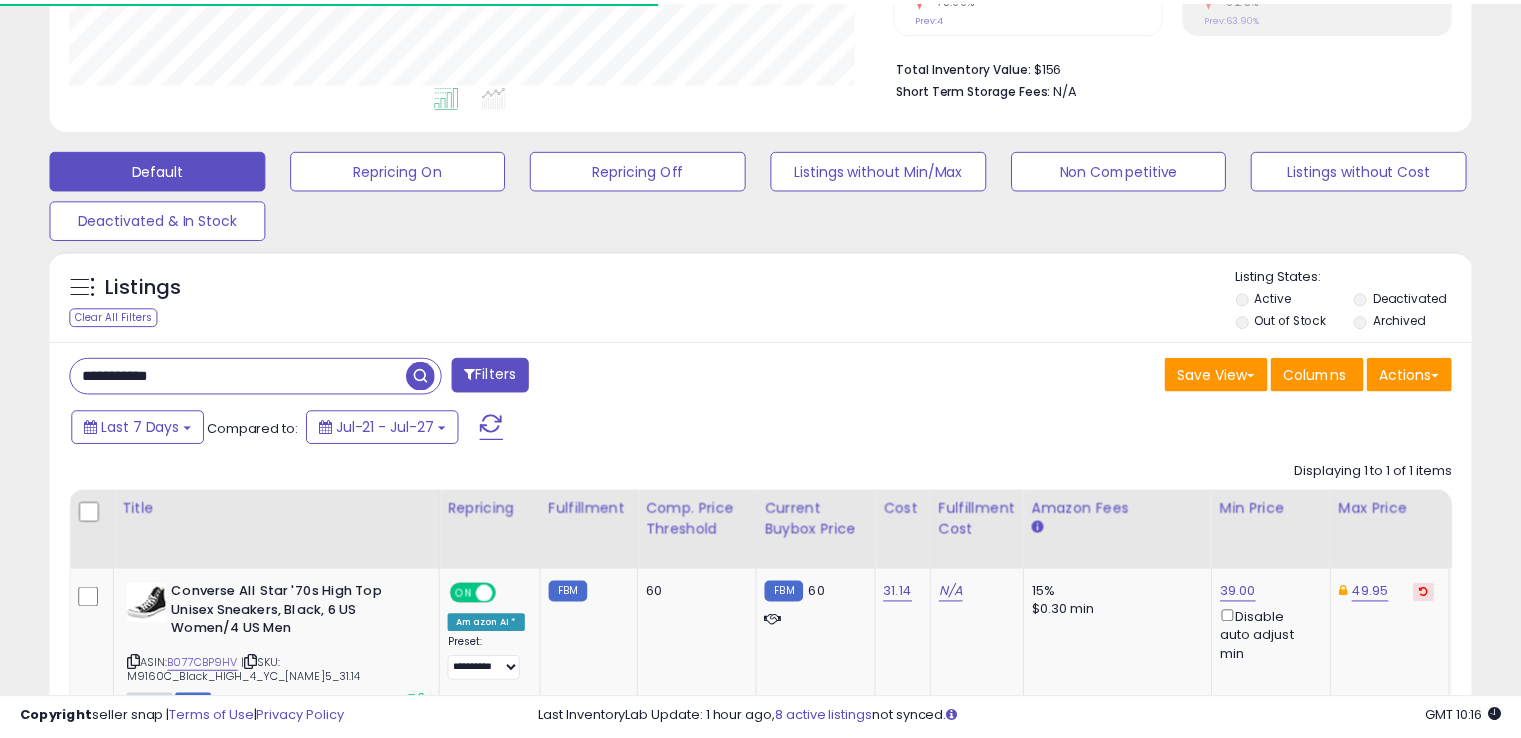 scroll, scrollTop: 409, scrollLeft: 822, axis: both 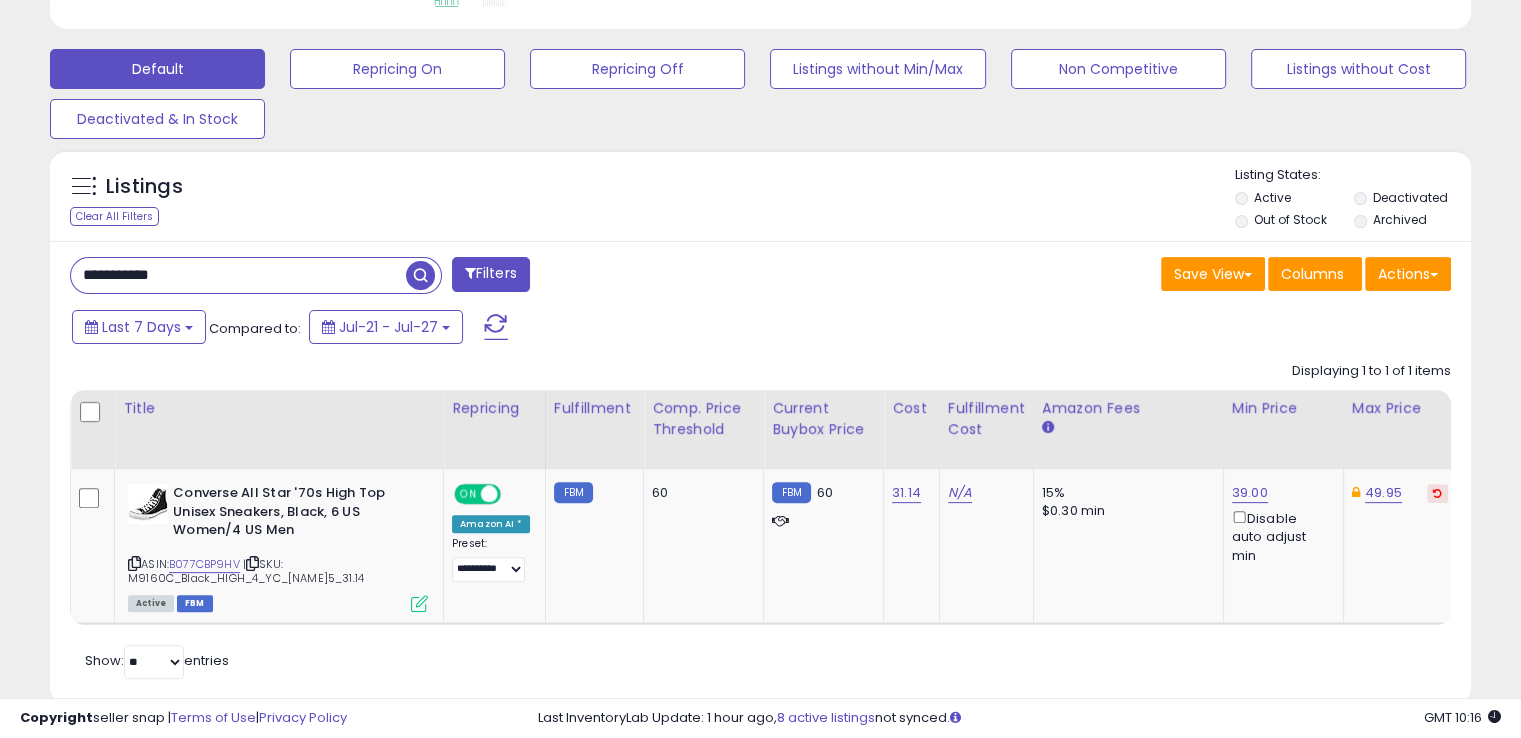 click on "**********" at bounding box center (238, 275) 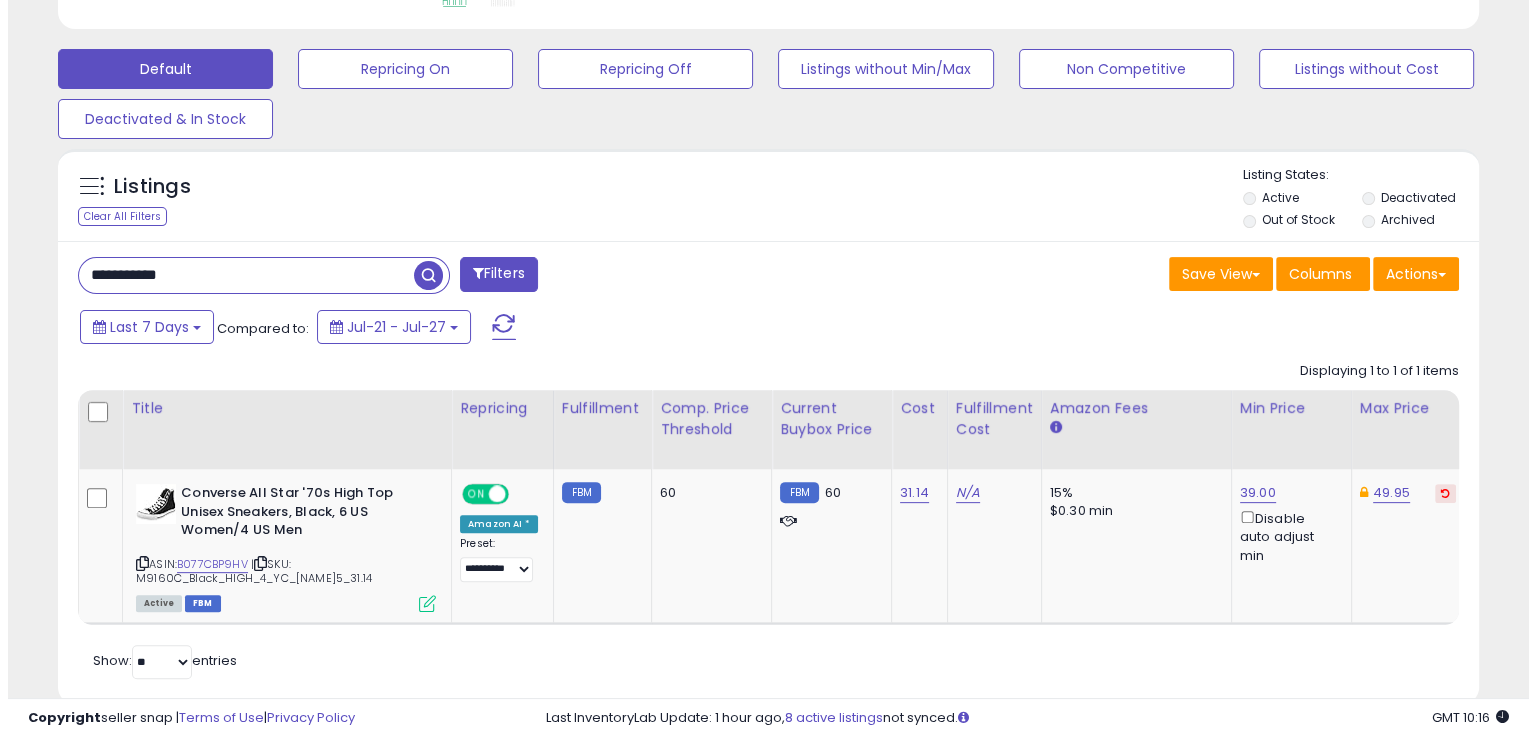 scroll, scrollTop: 481, scrollLeft: 0, axis: vertical 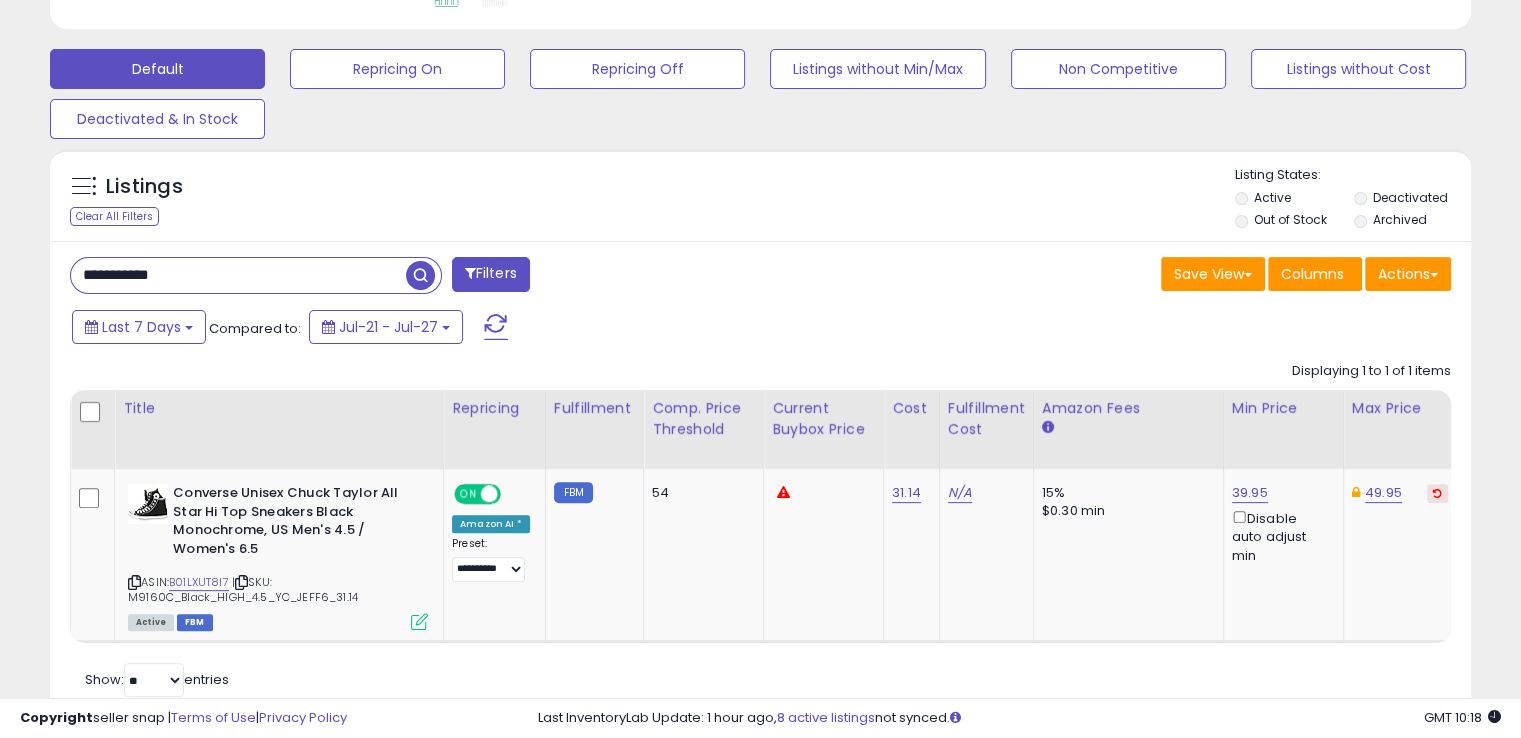 click on "**********" at bounding box center [238, 275] 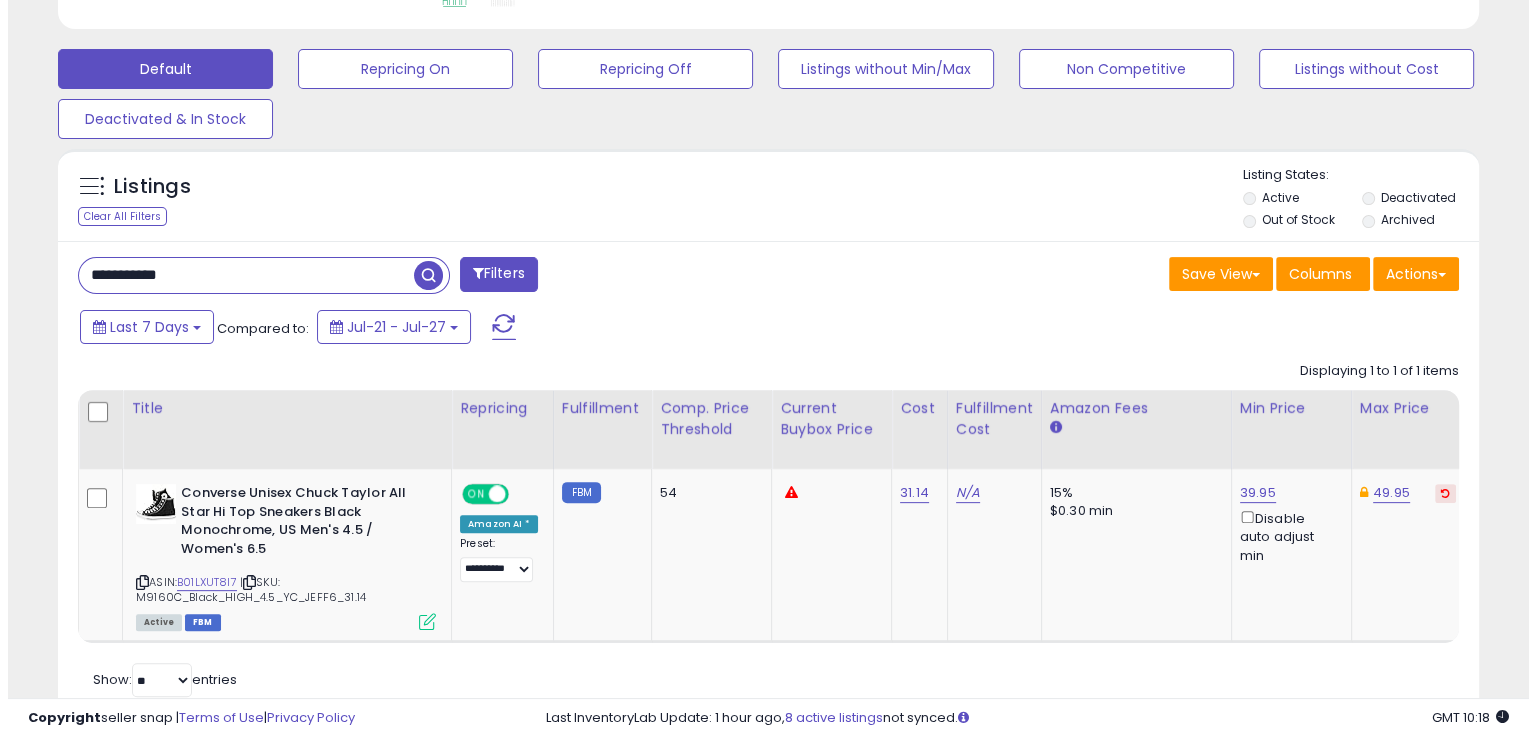 scroll, scrollTop: 481, scrollLeft: 0, axis: vertical 